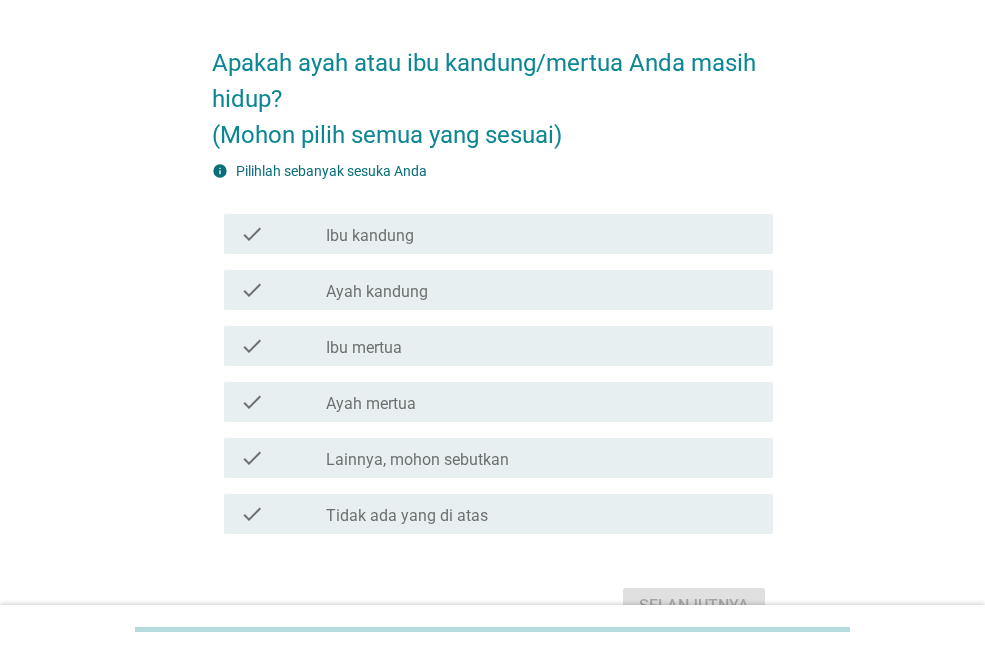 scroll, scrollTop: 100, scrollLeft: 0, axis: vertical 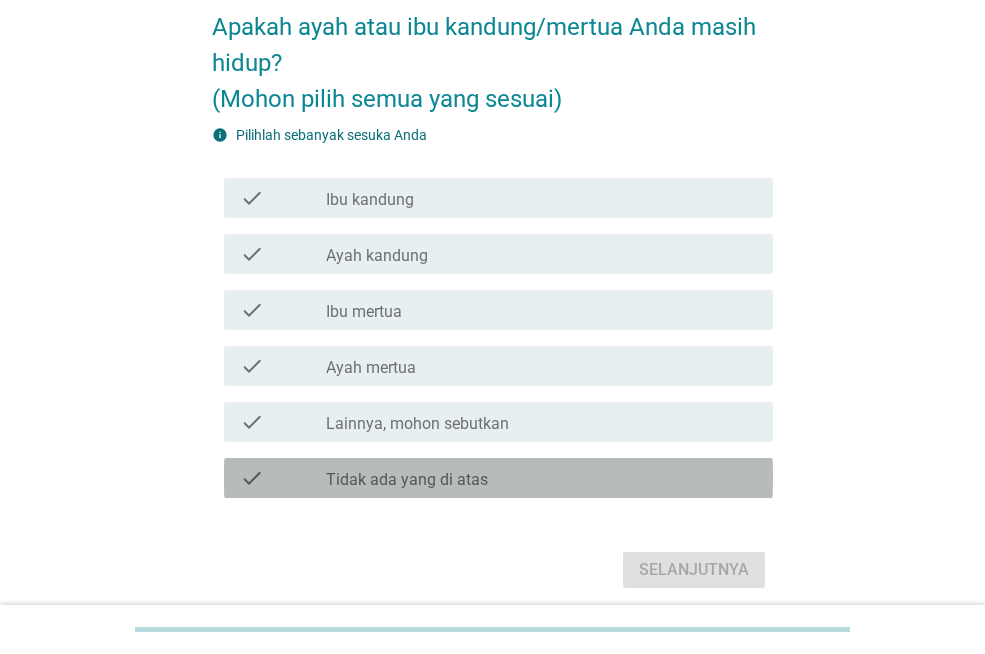 click on "Tidak ada yang di atas" at bounding box center [407, 480] 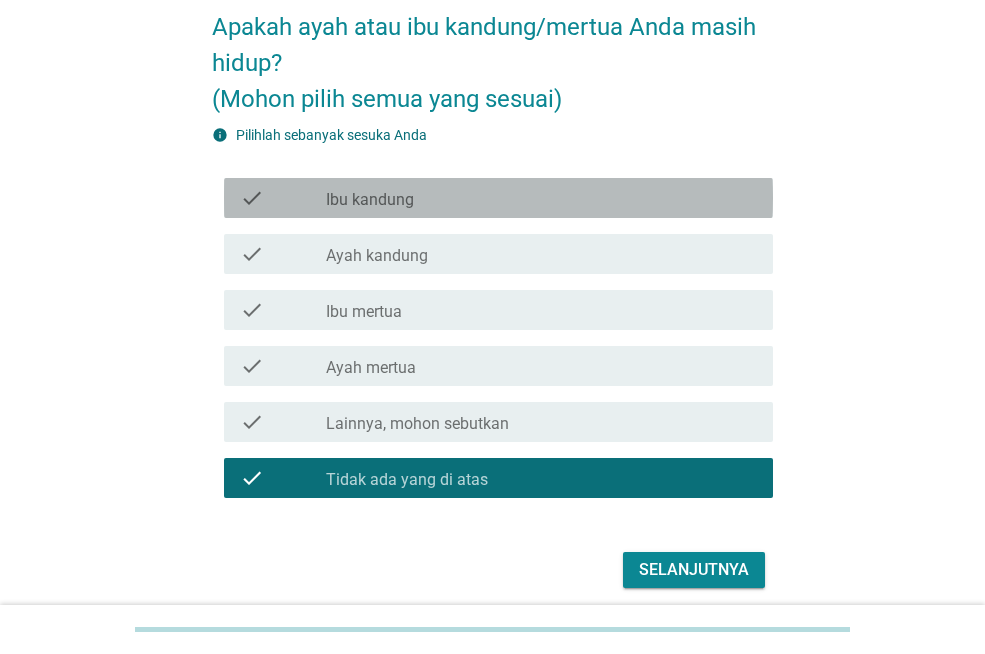 click on "check     check_box_outline_blank Ibu kandung" at bounding box center (498, 198) 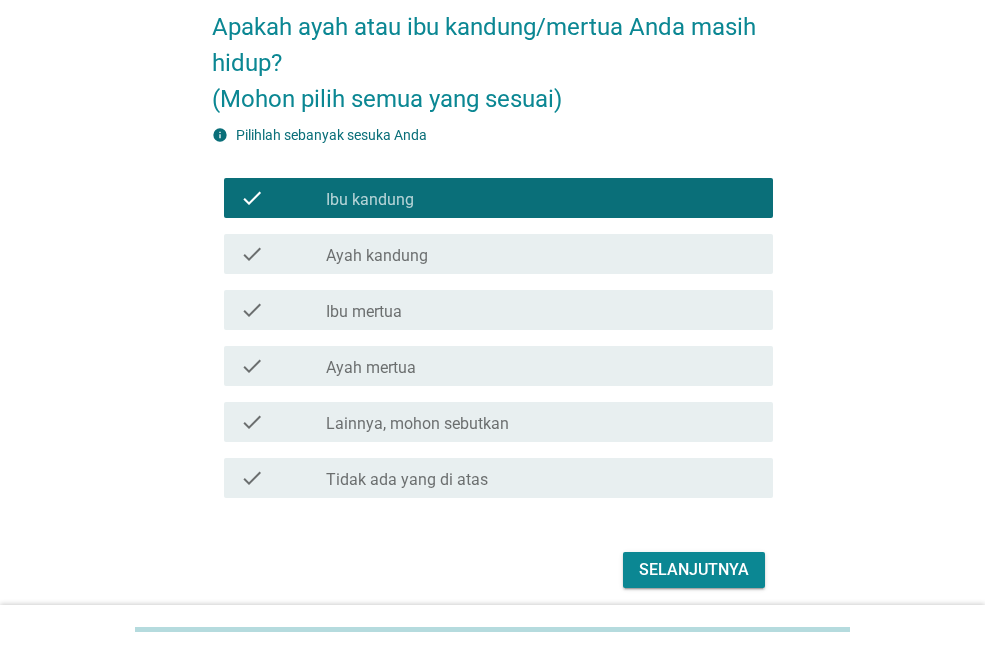 click on "check_box_outline_blank Ayah kandung" at bounding box center [541, 254] 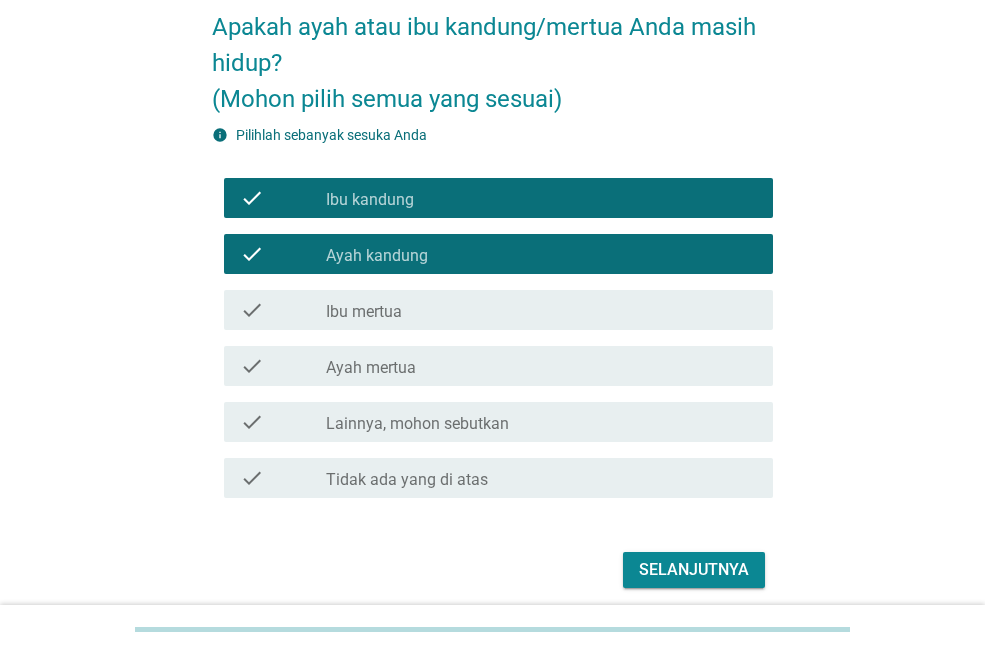 click on "check_box_outline_blank Ibu mertua" at bounding box center (541, 310) 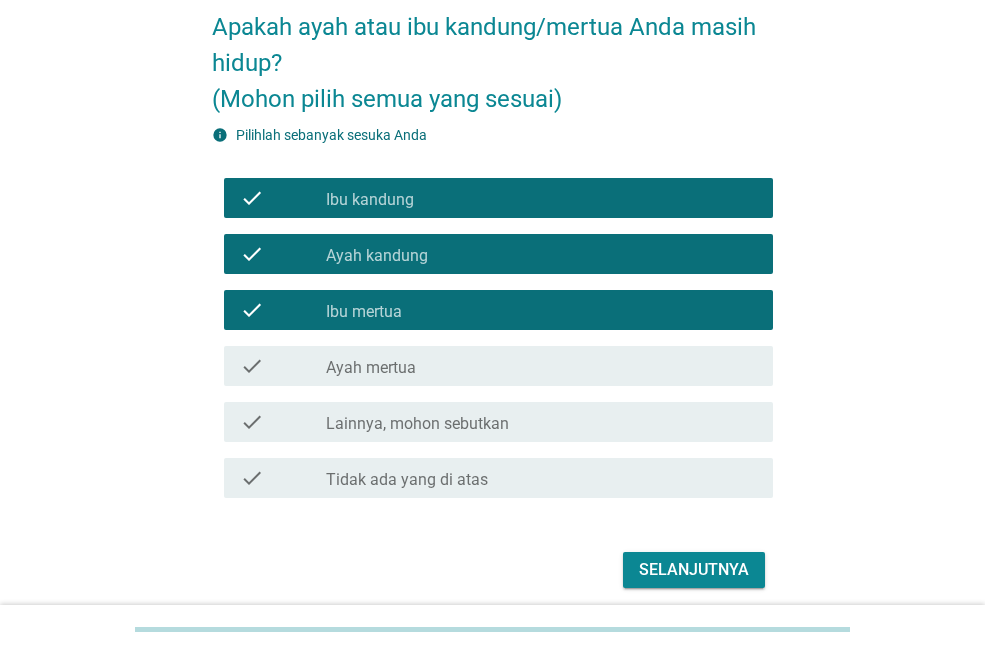 click on "check_box_outline_blank Ayah mertua" at bounding box center (541, 366) 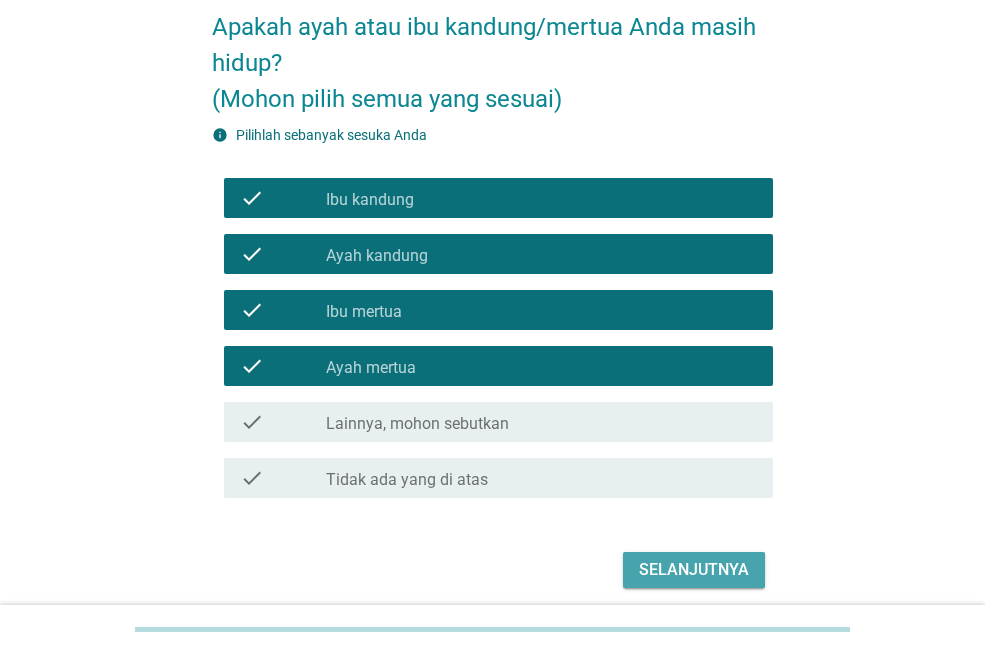 click on "Selanjutnya" at bounding box center [694, 570] 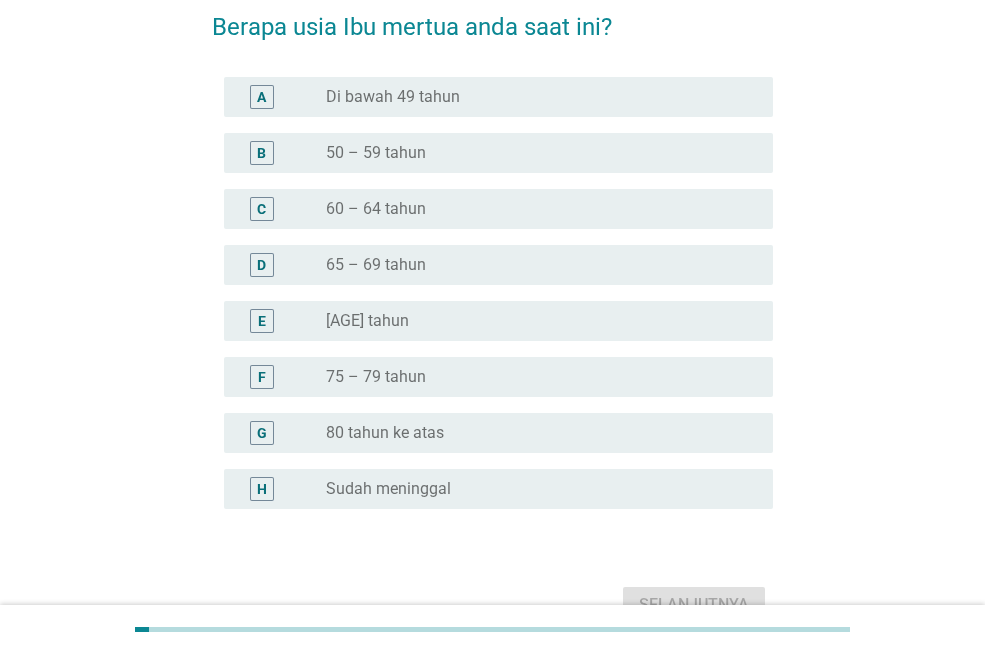scroll, scrollTop: 0, scrollLeft: 0, axis: both 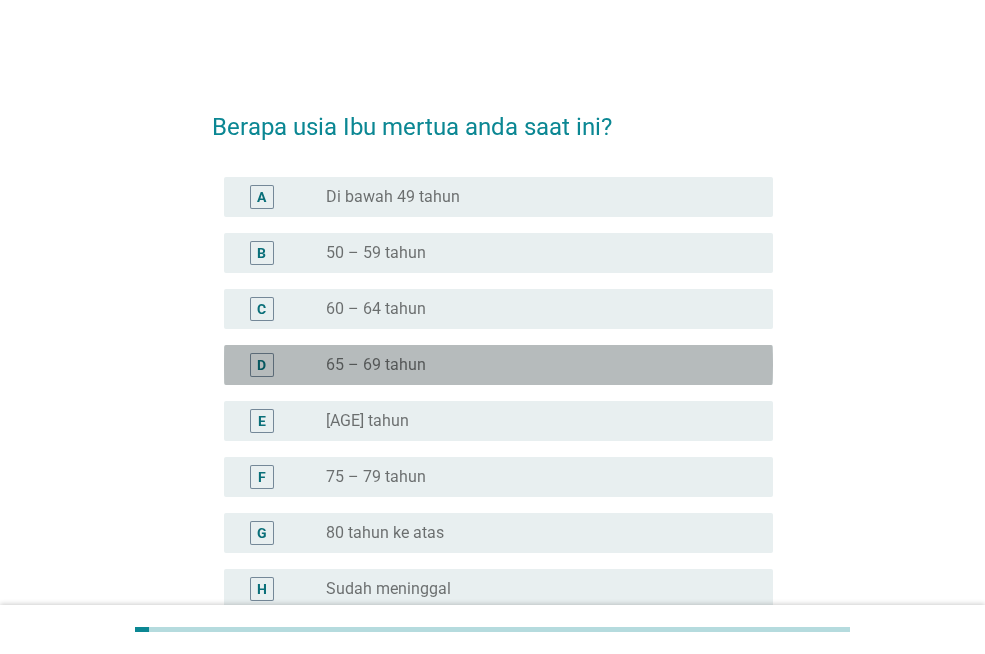 click on "65 – 69 tahun" at bounding box center (376, 365) 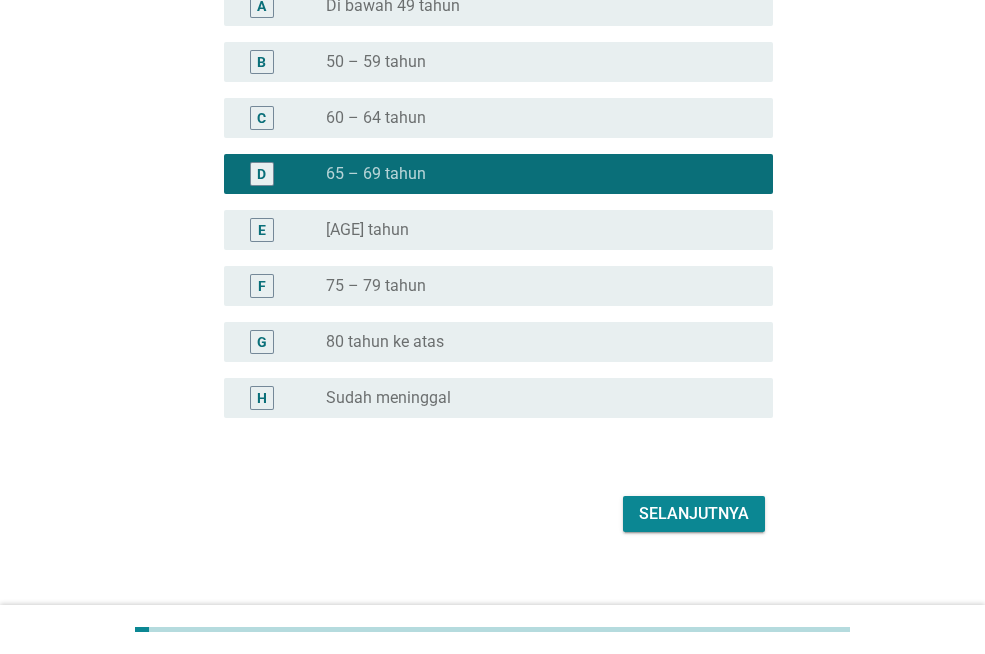 scroll, scrollTop: 212, scrollLeft: 0, axis: vertical 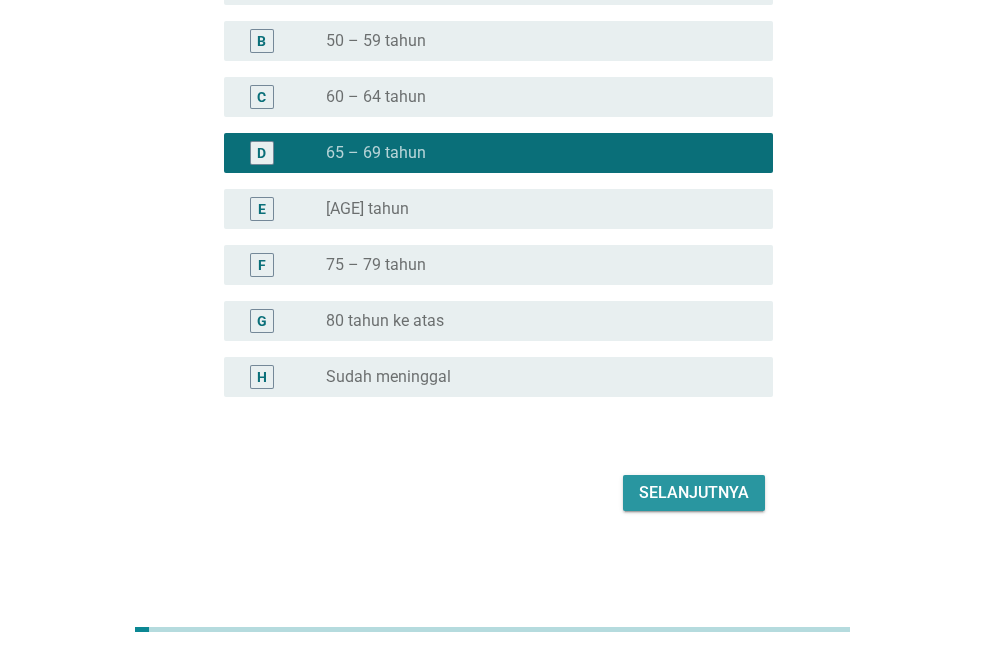 click on "Selanjutnya" at bounding box center (694, 493) 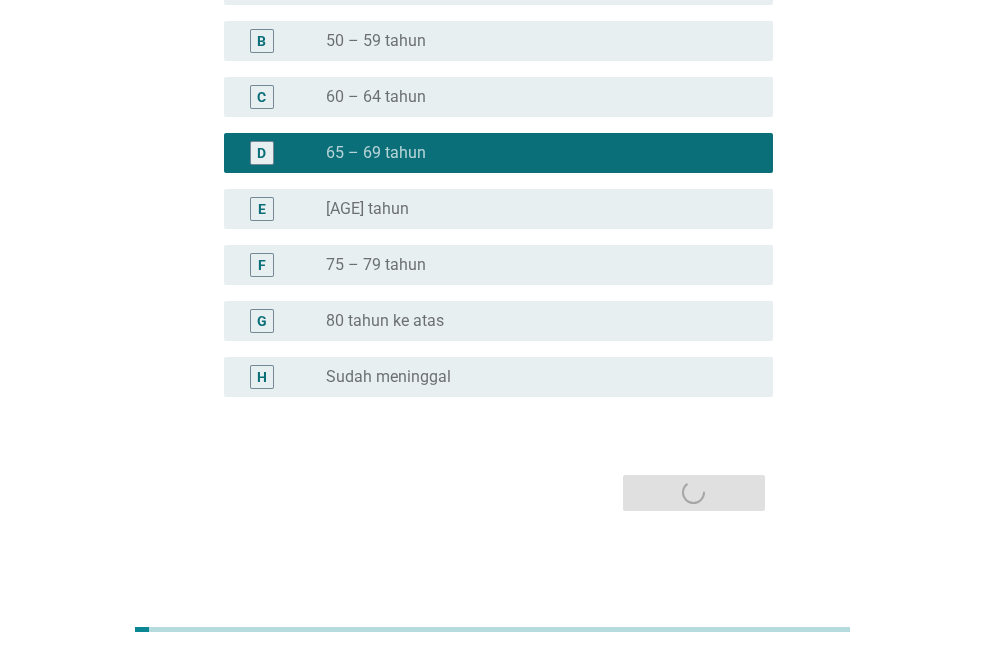 scroll, scrollTop: 0, scrollLeft: 0, axis: both 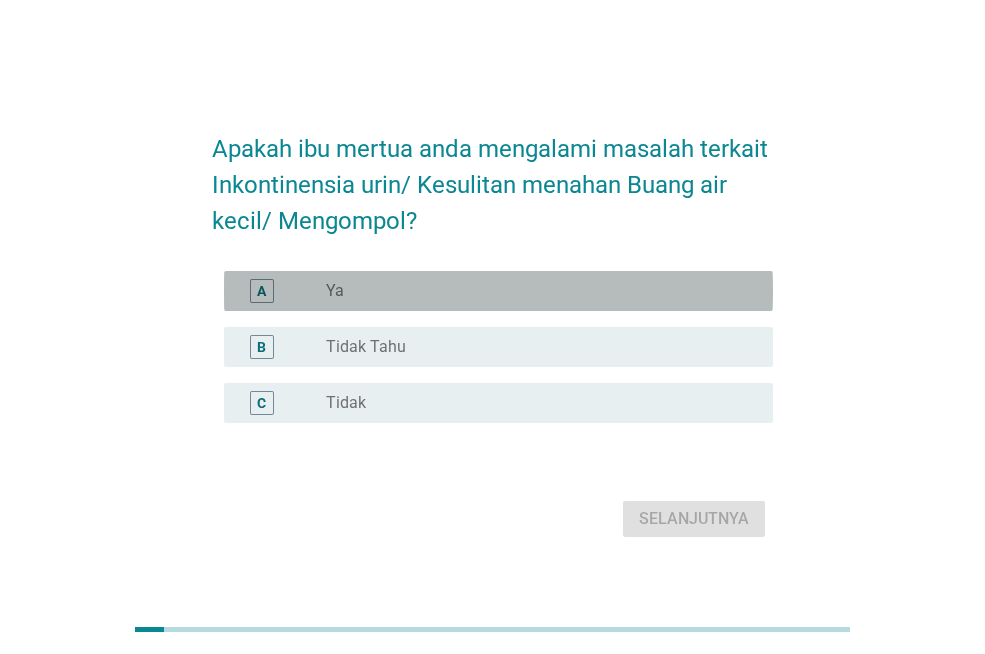 click on "radio_button_unchecked Ya" at bounding box center (533, 291) 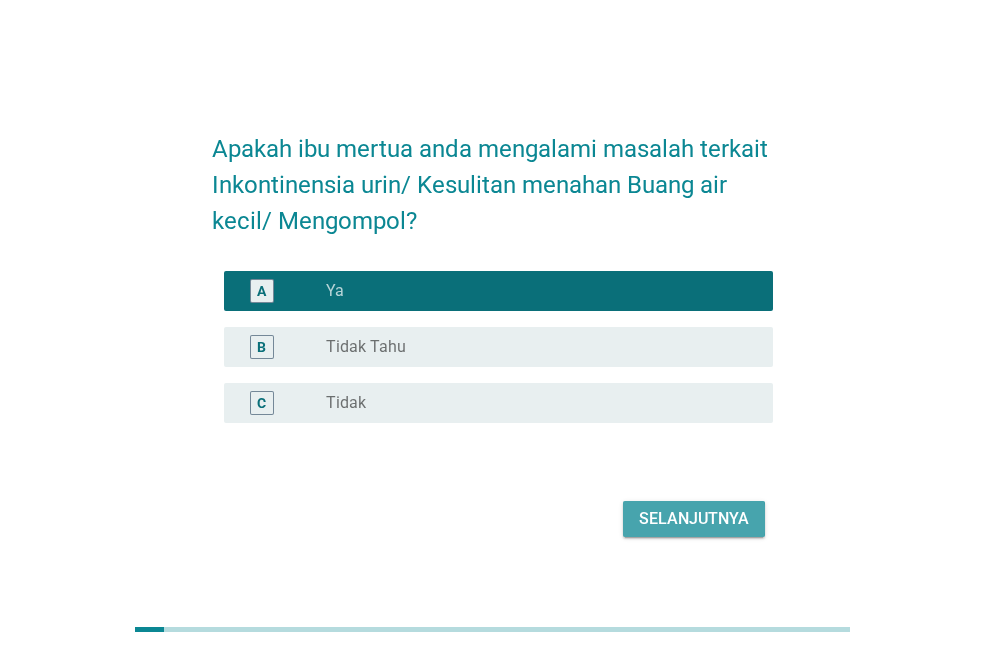 click on "Selanjutnya" at bounding box center (694, 519) 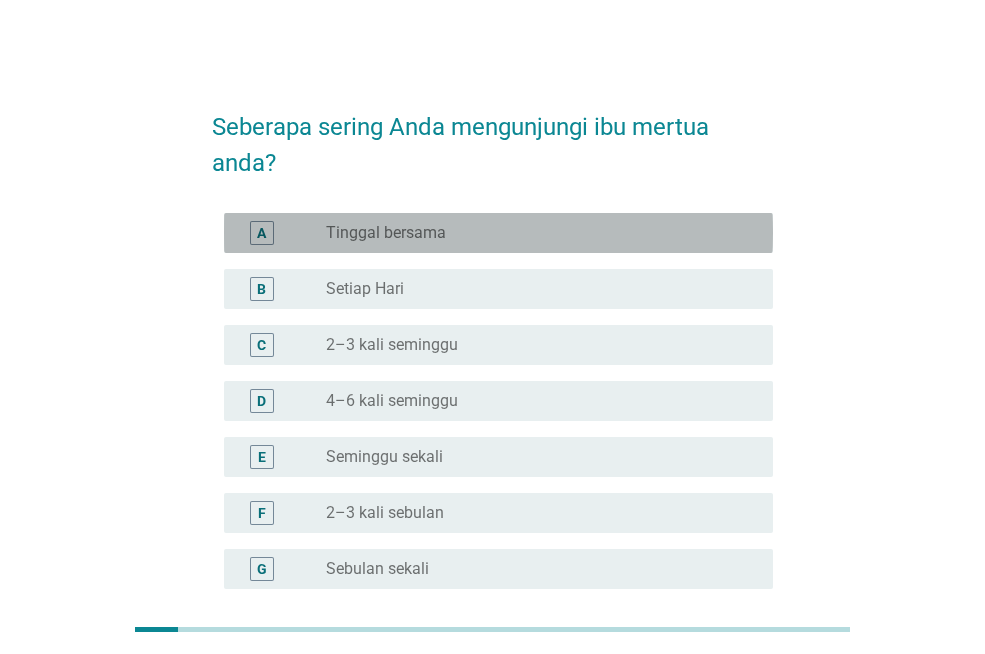 click on "A     radio_button_unchecked Tinggal bersama" at bounding box center [498, 233] 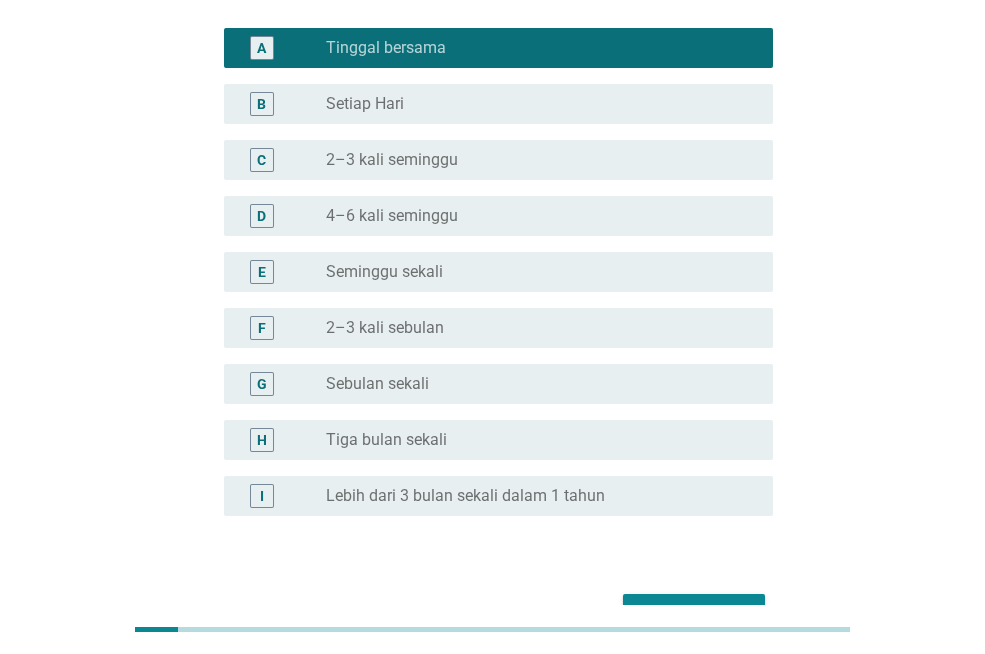 scroll, scrollTop: 200, scrollLeft: 0, axis: vertical 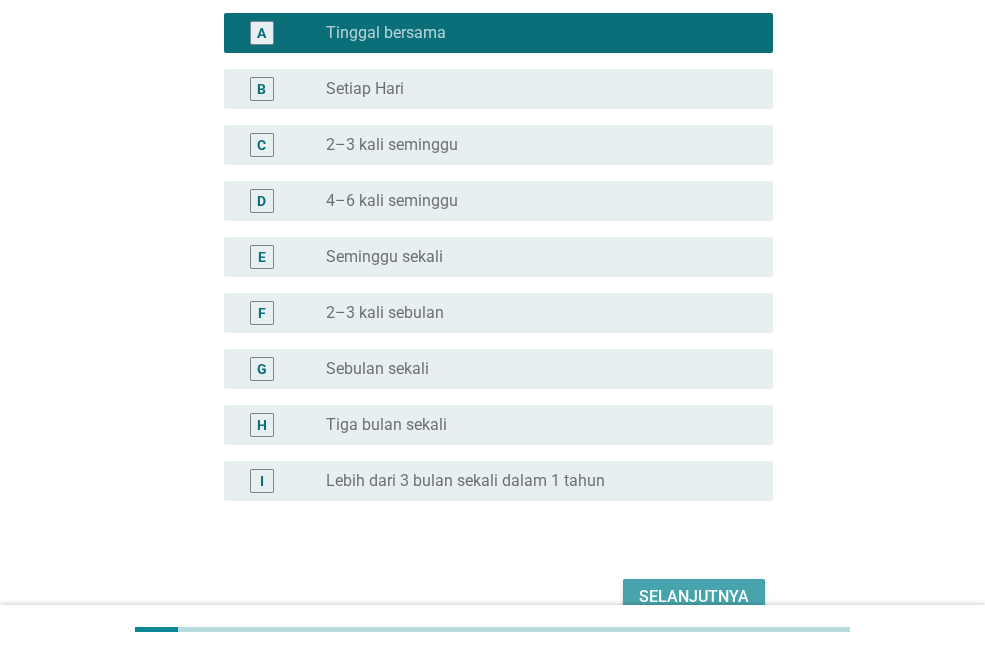click on "Selanjutnya" at bounding box center [694, 597] 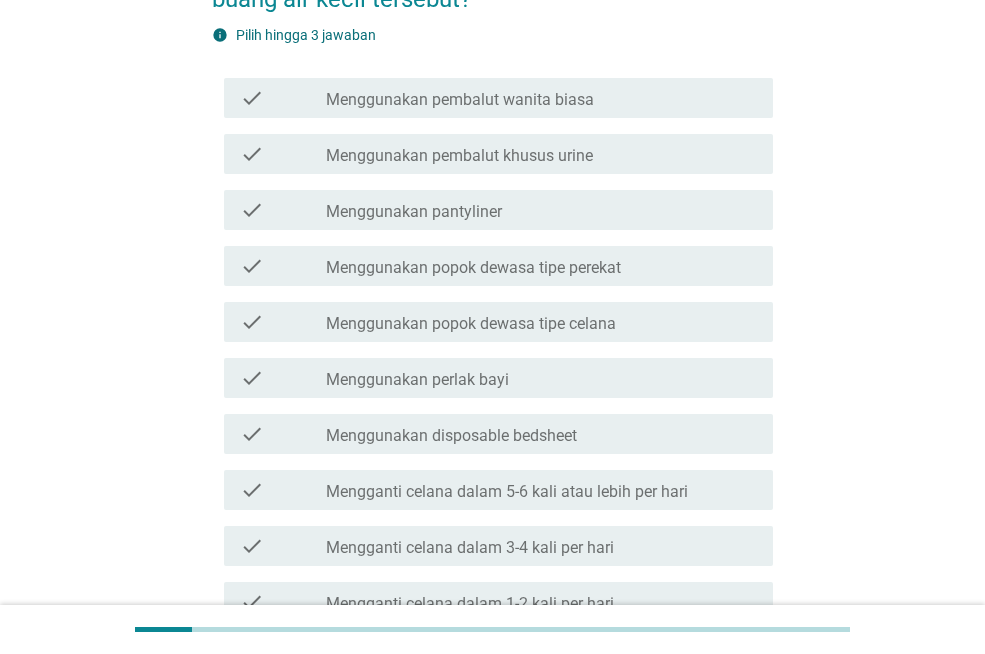 scroll, scrollTop: 0, scrollLeft: 0, axis: both 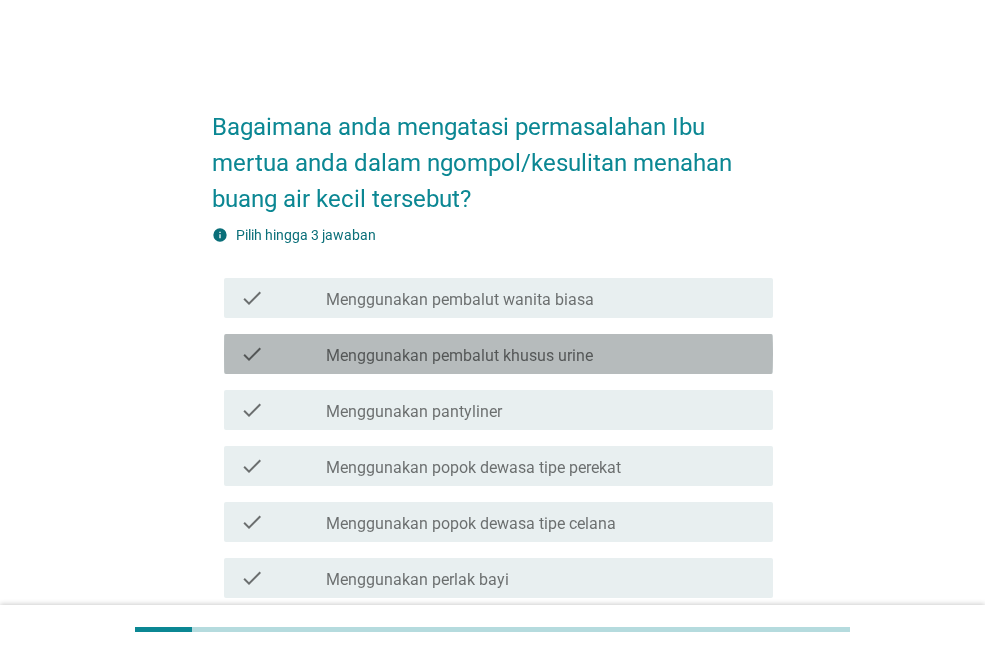 click on "check     check_box_outline_blank Menggunakan pembalut khusus urine" at bounding box center (498, 354) 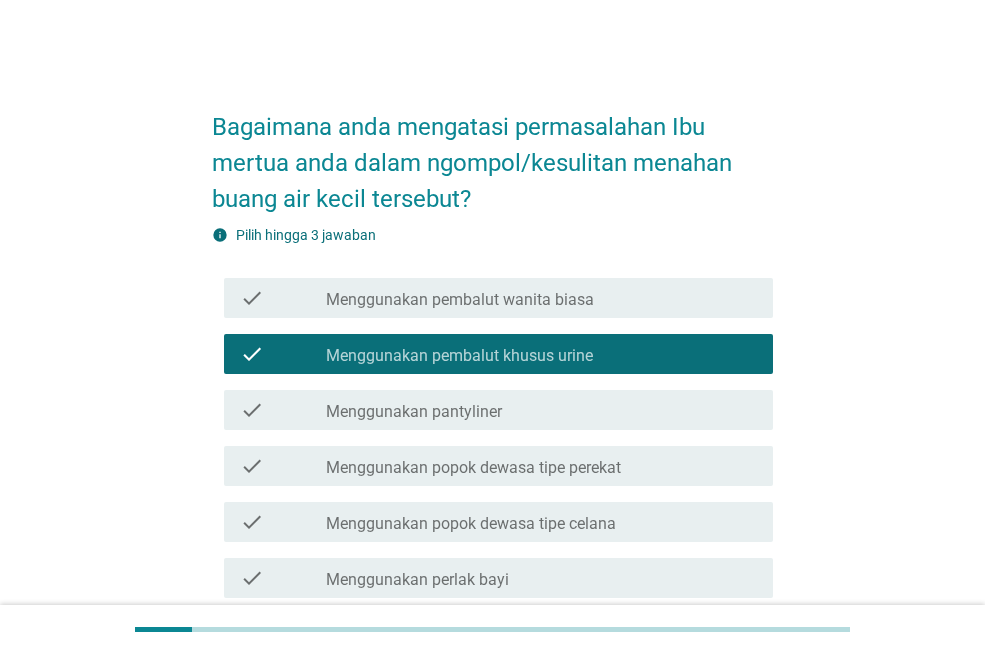 click on "Menggunakan popok dewasa tipe celana" at bounding box center (471, 524) 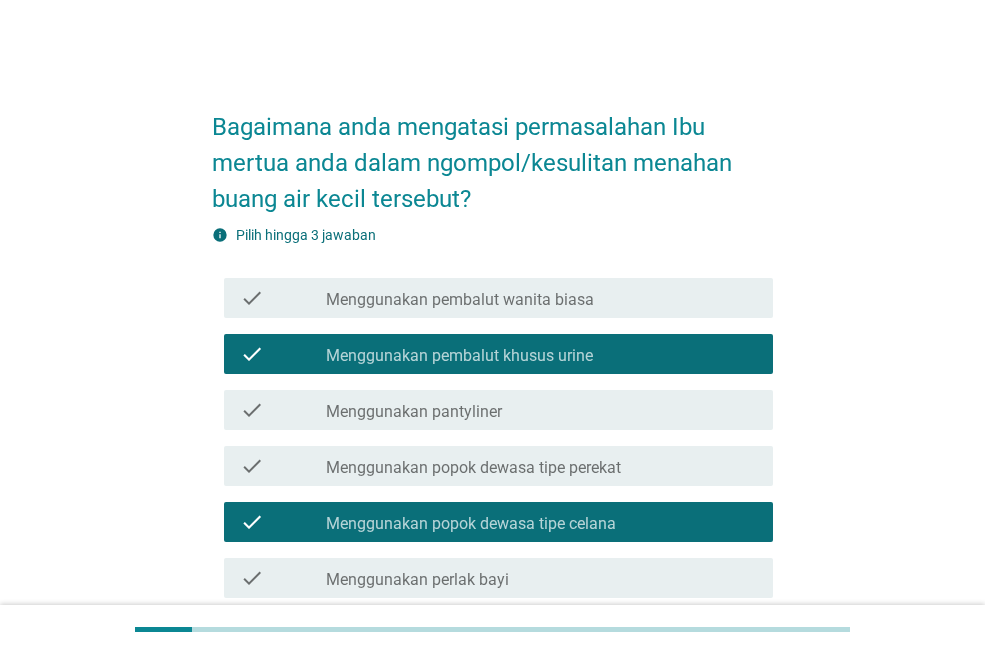 click on "Menggunakan pembalut khusus urine" at bounding box center [459, 356] 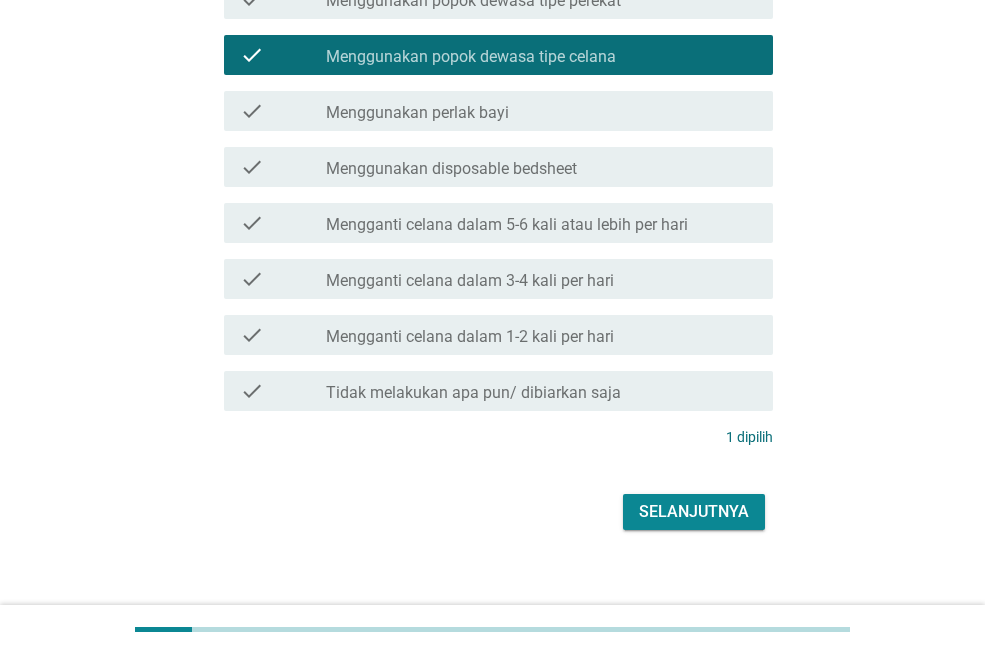 scroll, scrollTop: 486, scrollLeft: 0, axis: vertical 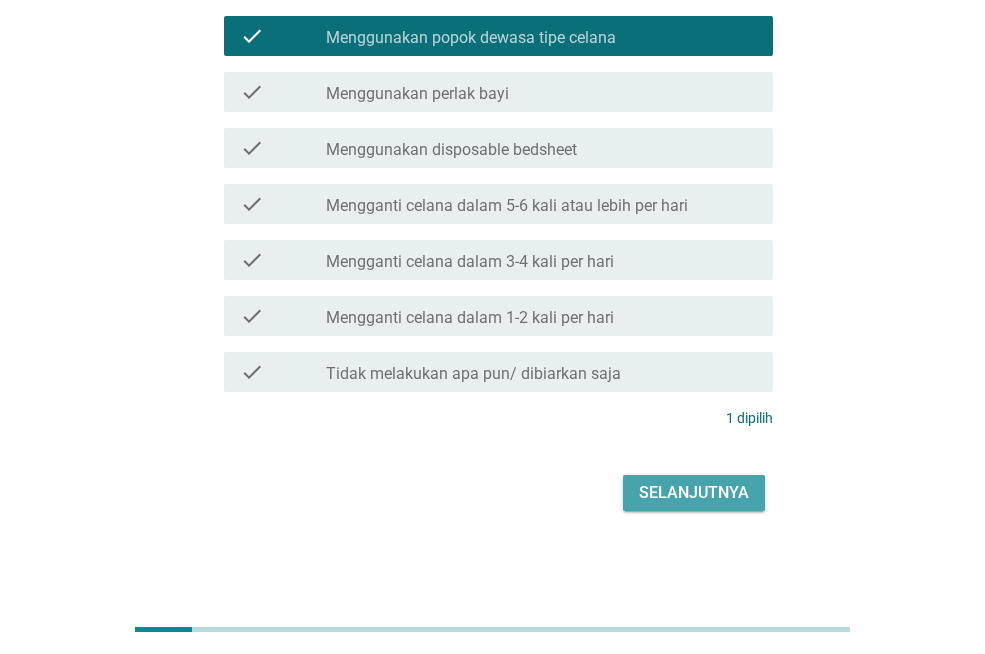 click on "Selanjutnya" at bounding box center (694, 493) 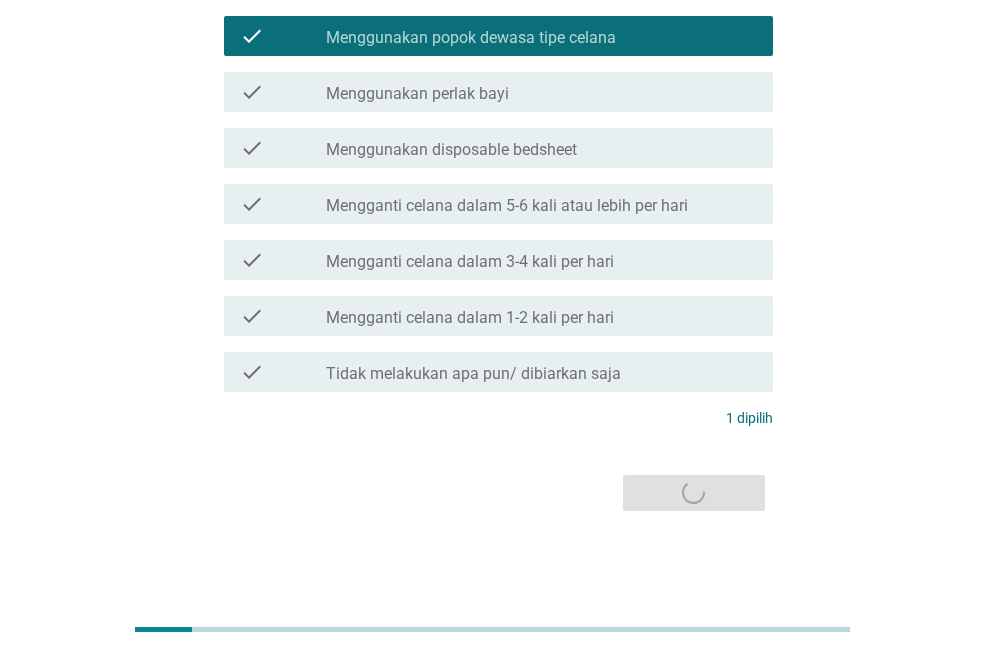 scroll, scrollTop: 0, scrollLeft: 0, axis: both 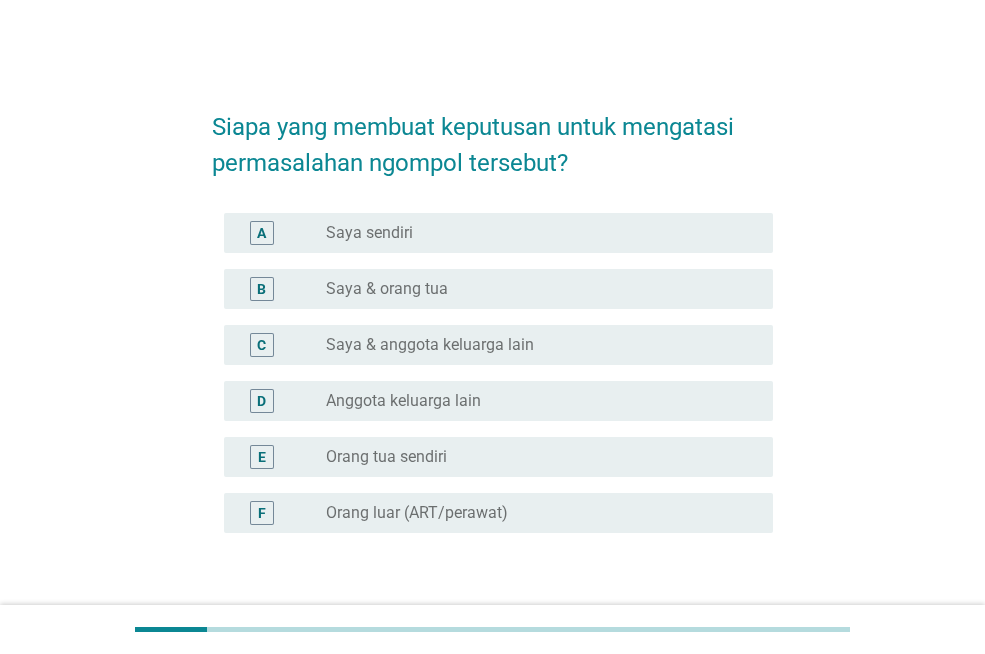 click on "radio_button_unchecked Saya sendiri" at bounding box center (533, 233) 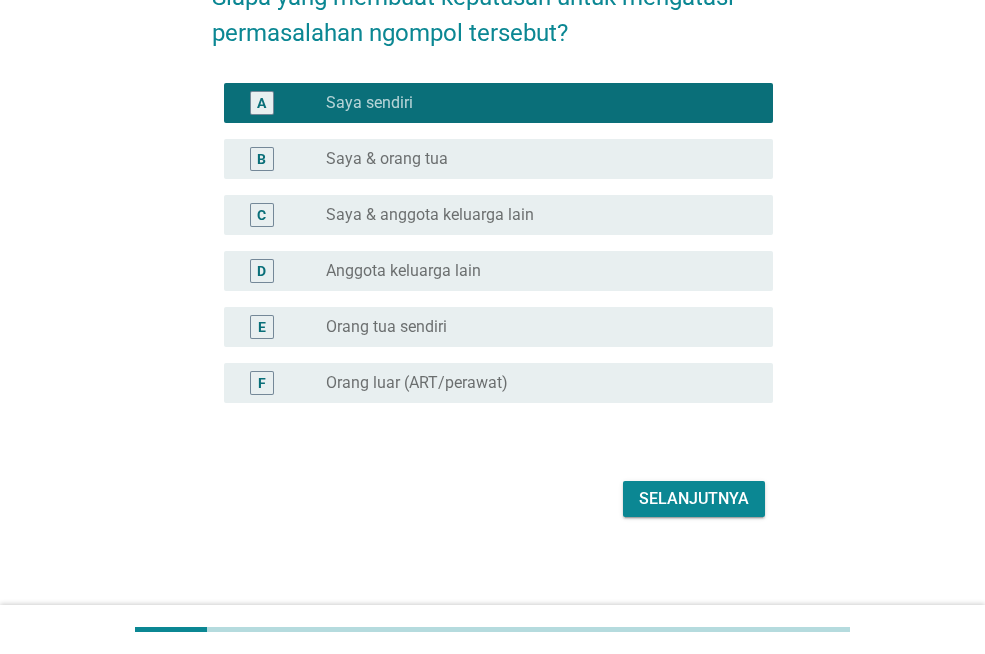 scroll, scrollTop: 136, scrollLeft: 0, axis: vertical 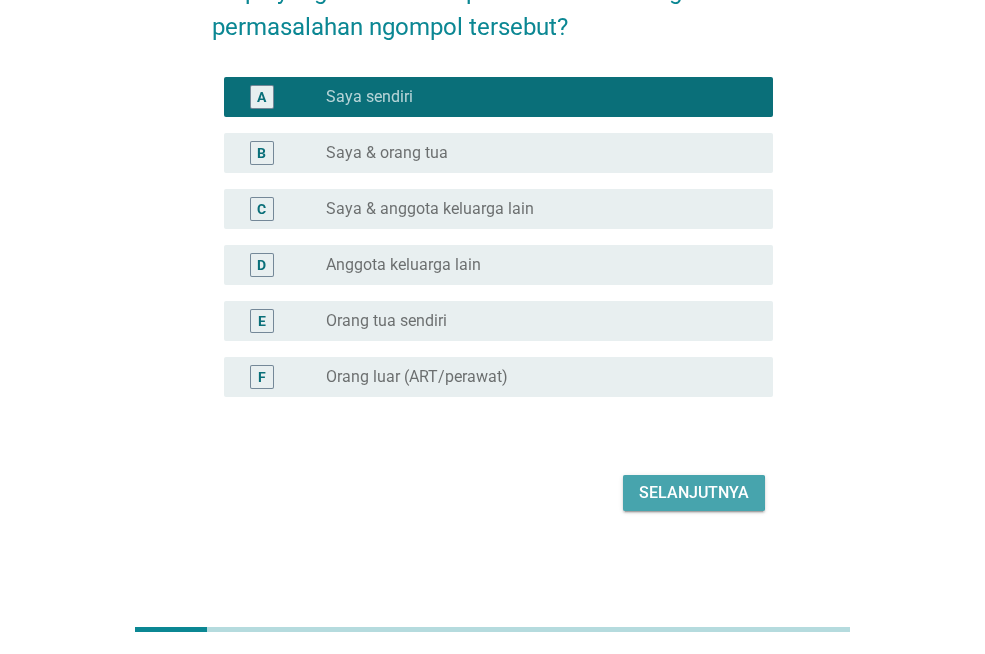 click on "Selanjutnya" at bounding box center (694, 493) 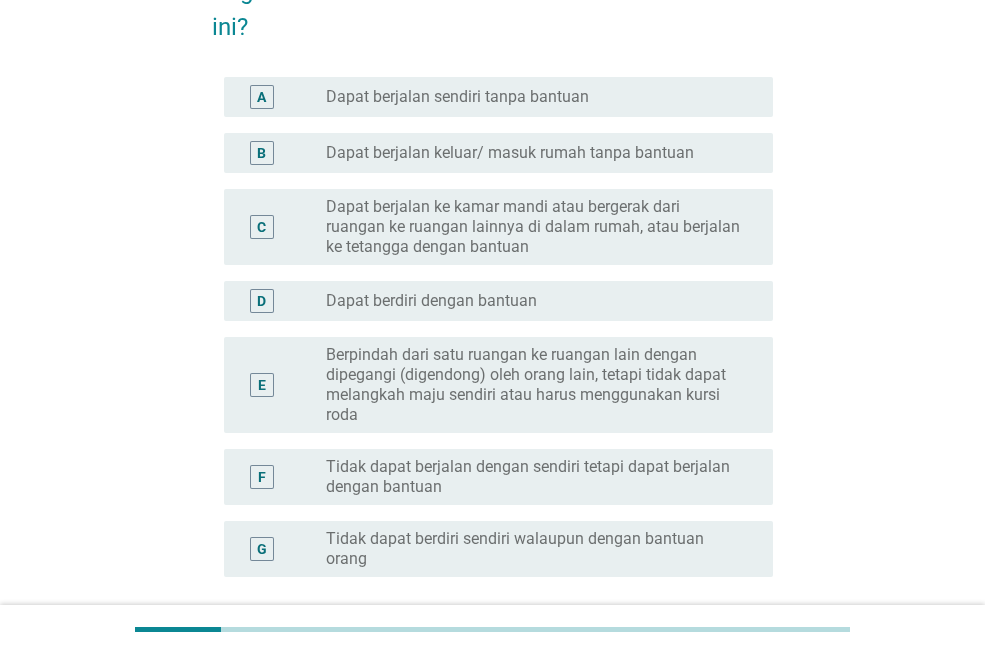 scroll, scrollTop: 0, scrollLeft: 0, axis: both 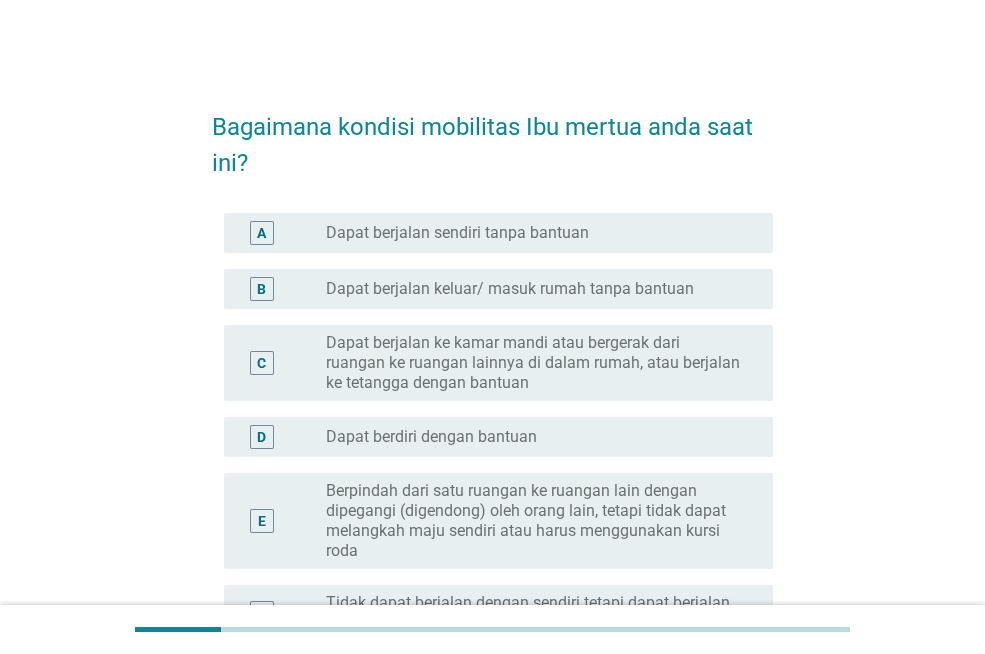 click on "Dapat berjalan sendiri tanpa bantuan" at bounding box center [457, 233] 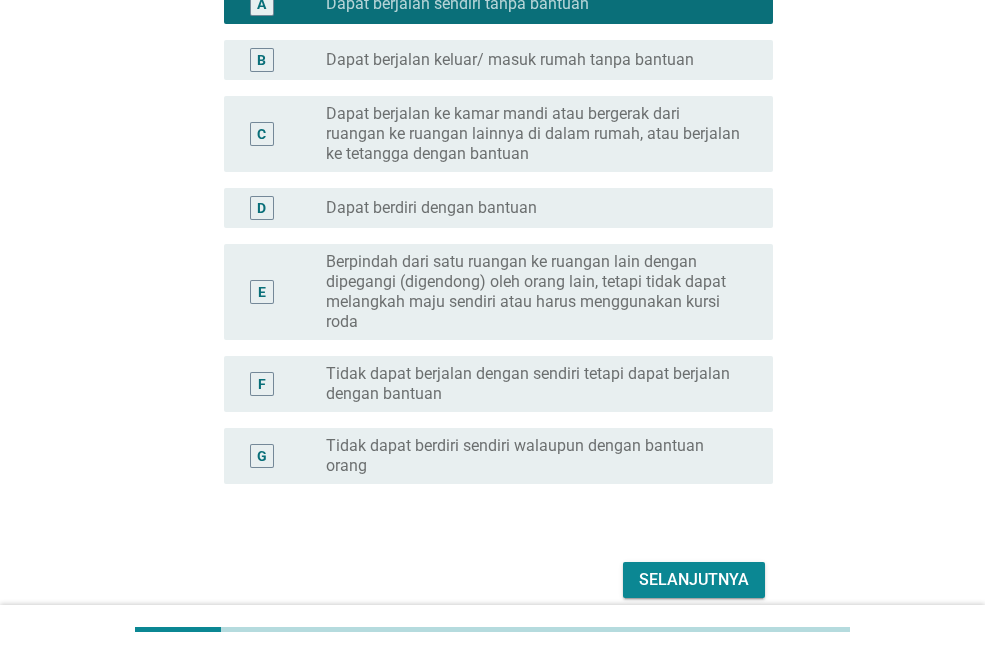 scroll, scrollTop: 300, scrollLeft: 0, axis: vertical 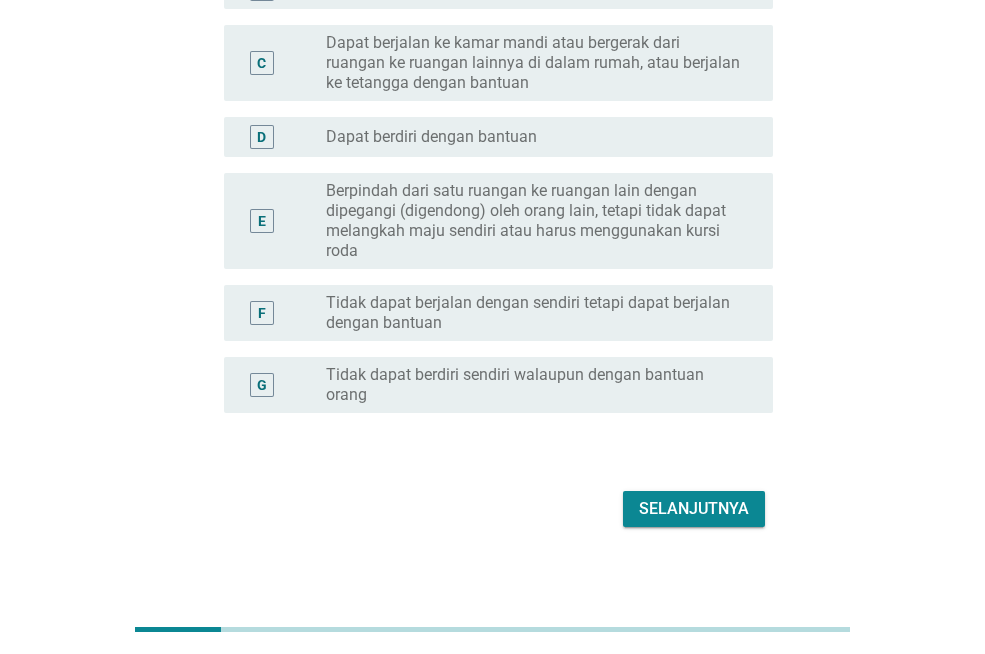 click on "Selanjutnya" at bounding box center [694, 509] 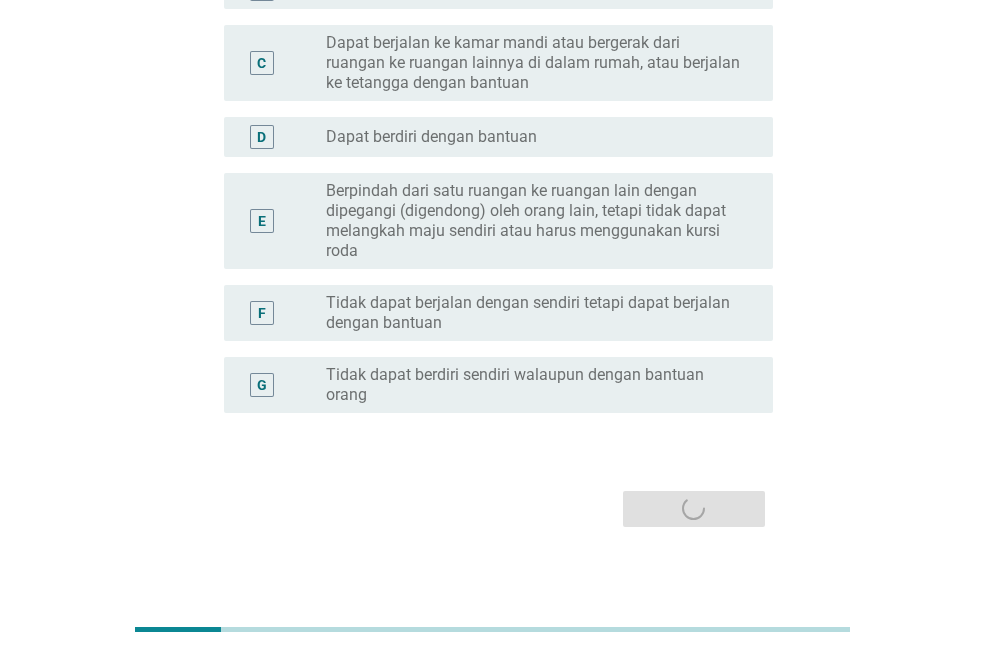 scroll, scrollTop: 0, scrollLeft: 0, axis: both 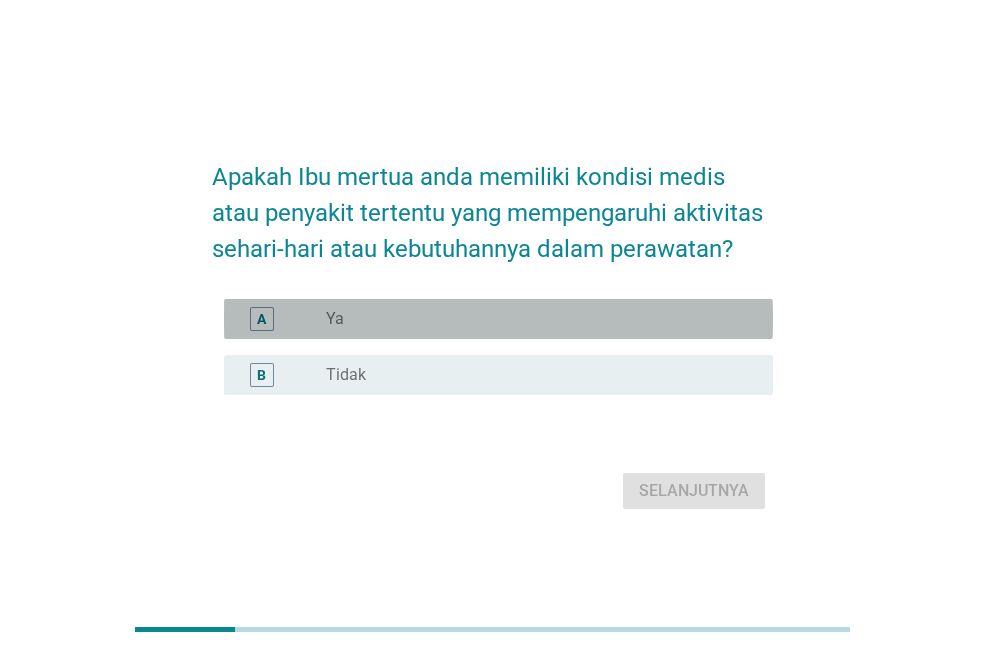 click on "radio_button_unchecked Ya" at bounding box center [533, 319] 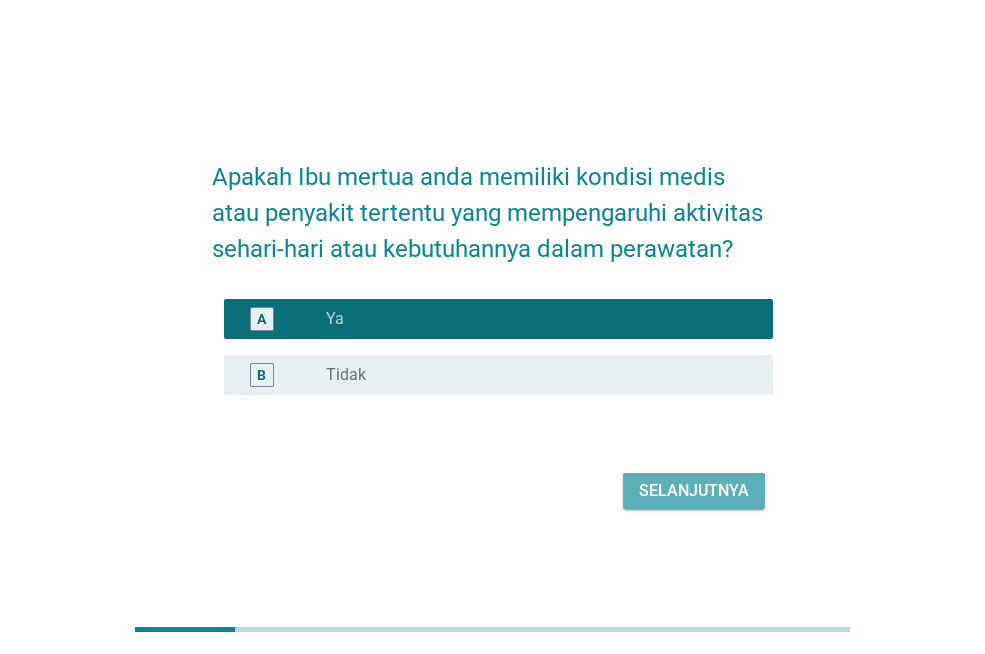 click on "Selanjutnya" at bounding box center (694, 491) 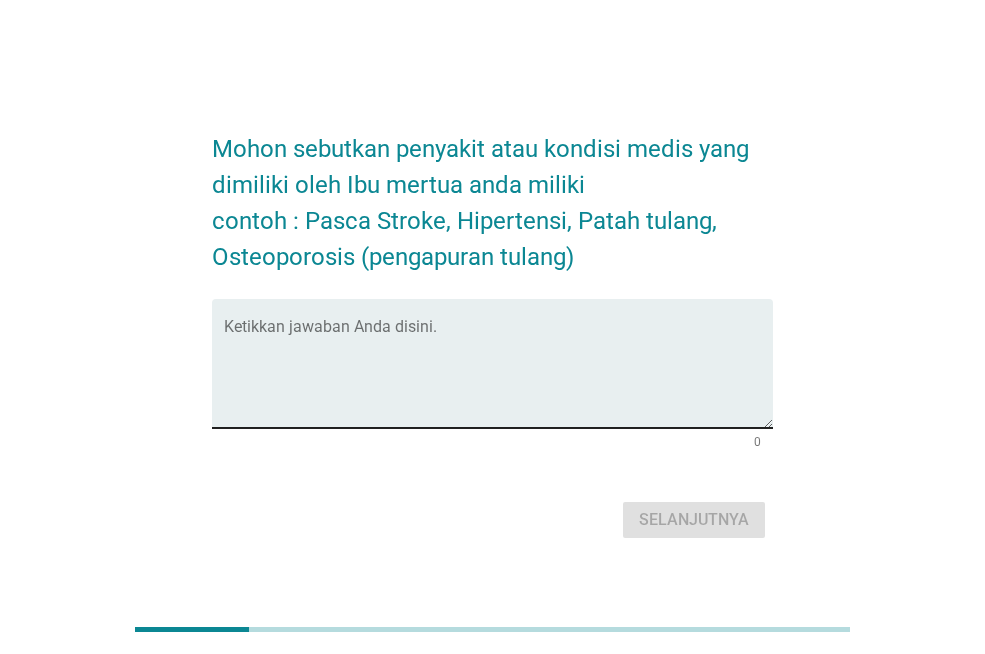 click at bounding box center [498, 375] 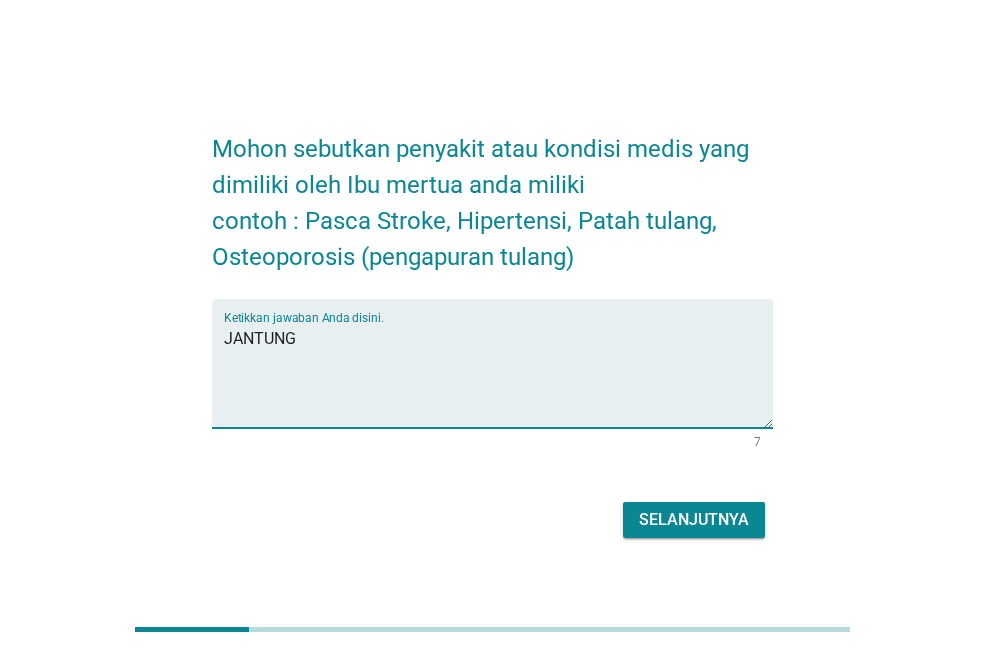 type on "JANTUNG" 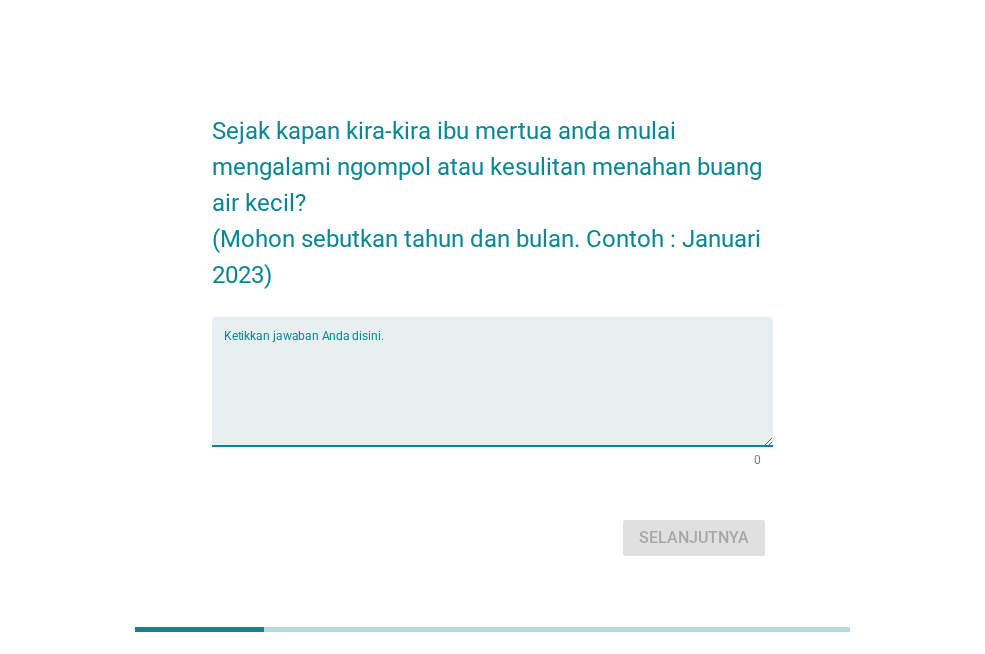 click at bounding box center (498, 393) 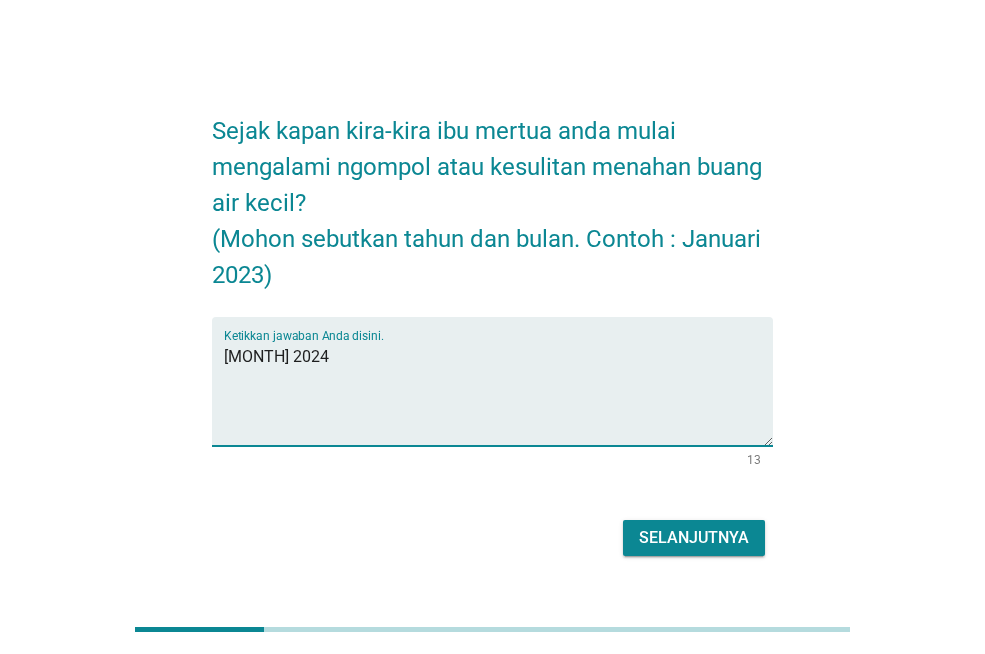 type on "[MONTH] 2024" 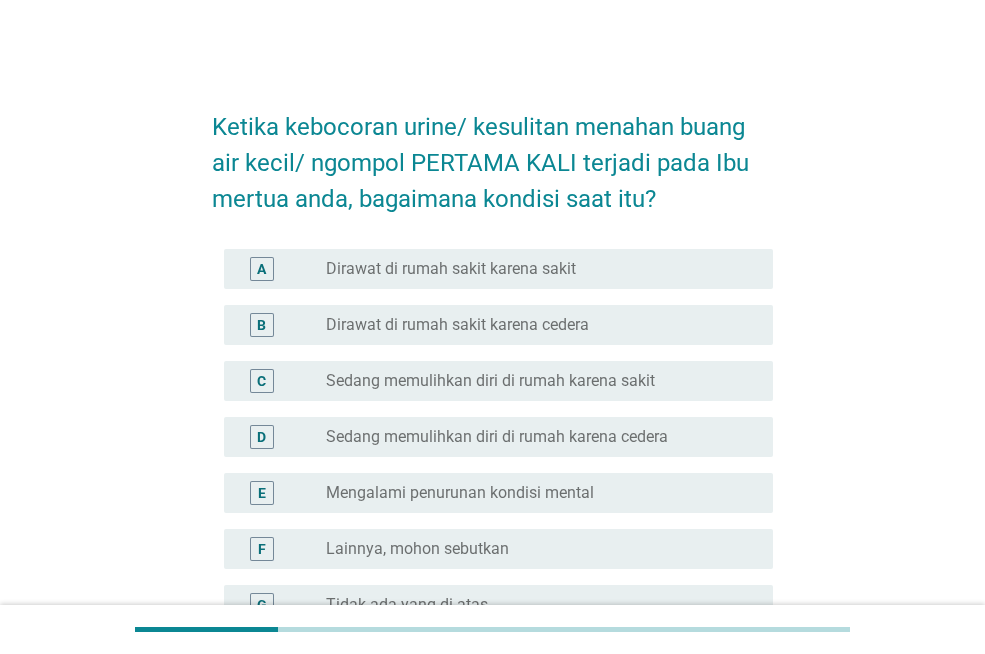 click on "Dirawat di rumah sakit karena sakit" at bounding box center [451, 269] 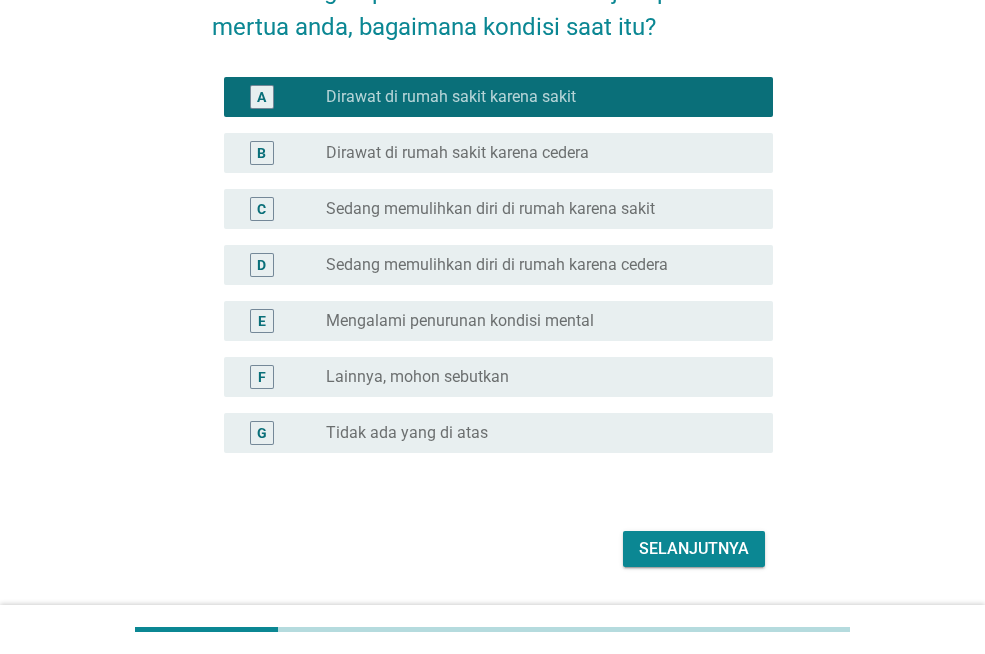 scroll, scrollTop: 228, scrollLeft: 0, axis: vertical 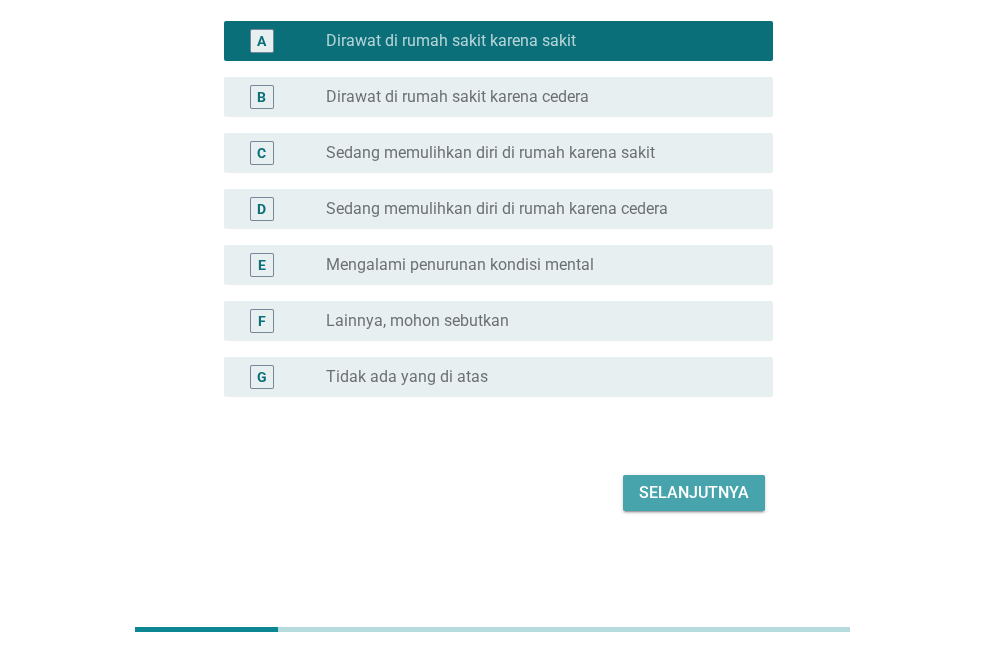 click on "Selanjutnya" at bounding box center [694, 493] 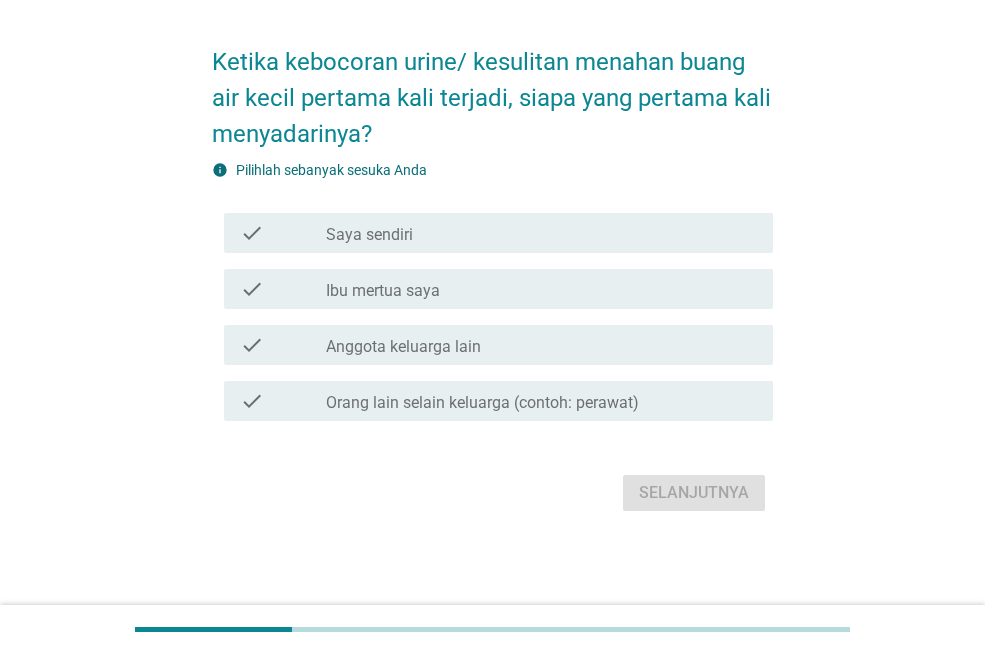 scroll, scrollTop: 0, scrollLeft: 0, axis: both 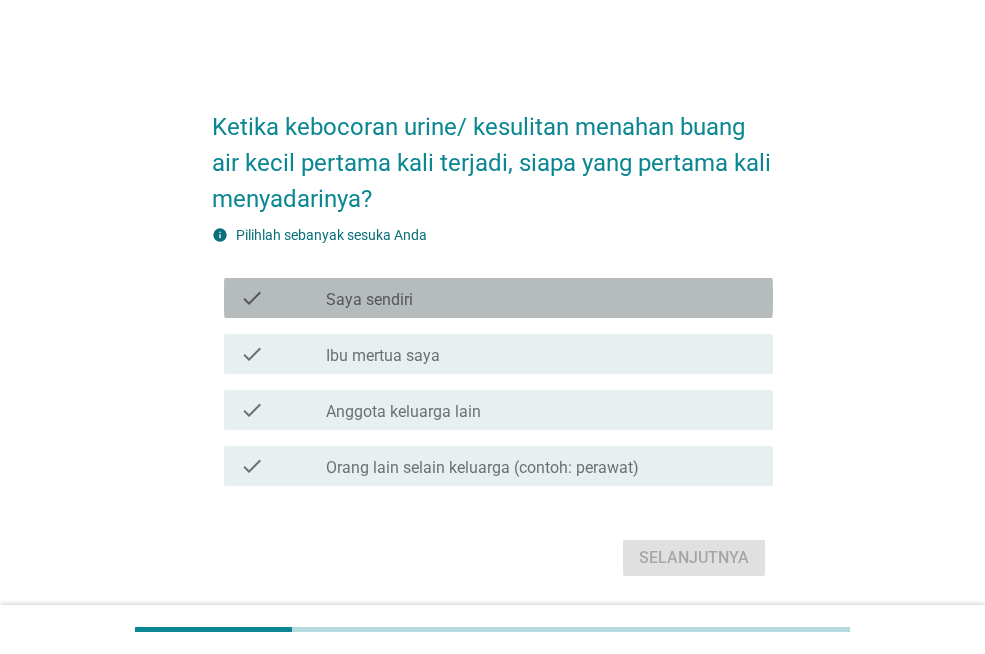 click on "check_box_outline_blank Saya sendiri" at bounding box center [541, 298] 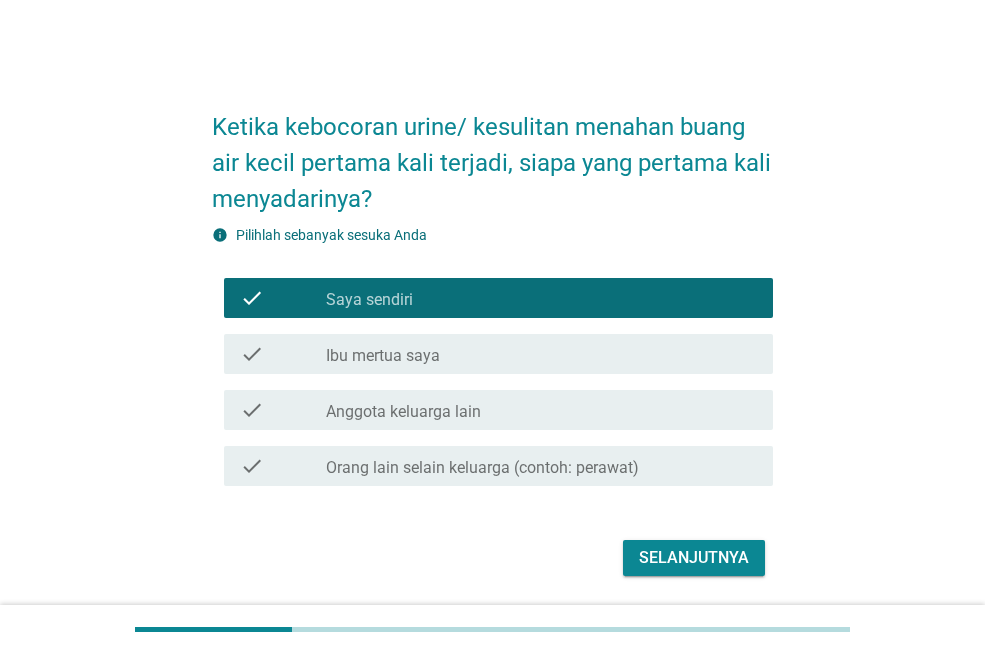 click on "Ibu mertua saya" at bounding box center (383, 356) 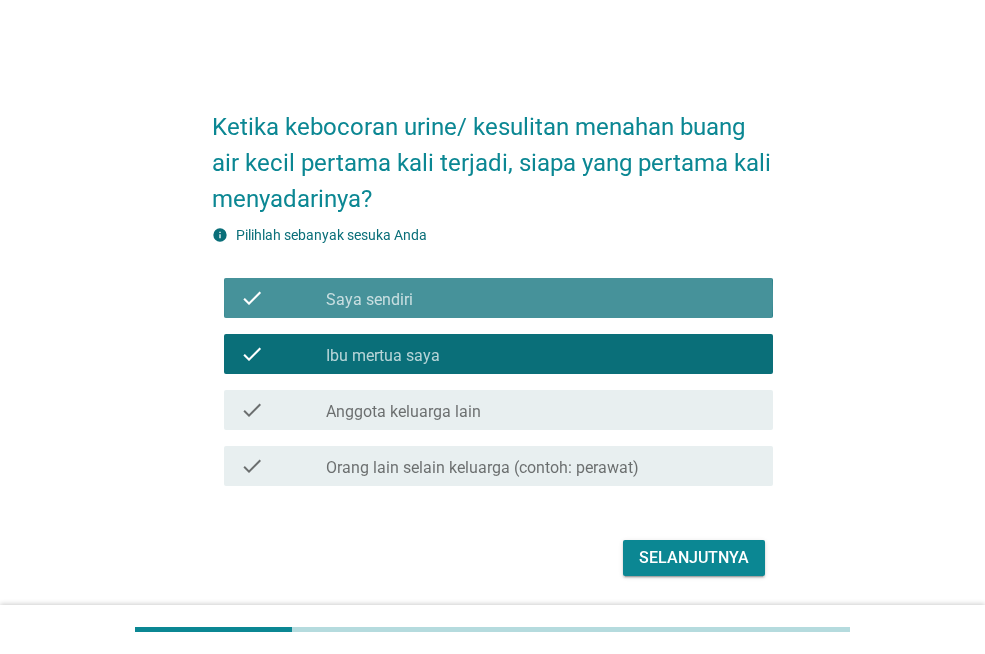 click on "check_box_outline_blank Saya sendiri" at bounding box center (541, 298) 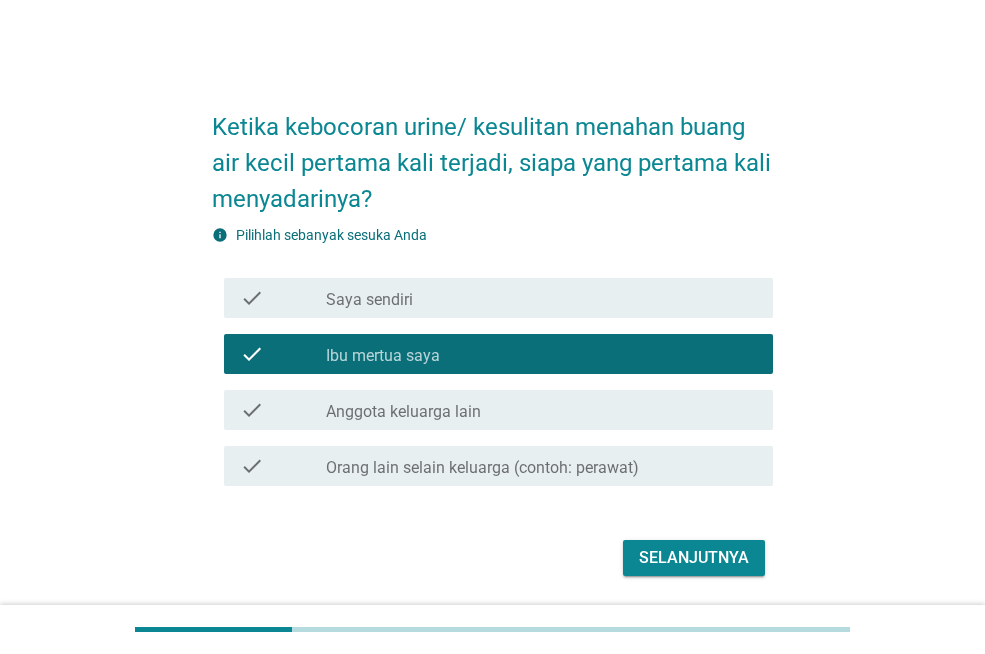 click on "Selanjutnya" at bounding box center [694, 558] 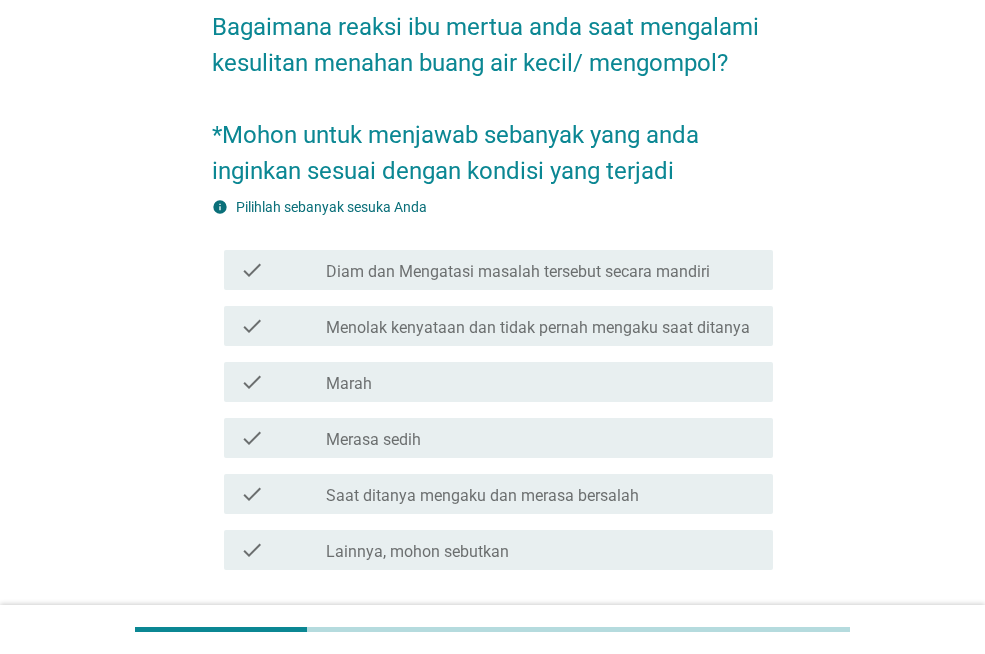 scroll, scrollTop: 200, scrollLeft: 0, axis: vertical 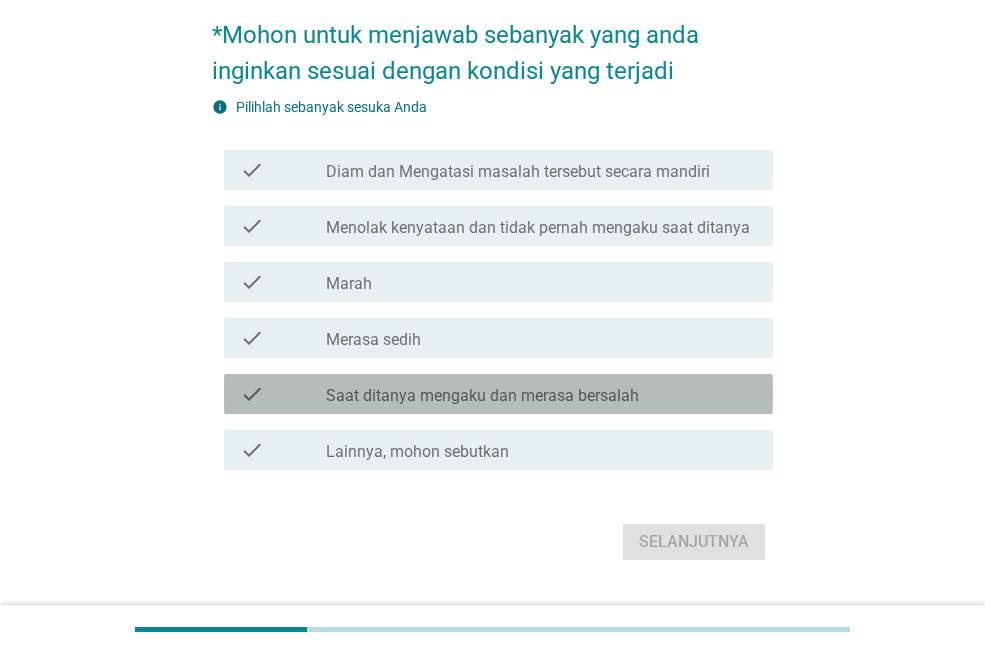 click on "Saat ditanya mengaku dan merasa bersalah" at bounding box center [482, 396] 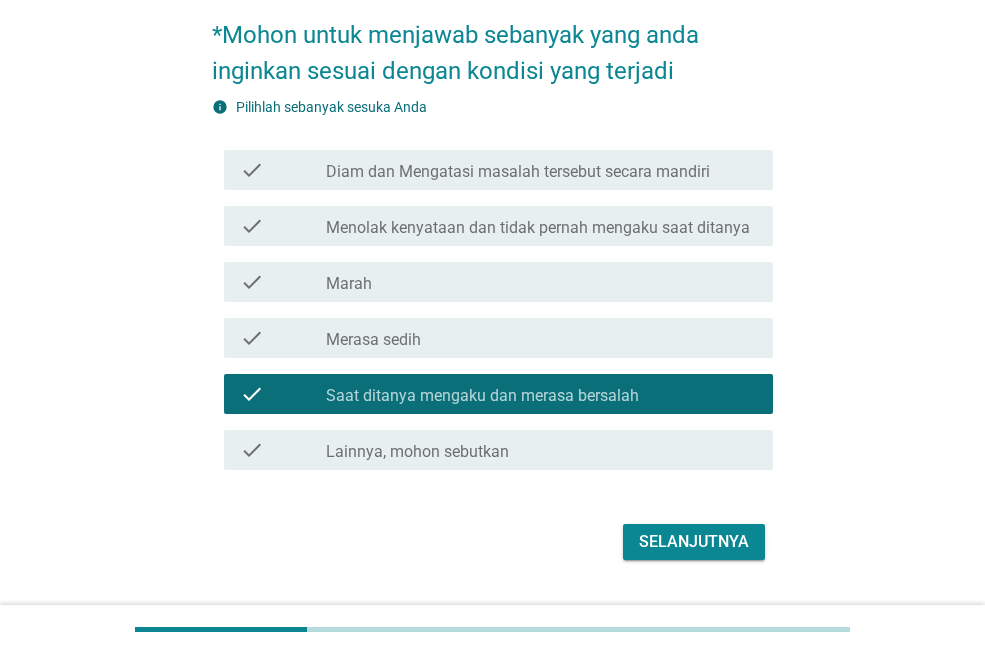 click on "Selanjutnya" at bounding box center (694, 542) 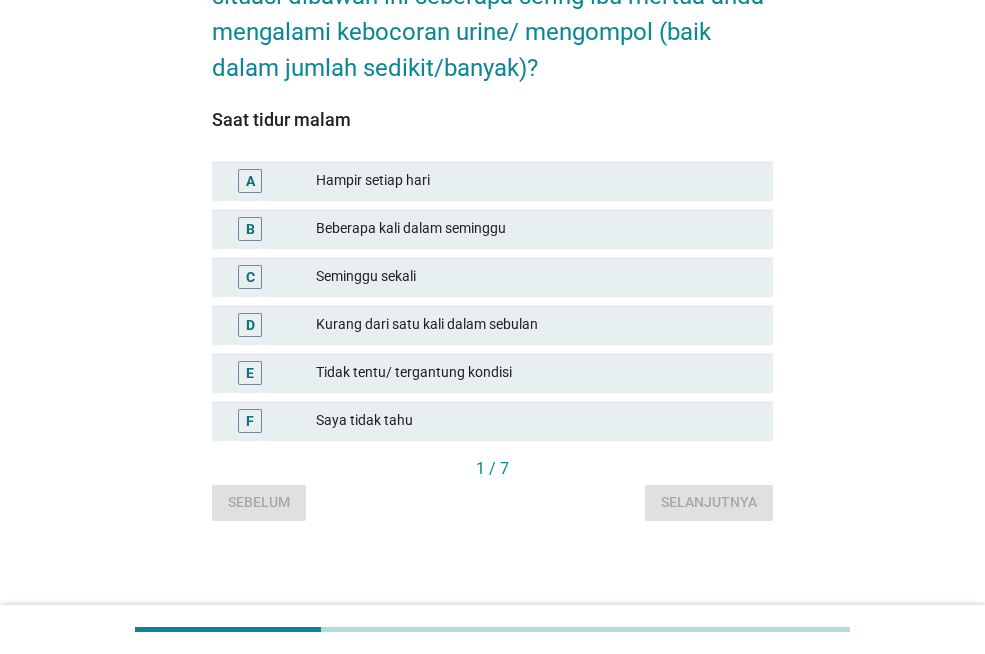 scroll, scrollTop: 171, scrollLeft: 0, axis: vertical 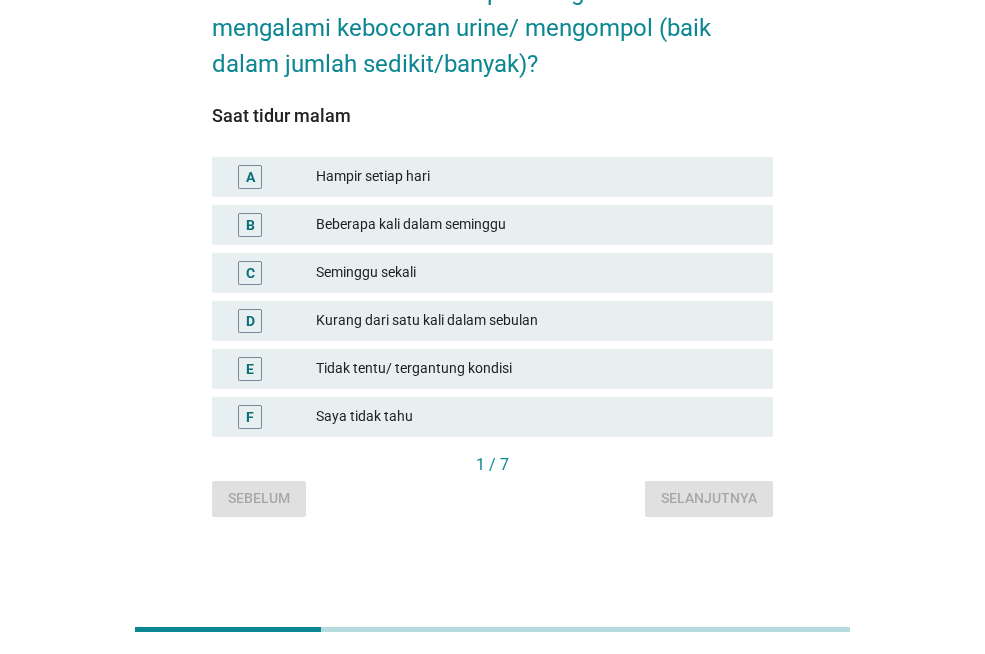 click on "Tidak tentu/ tergantung kondisi" at bounding box center [536, 369] 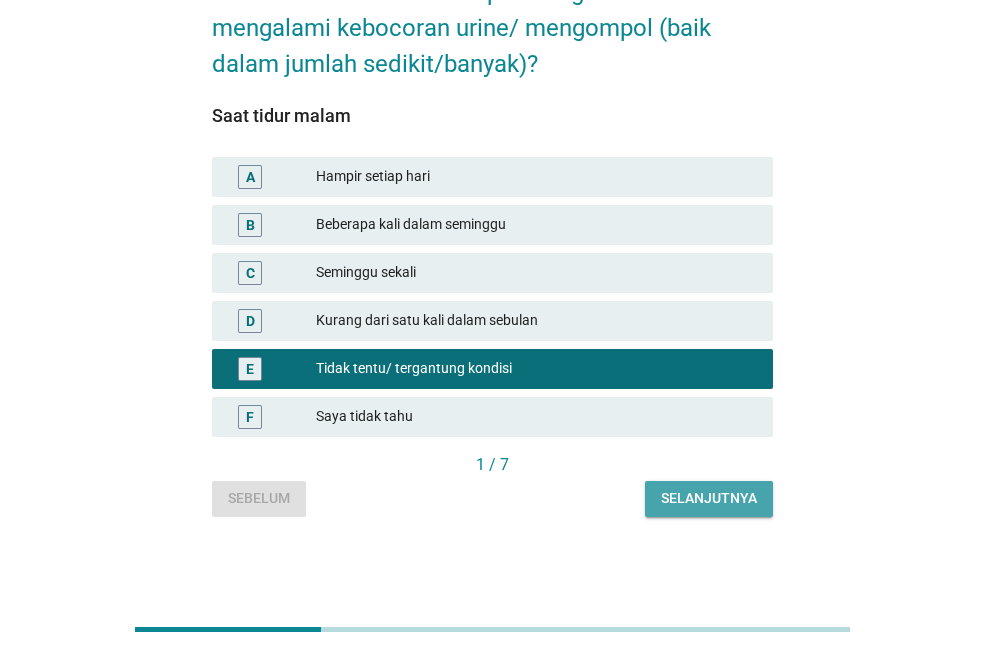 click on "Selanjutnya" at bounding box center [709, 498] 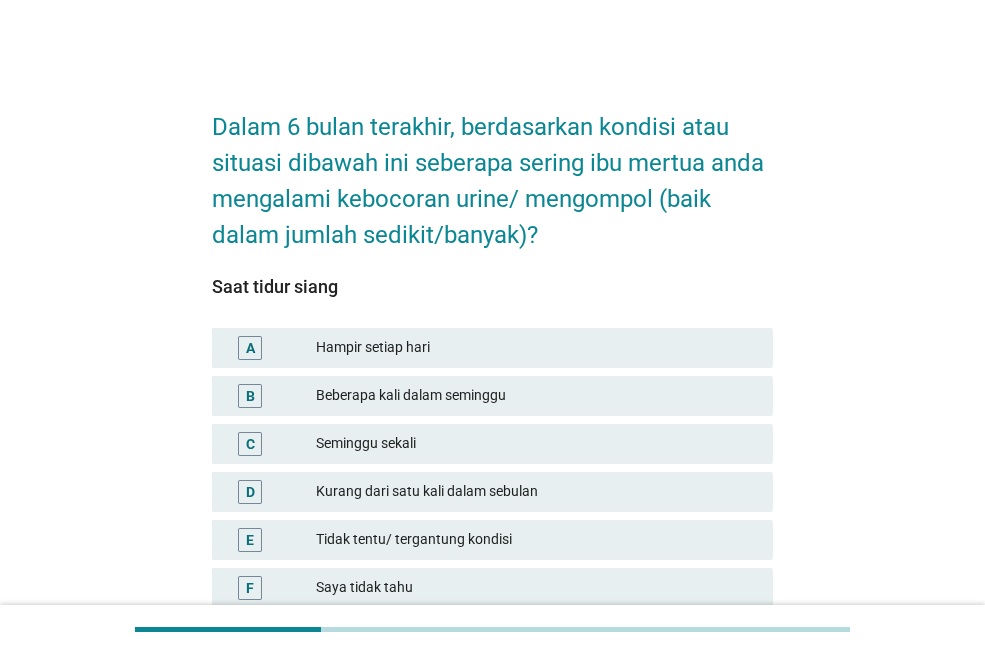 scroll, scrollTop: 100, scrollLeft: 0, axis: vertical 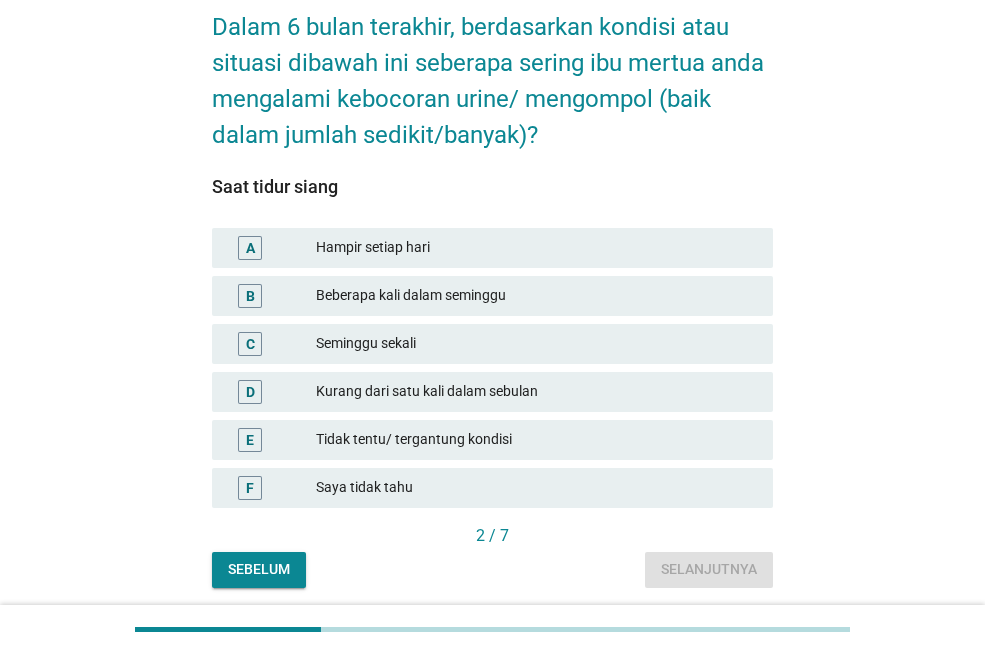 click on "Tidak tentu/ tergantung kondisi" at bounding box center [536, 440] 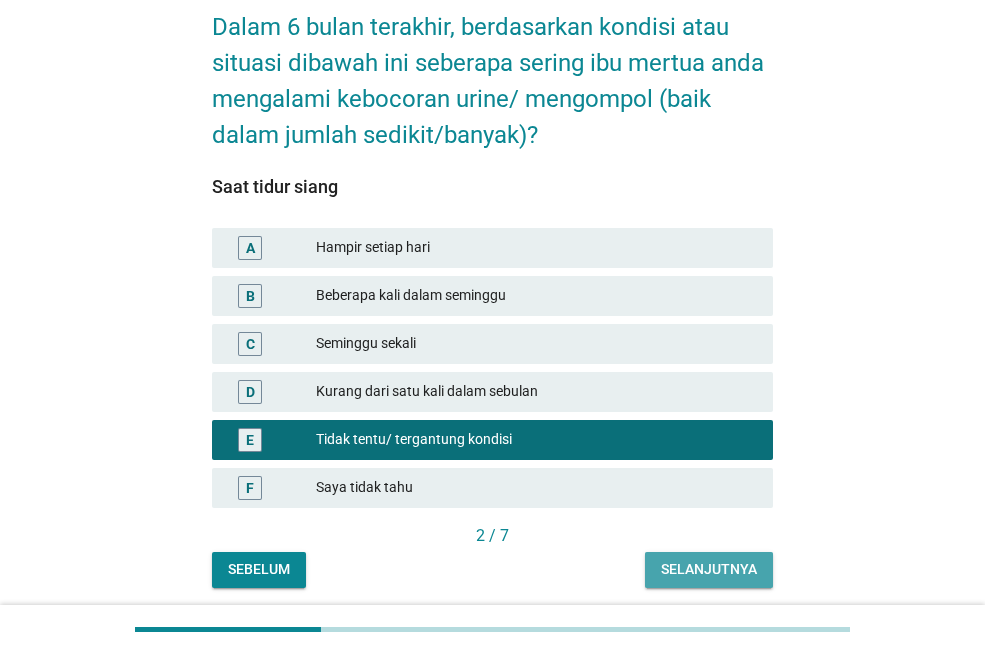 click on "Selanjutnya" at bounding box center [709, 569] 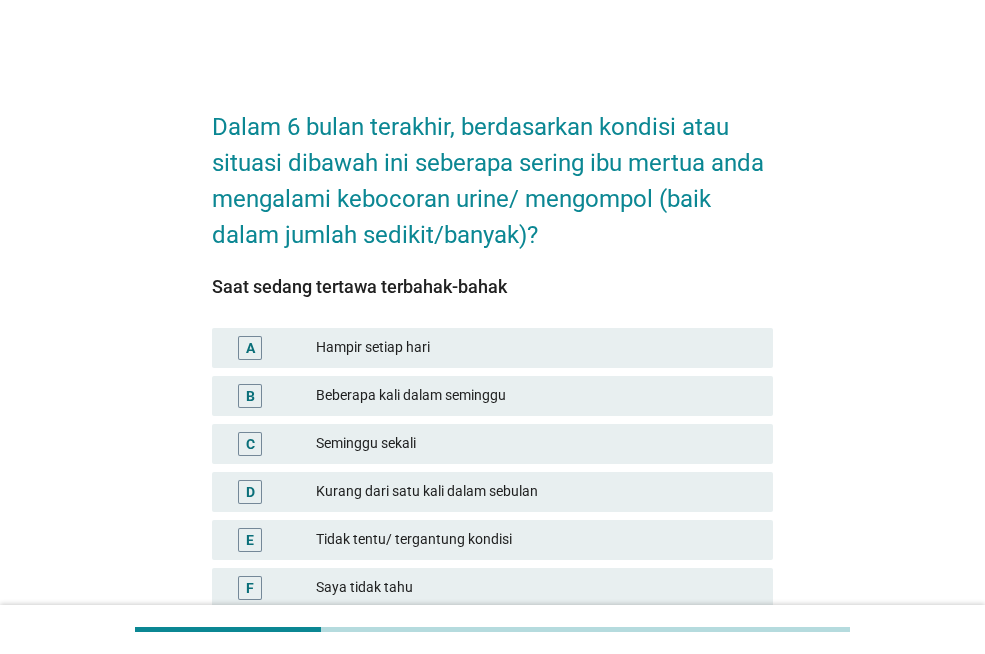 scroll, scrollTop: 100, scrollLeft: 0, axis: vertical 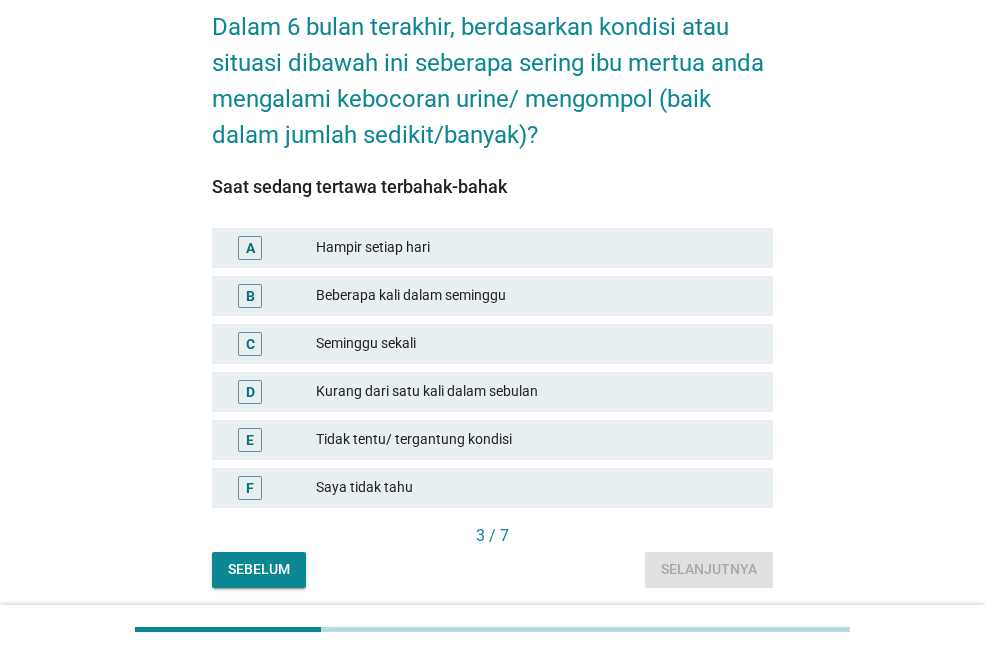 click on "Tidak tentu/ tergantung kondisi" at bounding box center [536, 440] 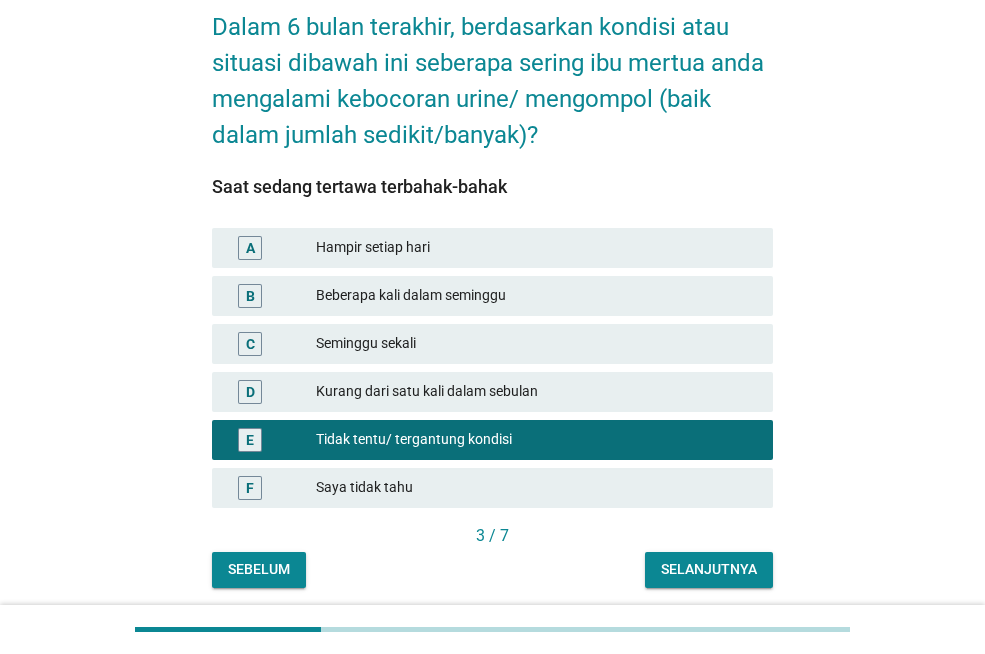 click on "Selanjutnya" at bounding box center (709, 569) 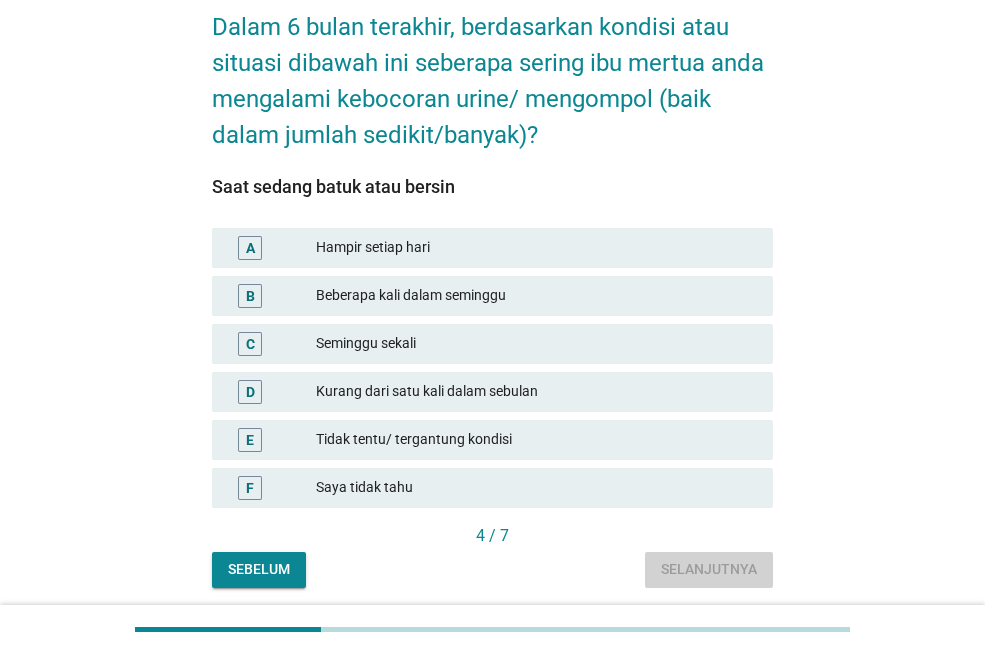 scroll, scrollTop: 0, scrollLeft: 0, axis: both 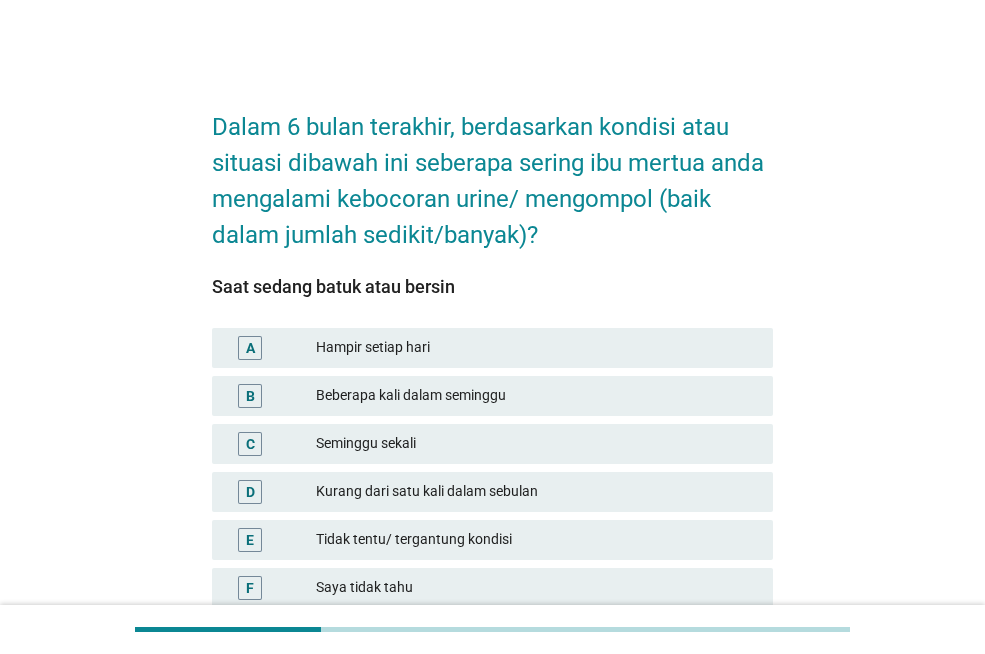 click on "Tidak tentu/ tergantung kondisi" at bounding box center (536, 540) 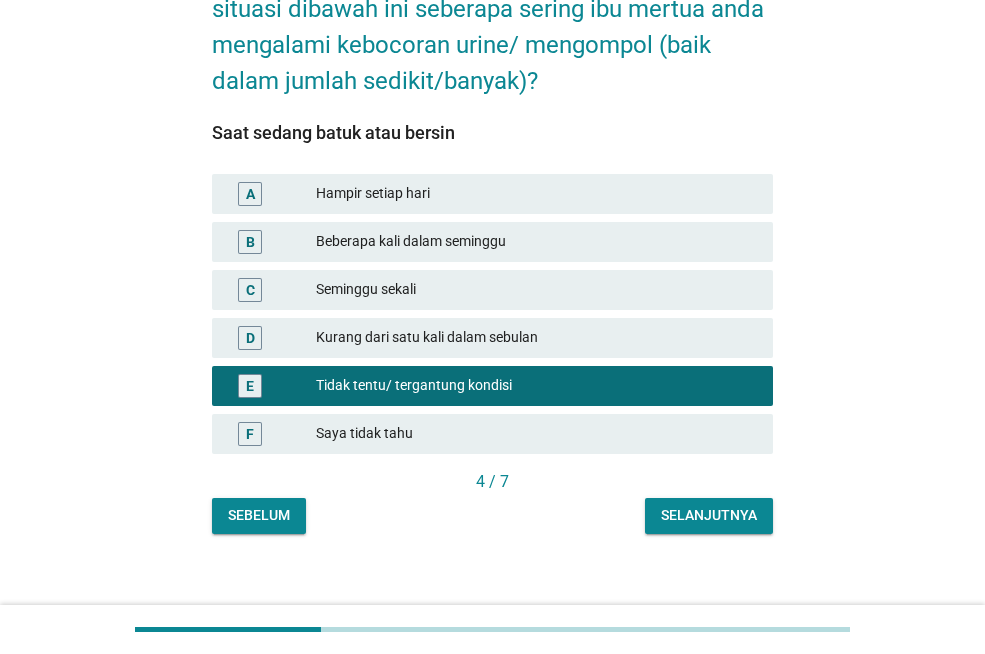 scroll, scrollTop: 171, scrollLeft: 0, axis: vertical 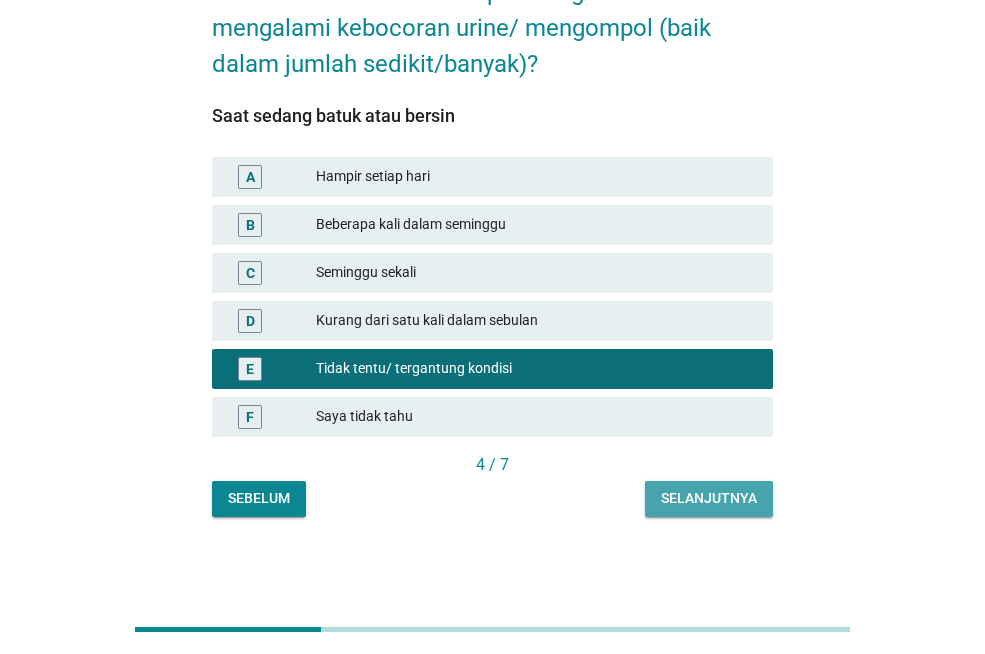 click on "Selanjutnya" at bounding box center (709, 498) 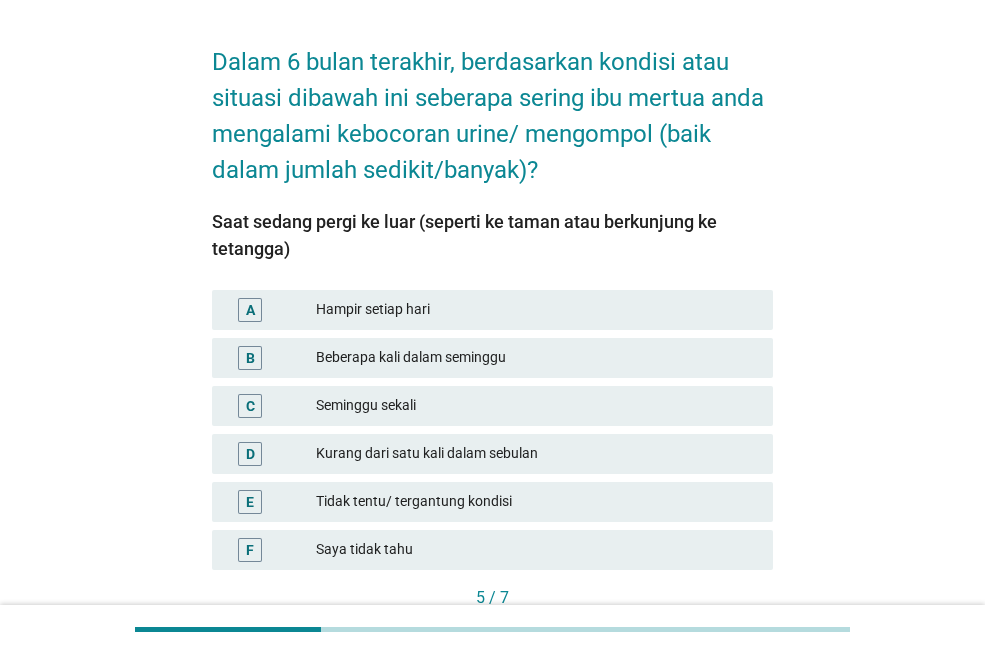scroll, scrollTop: 198, scrollLeft: 0, axis: vertical 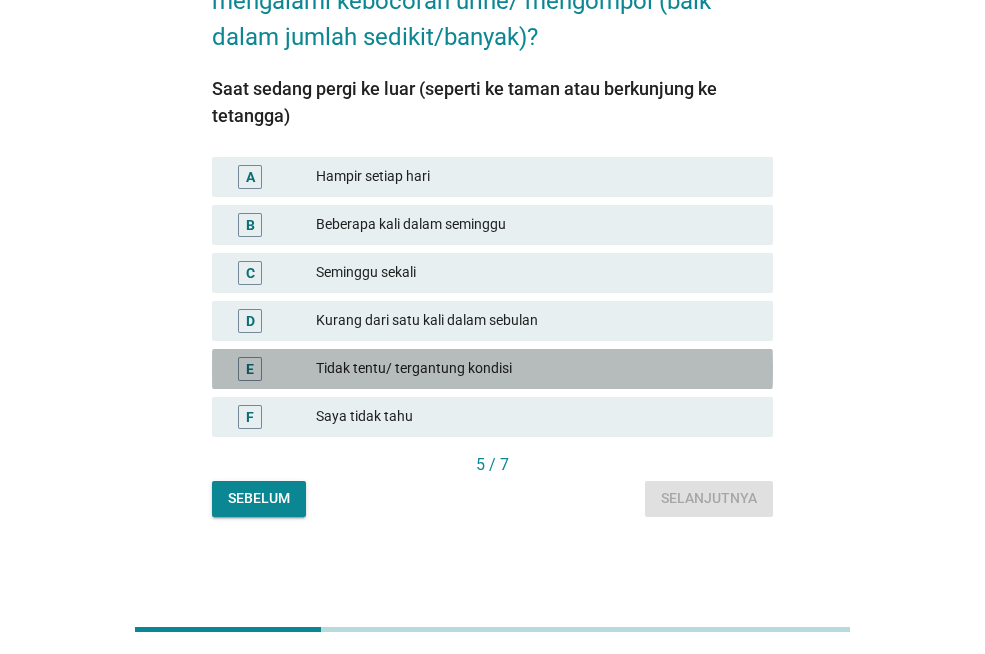 click on "Tidak tentu/ tergantung kondisi" at bounding box center (536, 369) 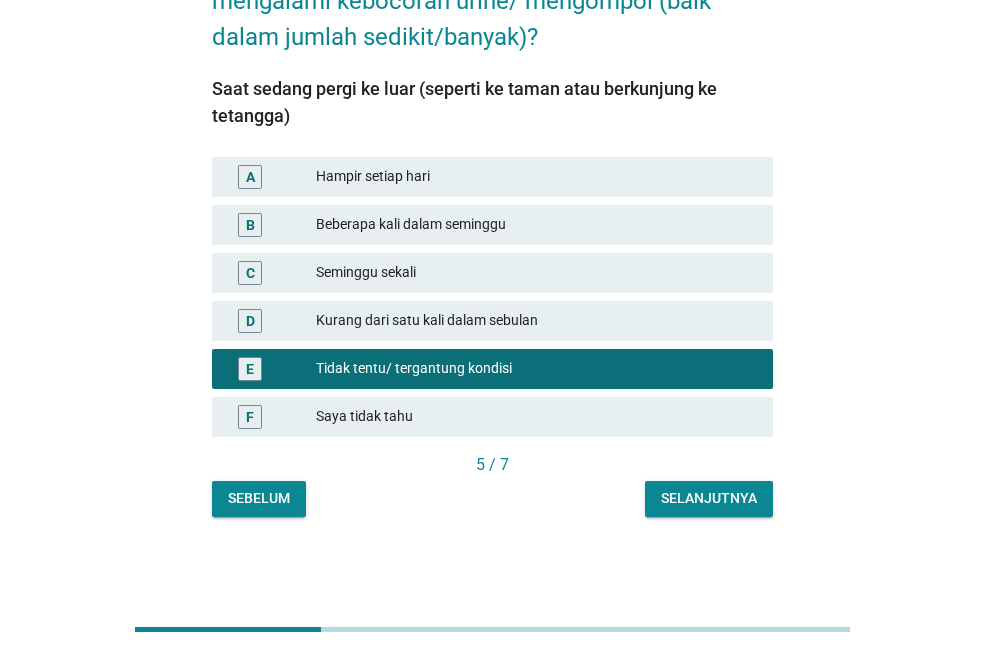 click on "Selanjutnya" at bounding box center (709, 498) 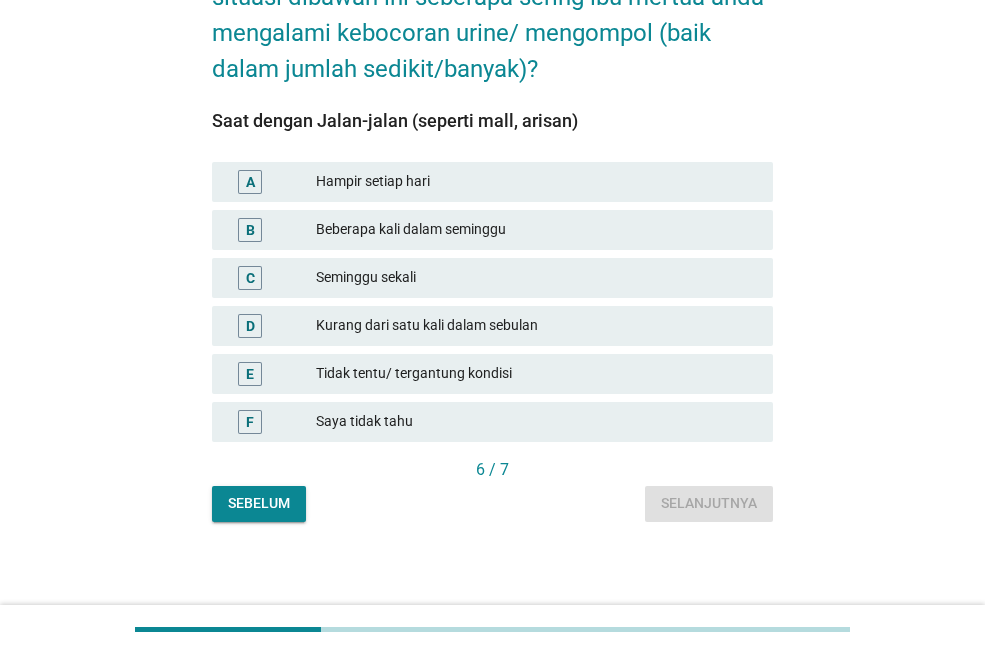 scroll, scrollTop: 171, scrollLeft: 0, axis: vertical 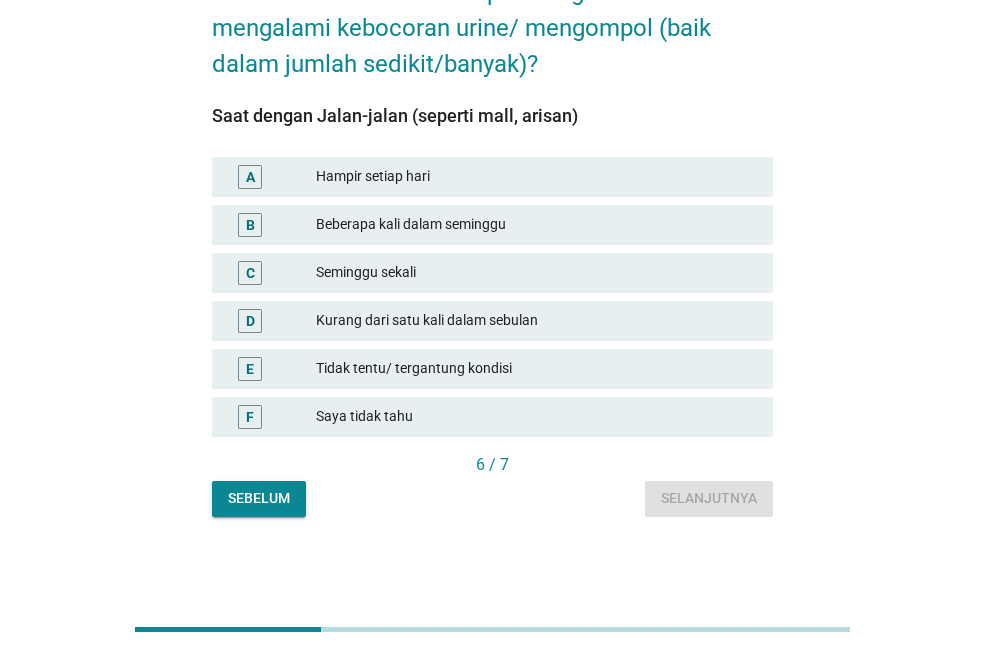 click on "Tidak tentu/ tergantung kondisi" at bounding box center (536, 369) 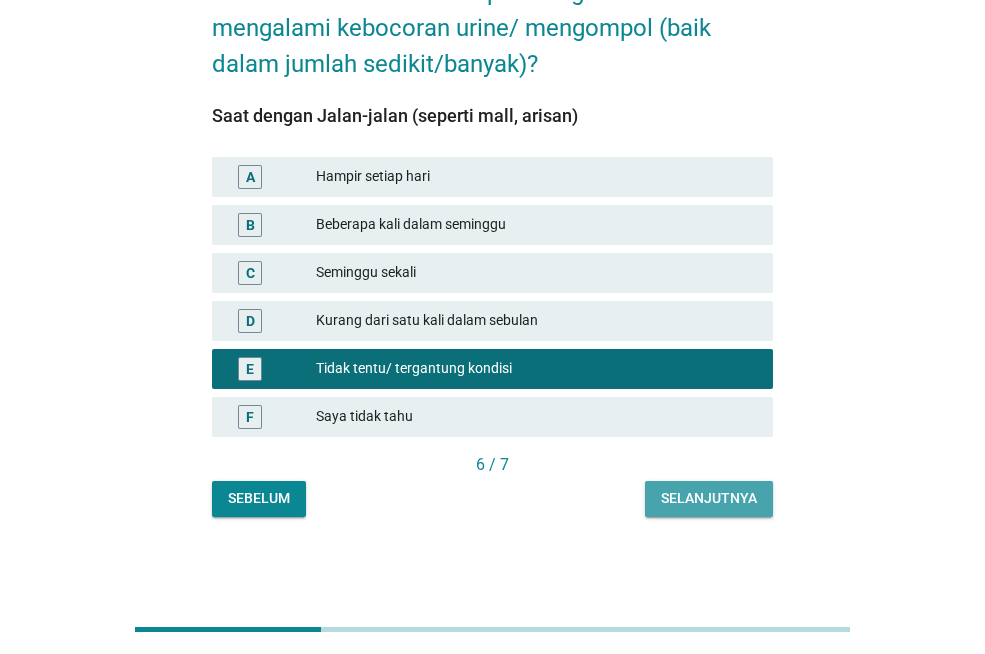 click on "Selanjutnya" at bounding box center [709, 498] 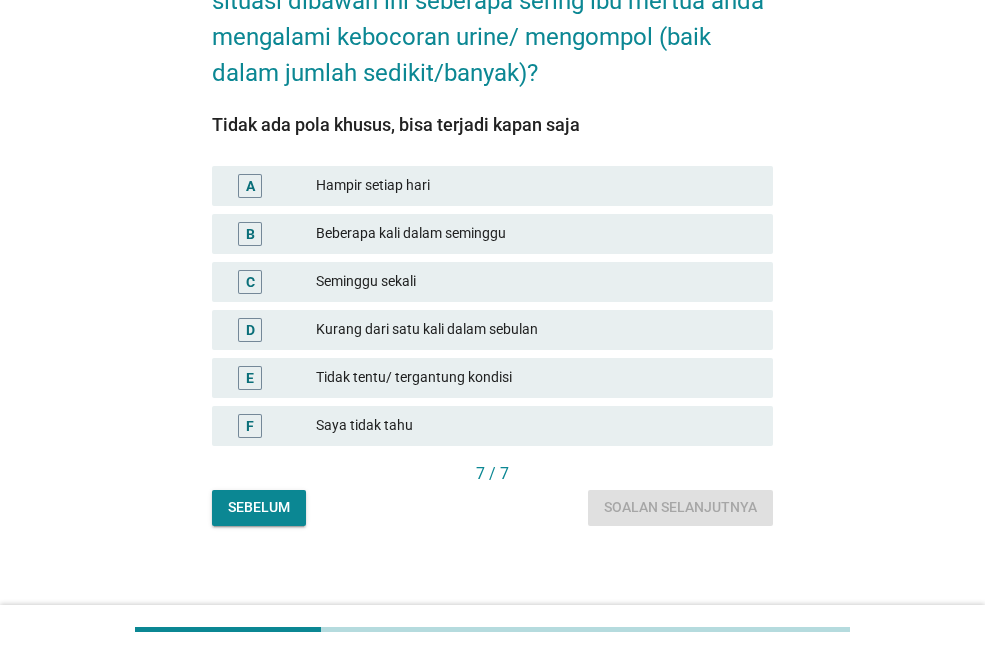 scroll, scrollTop: 171, scrollLeft: 0, axis: vertical 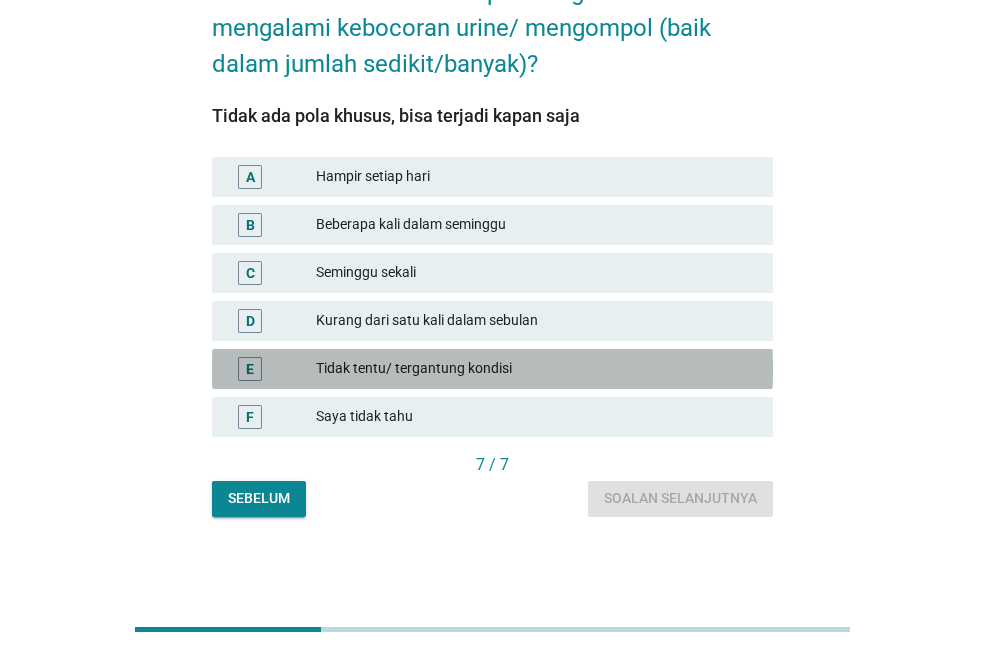 click on "Tidak tentu/ tergantung kondisi" at bounding box center (536, 369) 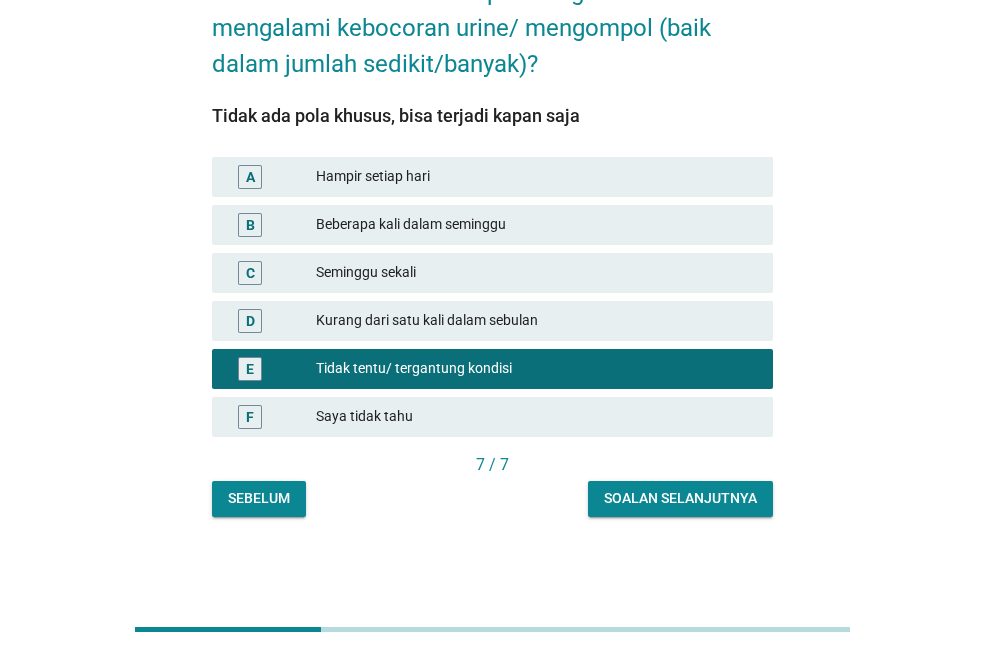 click on "Soalan selanjutnya" at bounding box center (680, 498) 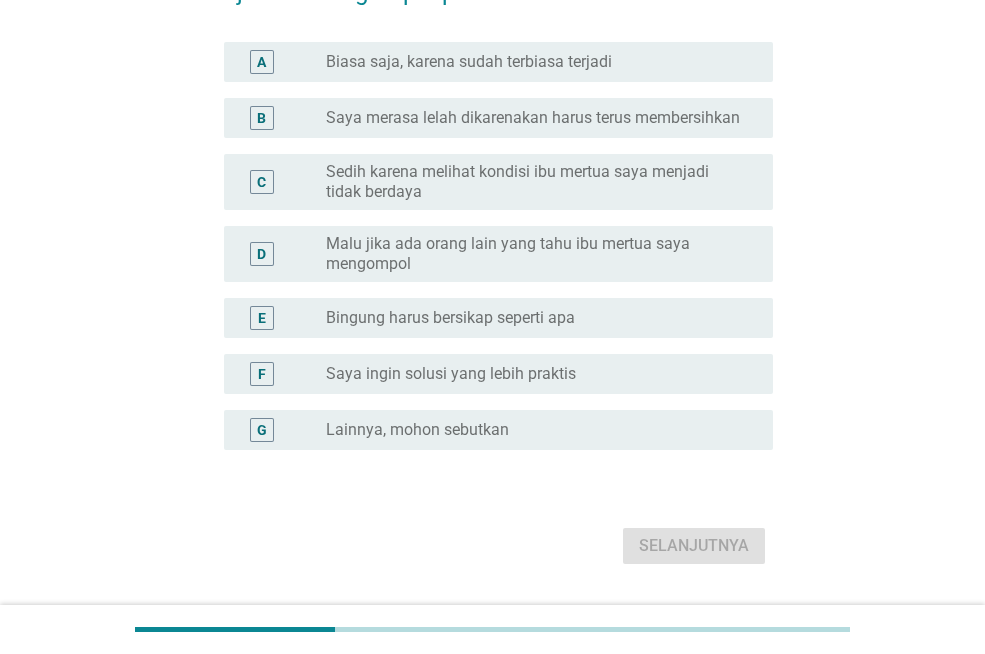 scroll, scrollTop: 0, scrollLeft: 0, axis: both 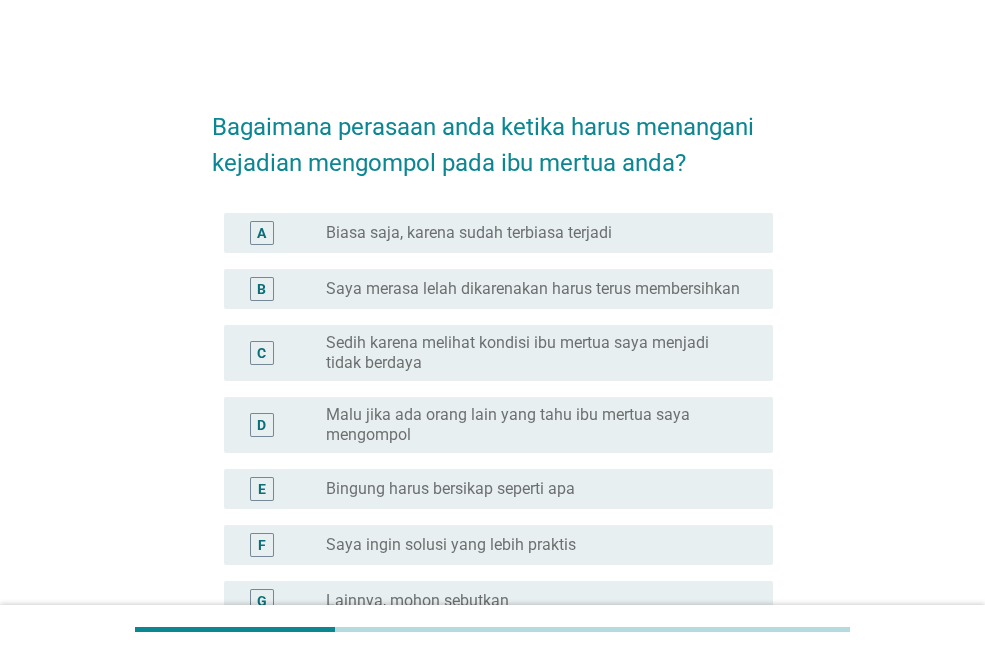 click on "radio_button_unchecked Biasa saja, karena sudah terbiasa terjadi" at bounding box center (541, 233) 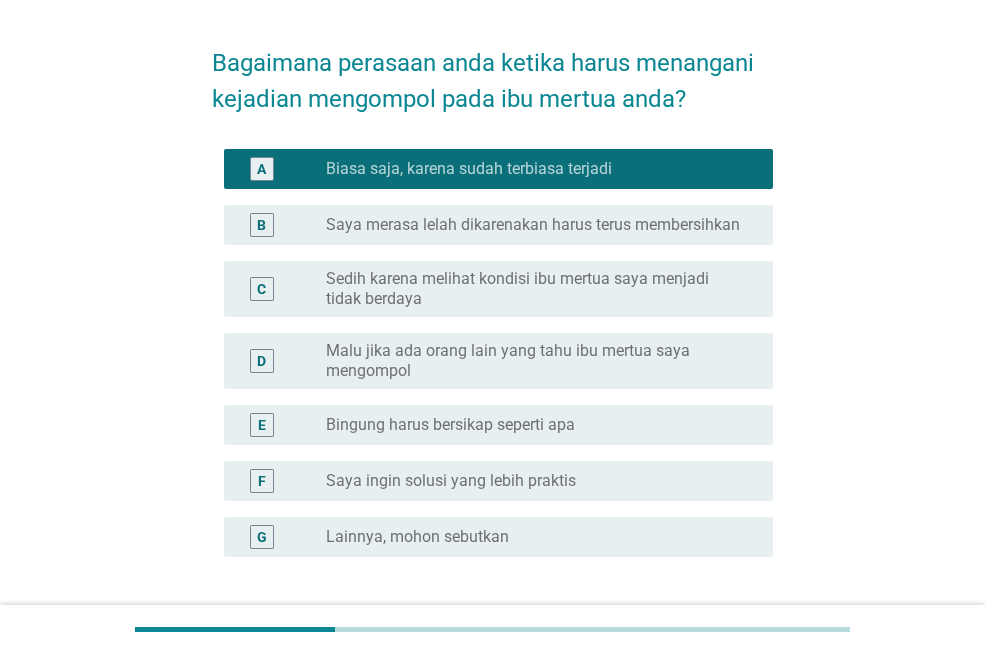 scroll, scrollTop: 100, scrollLeft: 0, axis: vertical 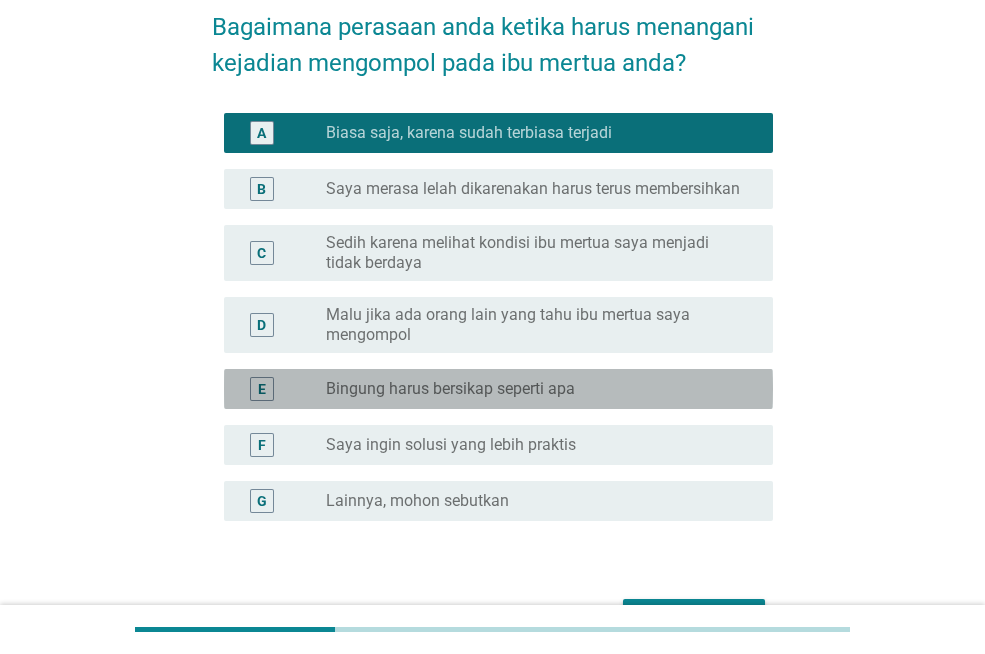 click on "Bingung harus bersikap seperti apa" at bounding box center (450, 389) 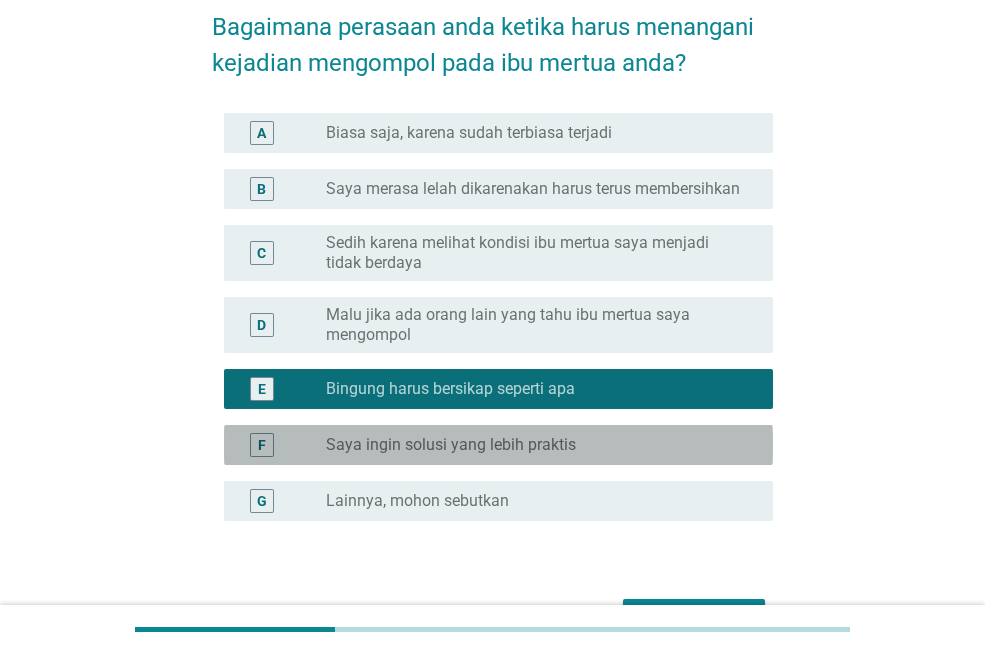 click on "Saya ingin solusi yang lebih praktis" at bounding box center (451, 445) 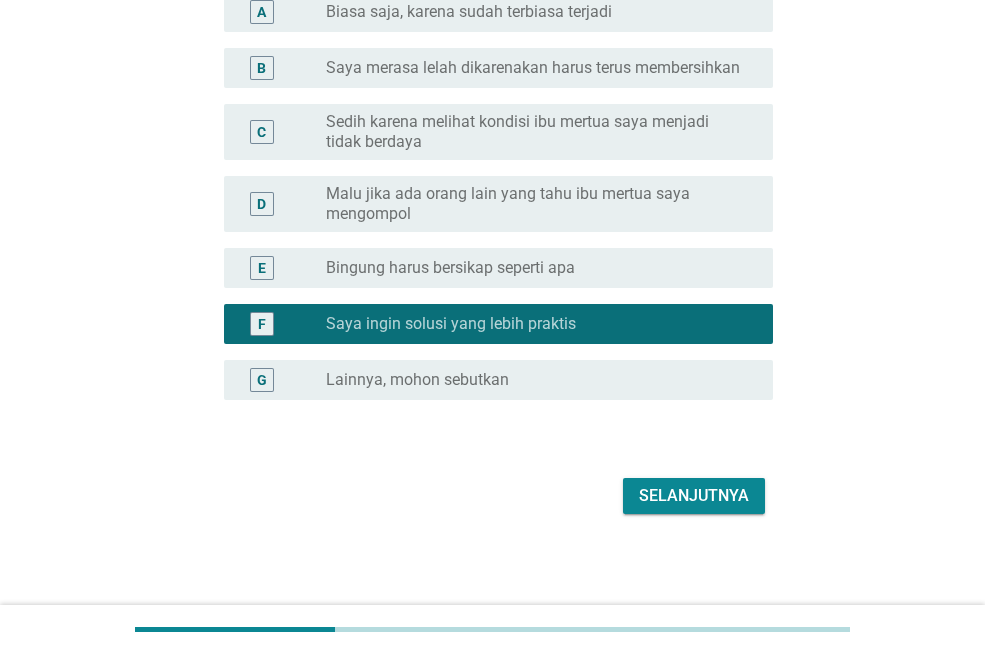 scroll, scrollTop: 224, scrollLeft: 0, axis: vertical 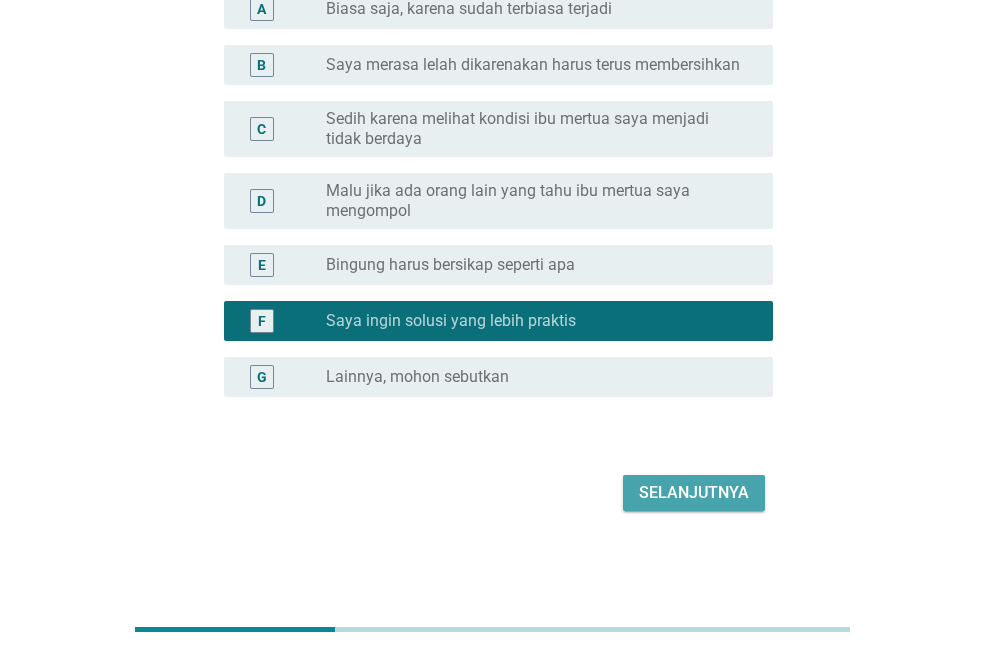 click on "Selanjutnya" at bounding box center [694, 493] 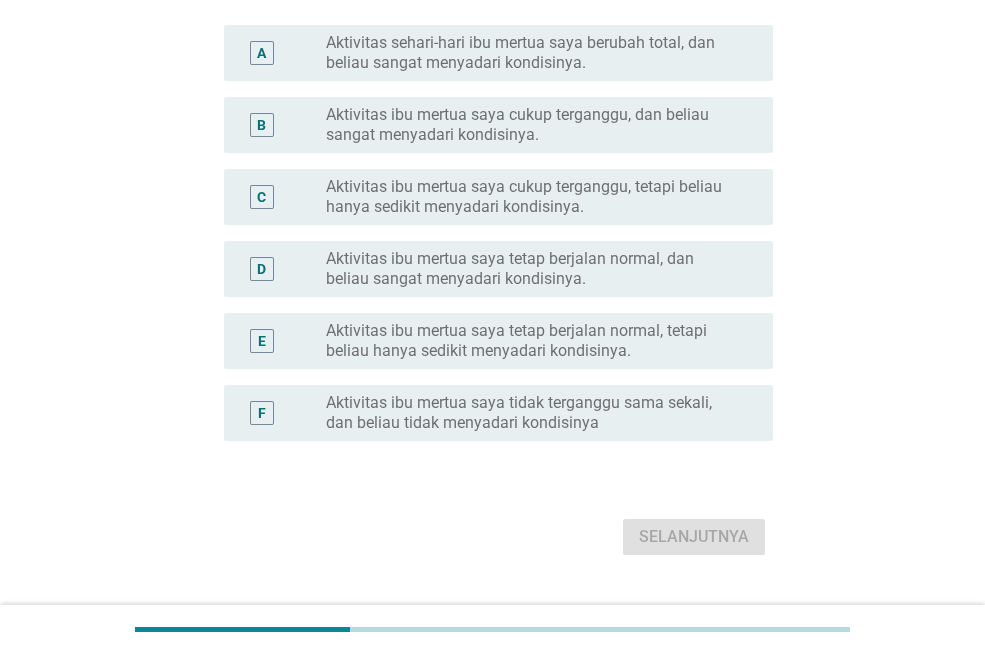 scroll, scrollTop: 0, scrollLeft: 0, axis: both 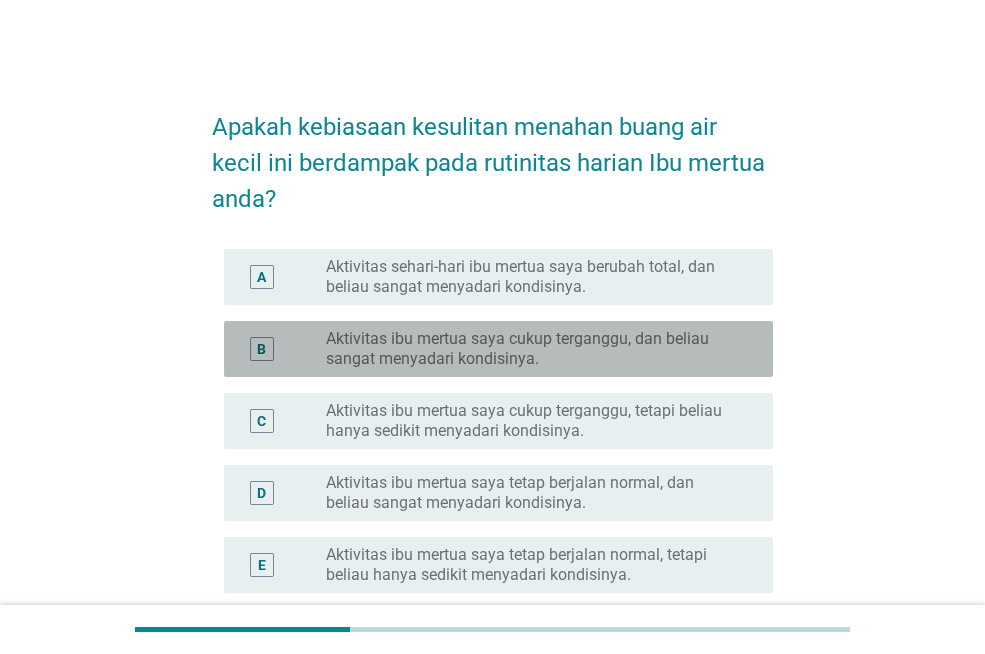 click on "Aktivitas ibu mertua saya cukup terganggu, dan beliau sangat menyadari kondisinya." at bounding box center [533, 349] 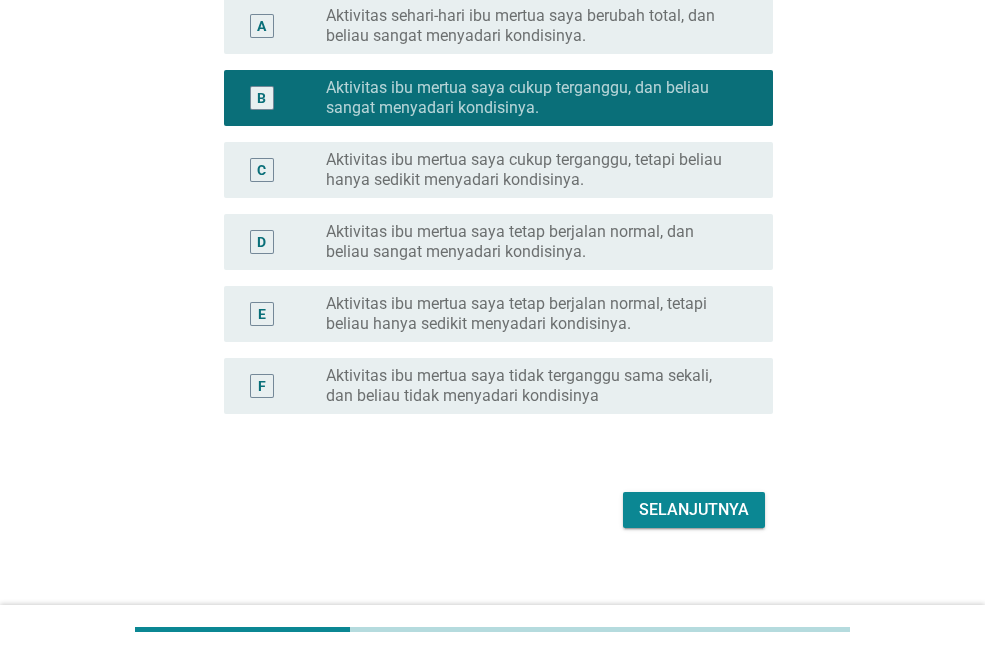 scroll, scrollTop: 268, scrollLeft: 0, axis: vertical 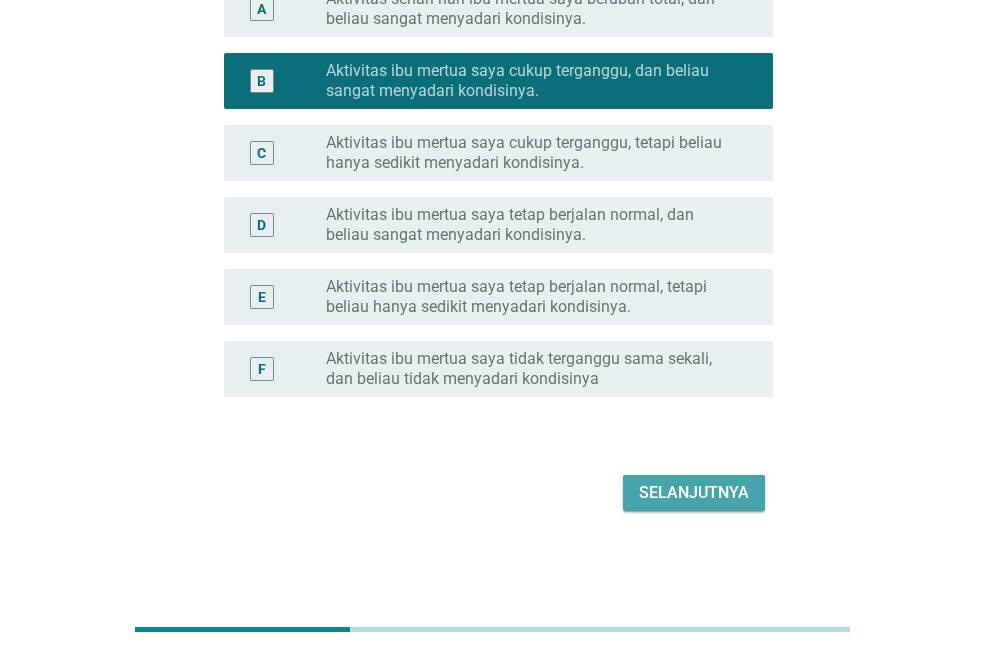 click on "Selanjutnya" at bounding box center [694, 493] 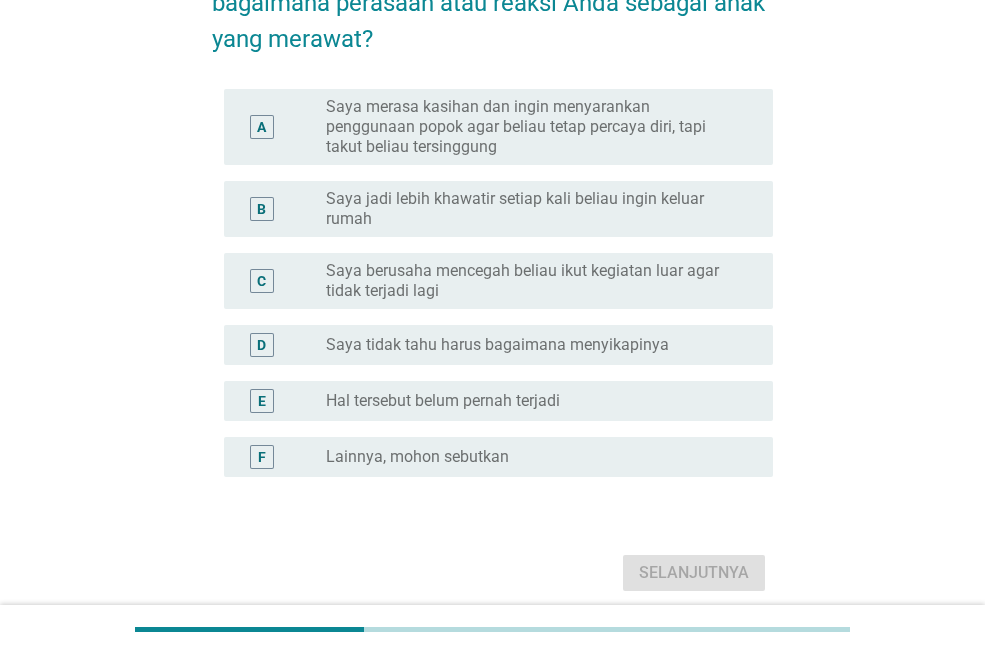 scroll, scrollTop: 0, scrollLeft: 0, axis: both 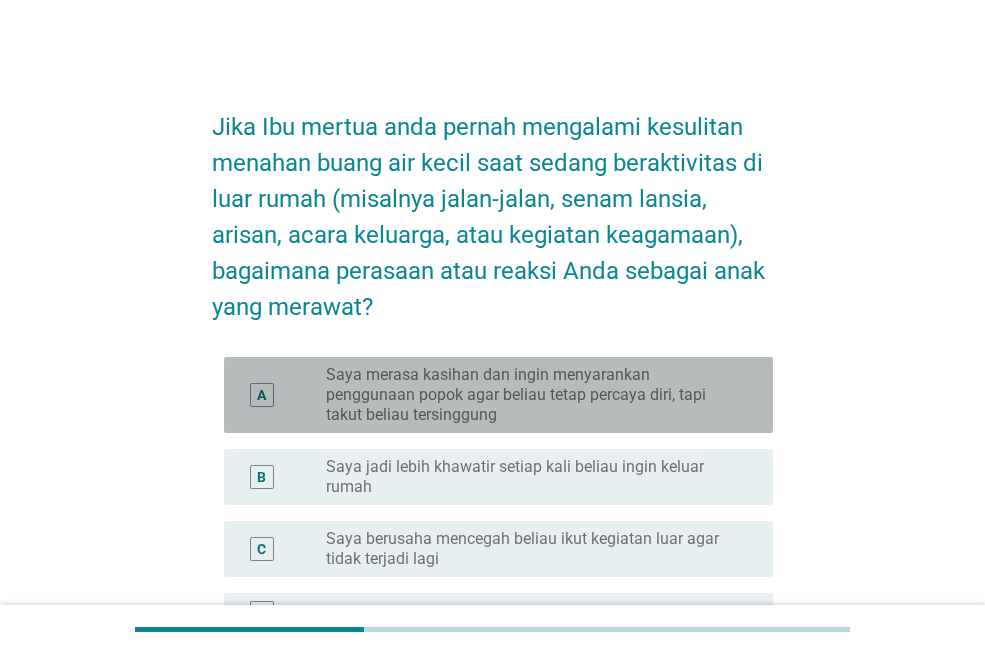 click on "Saya merasa kasihan dan ingin menyarankan penggunaan popok agar beliau tetap percaya diri, tapi takut beliau tersinggung" at bounding box center (533, 395) 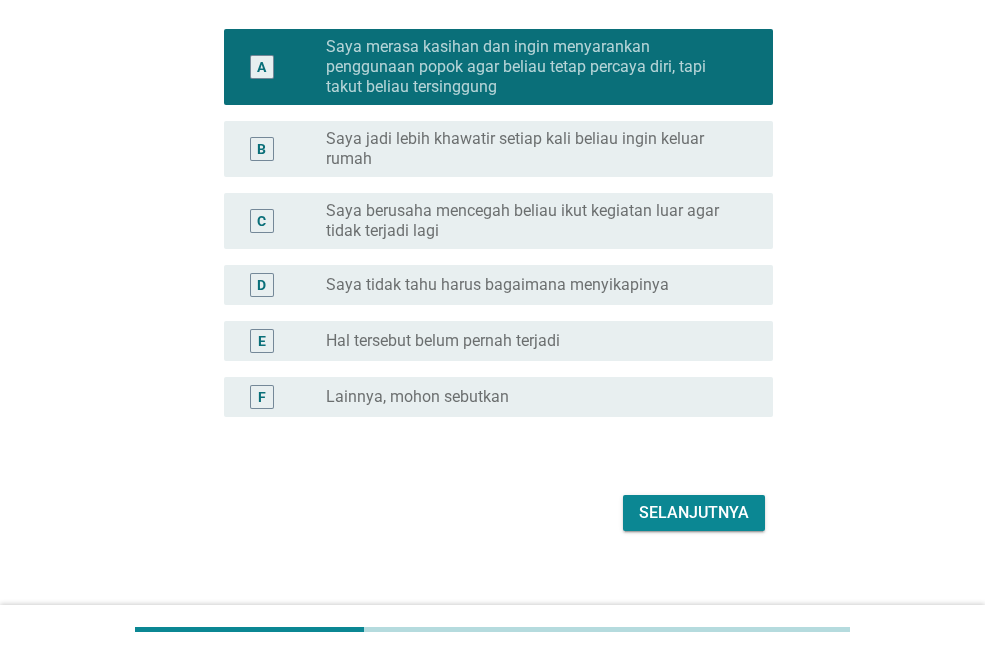 scroll, scrollTop: 348, scrollLeft: 0, axis: vertical 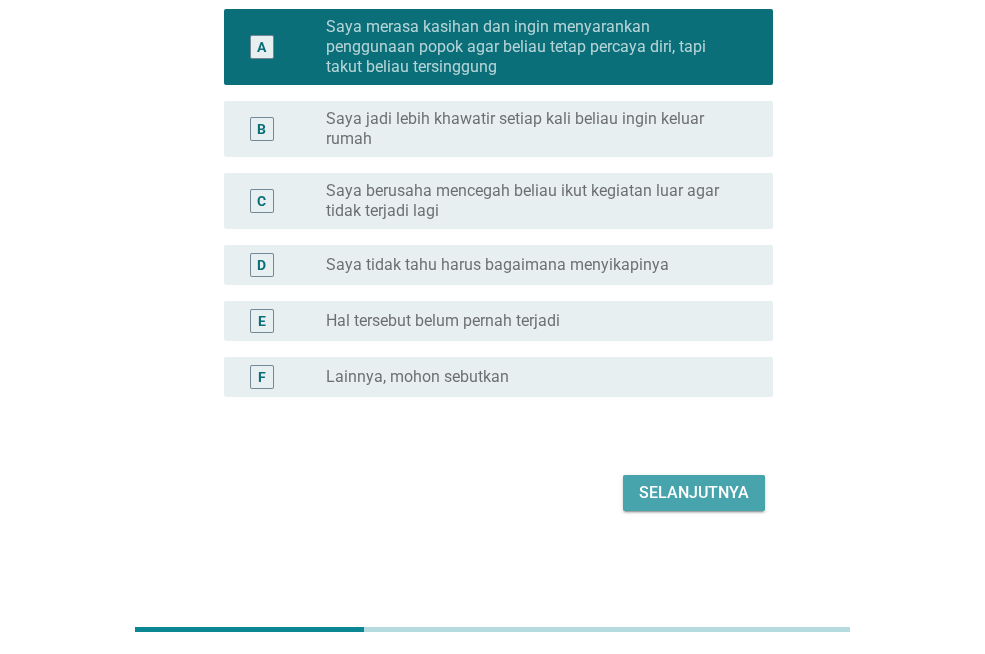 click on "Selanjutnya" at bounding box center [694, 493] 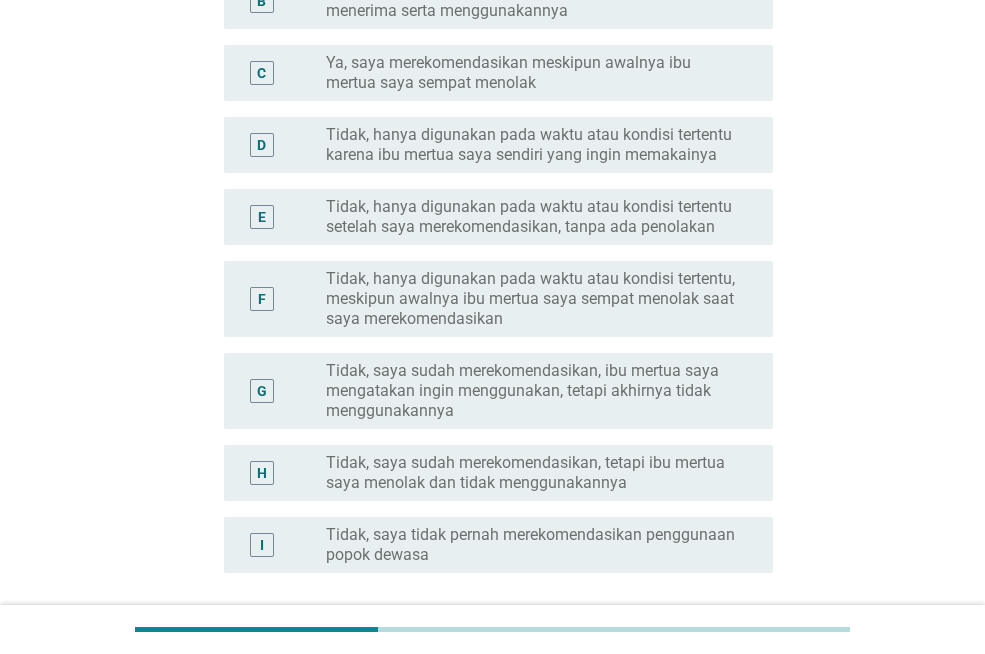 scroll, scrollTop: 0, scrollLeft: 0, axis: both 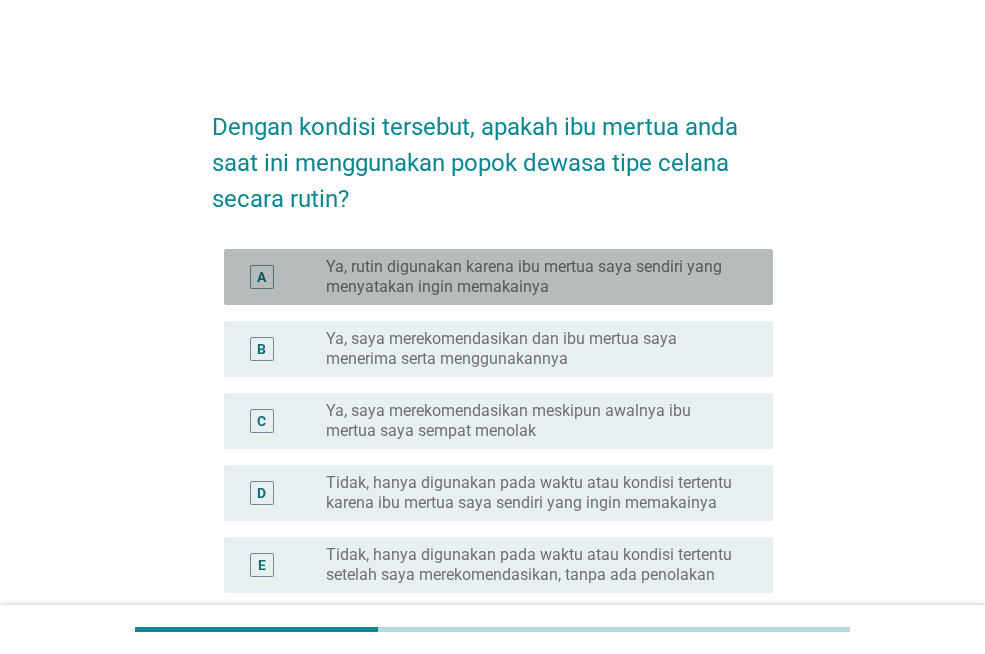 click on "Ya, rutin digunakan karena ibu mertua saya sendiri yang menyatakan ingin memakainya" at bounding box center [533, 277] 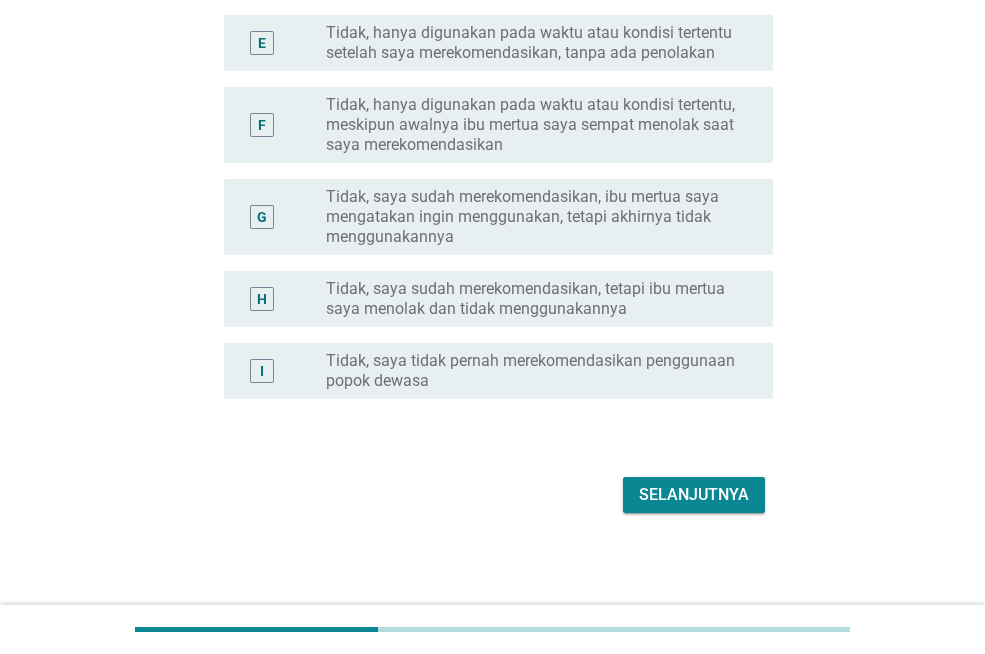 scroll, scrollTop: 524, scrollLeft: 0, axis: vertical 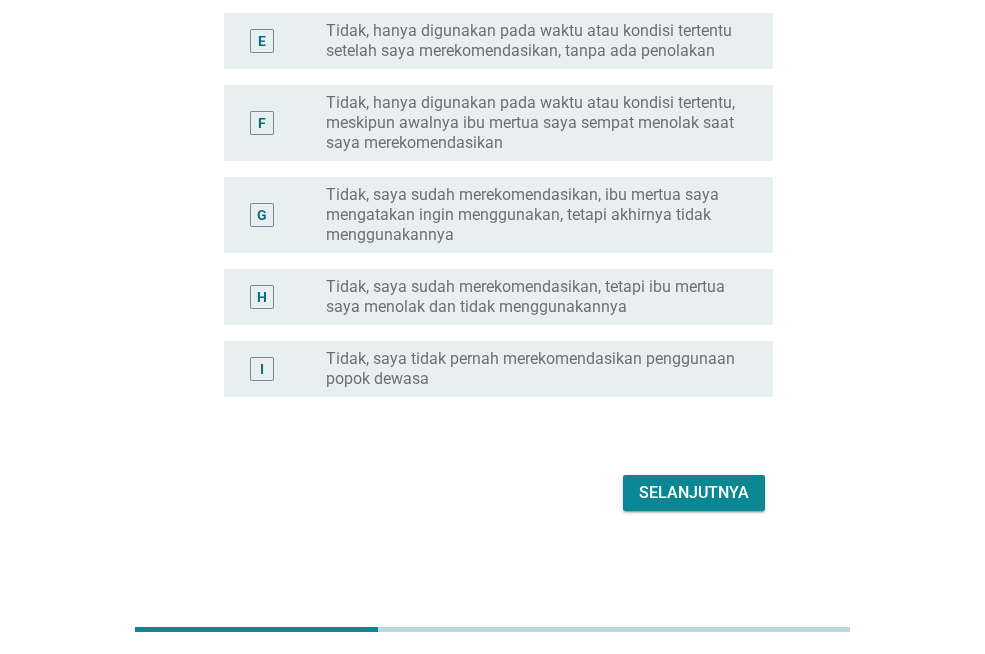 click on "Selanjutnya" at bounding box center [694, 493] 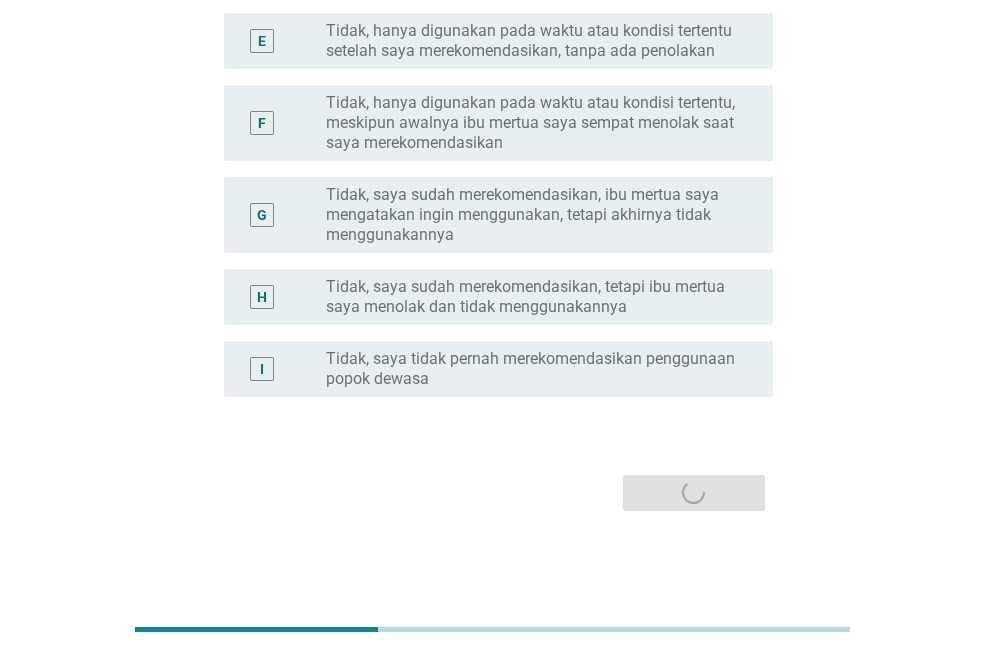 scroll, scrollTop: 0, scrollLeft: 0, axis: both 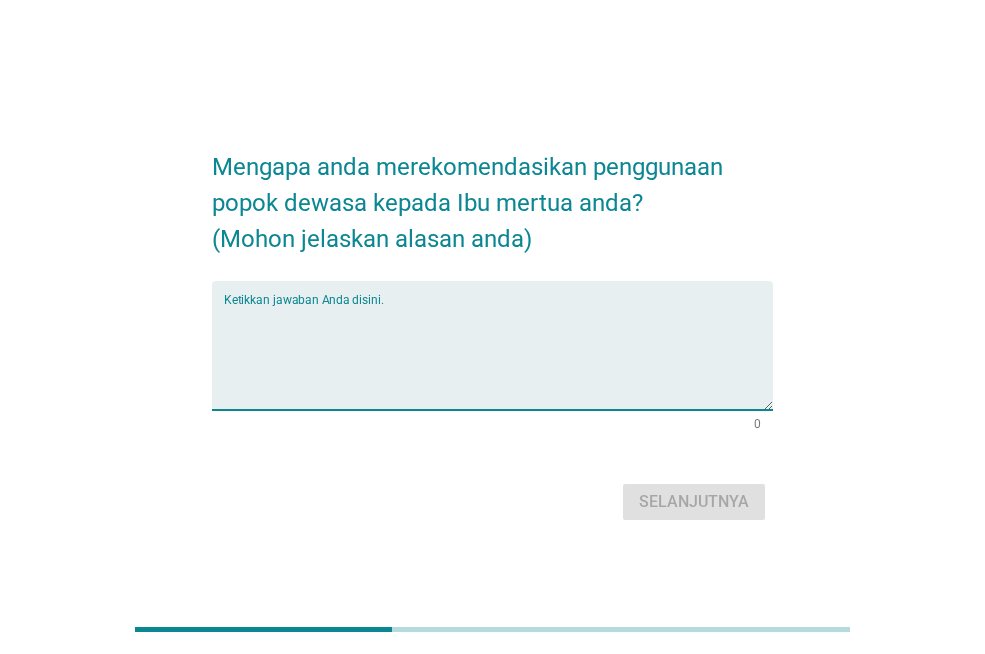 click at bounding box center [498, 357] 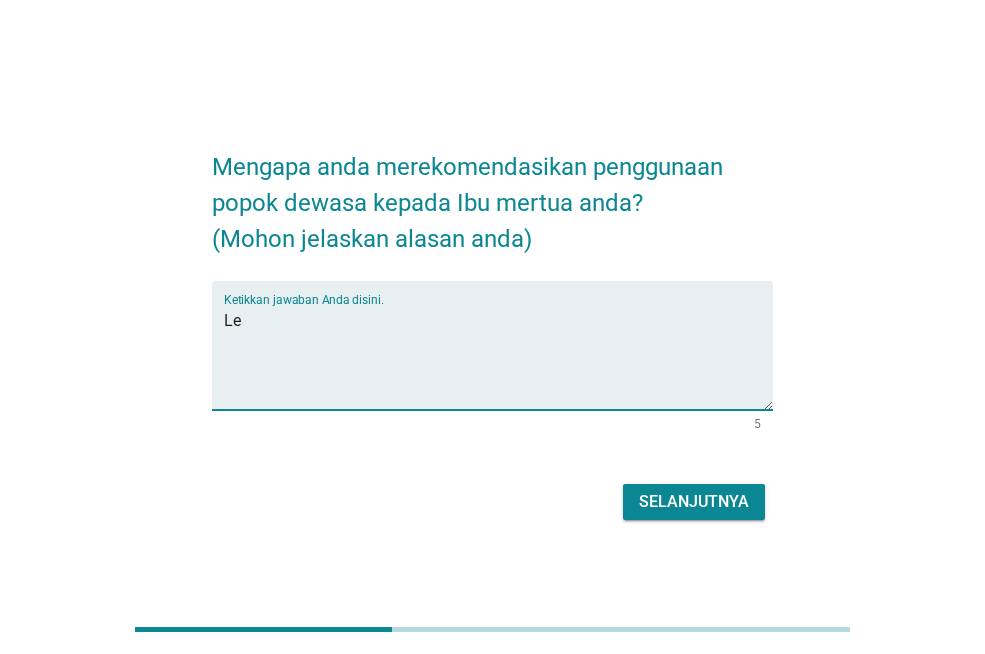 type on "L" 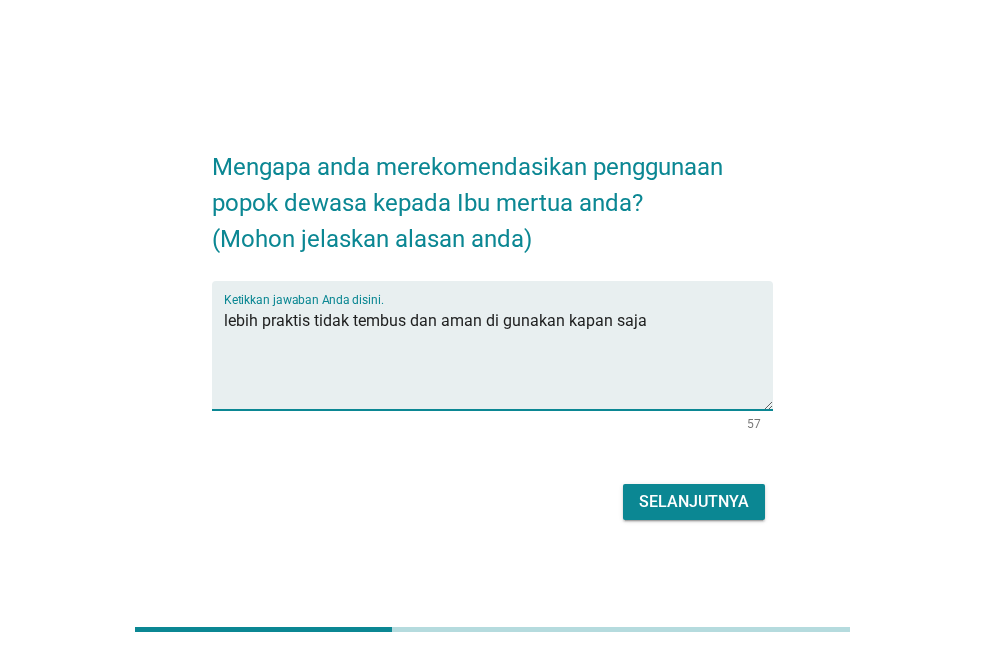 type on "lebih praktis tidak tembus dan aman di gunakan kapan saja" 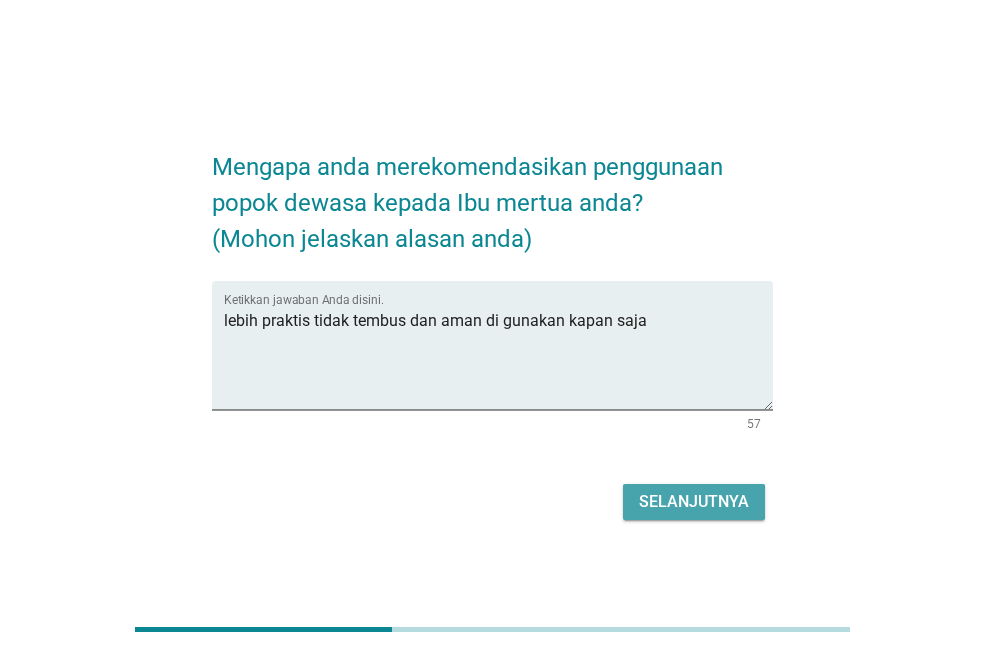 click on "Selanjutnya" at bounding box center [694, 502] 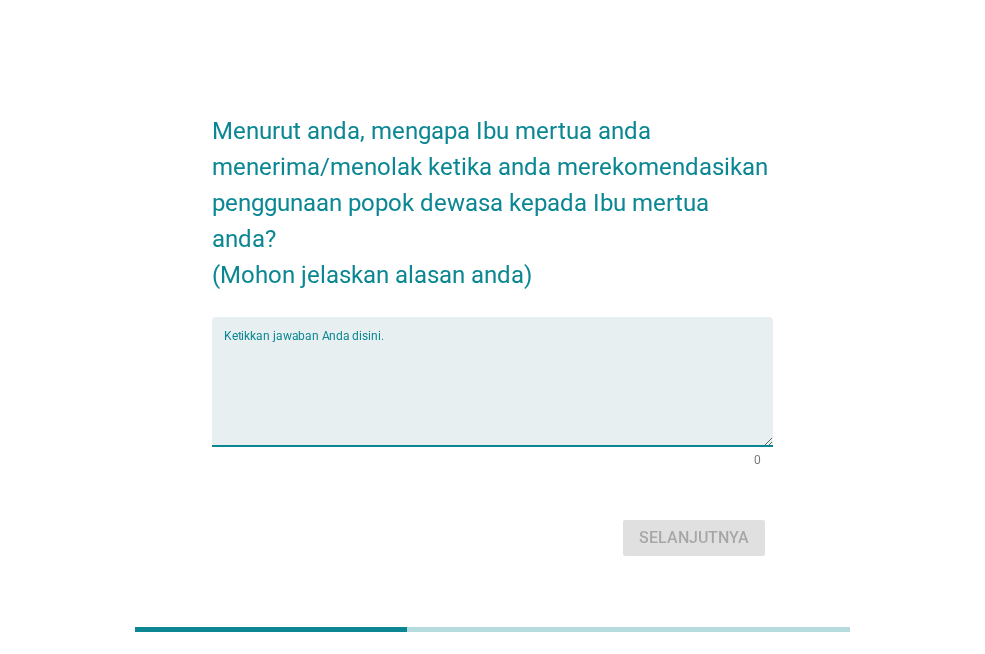 click at bounding box center [498, 393] 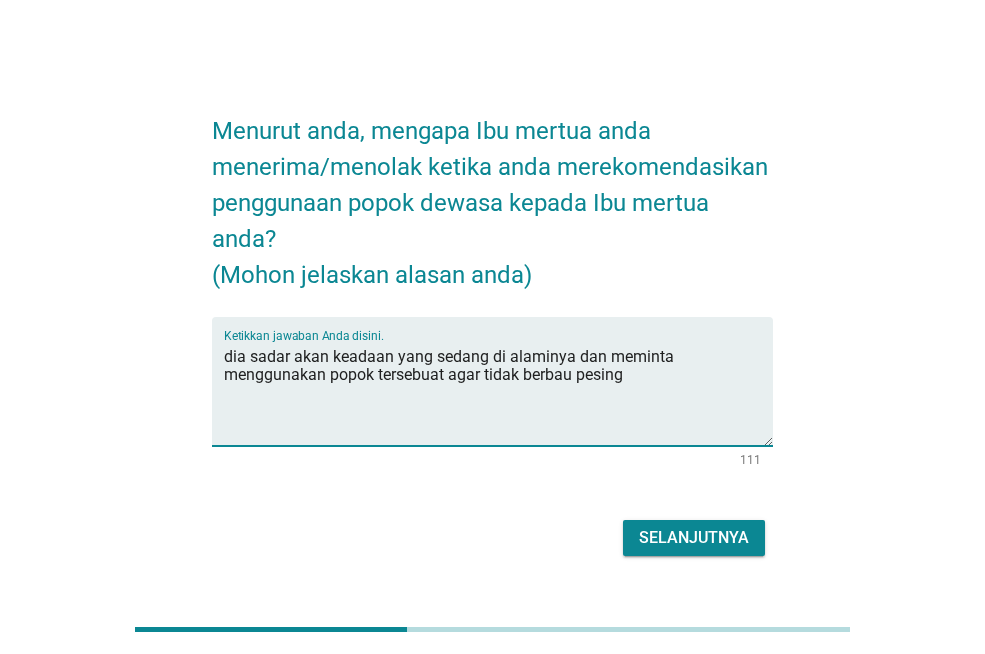 type on "dia sadar akan keadaan yang sedang di alaminya dan meminta menggunakan popok tersebuat agar tidak berbau pesing" 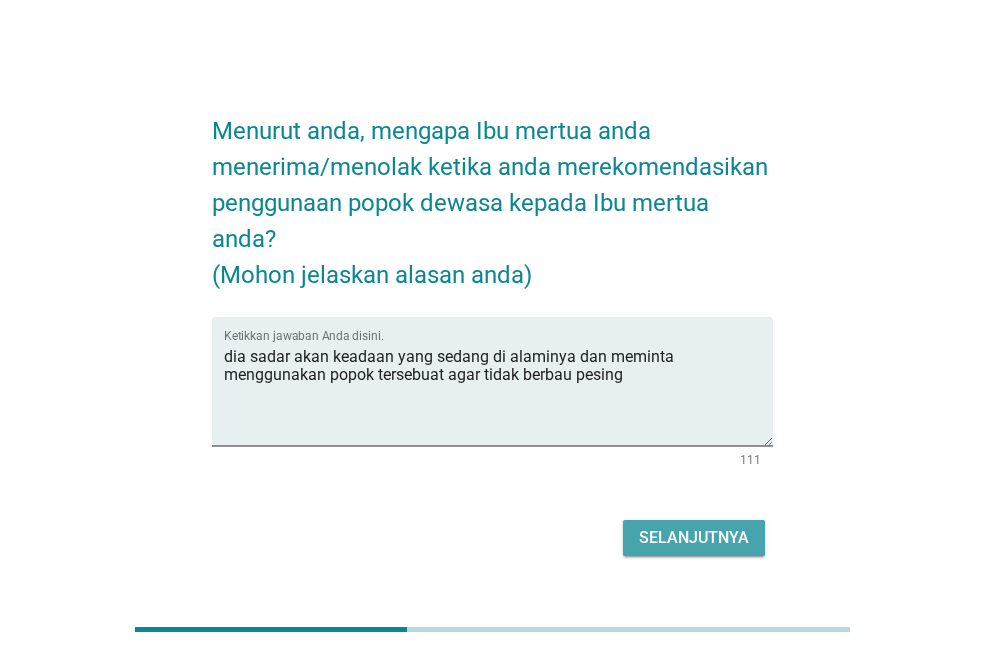 click on "Selanjutnya" at bounding box center (694, 538) 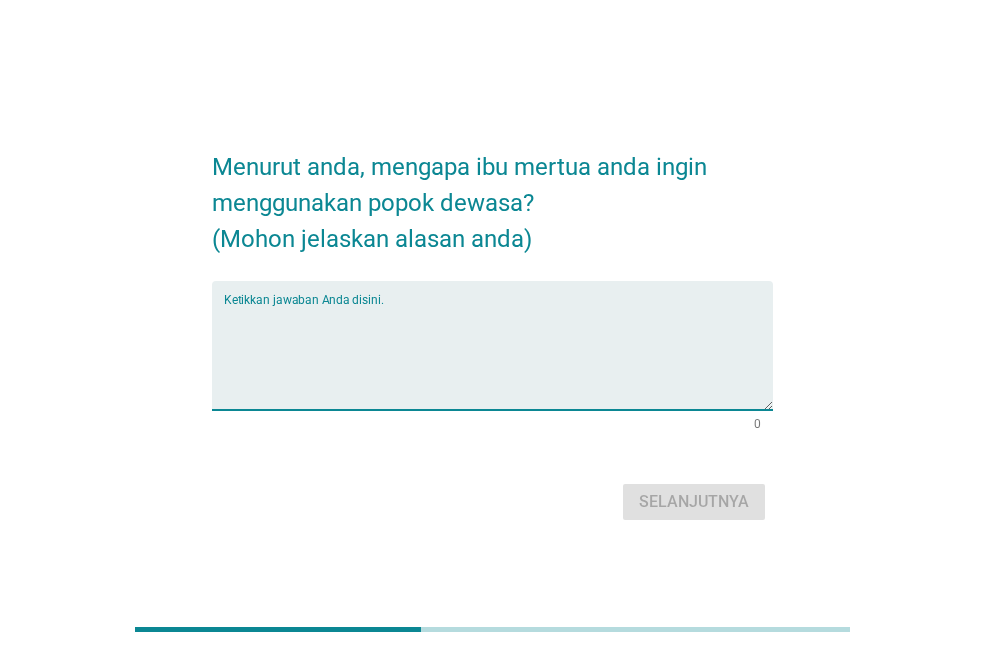 click at bounding box center [498, 357] 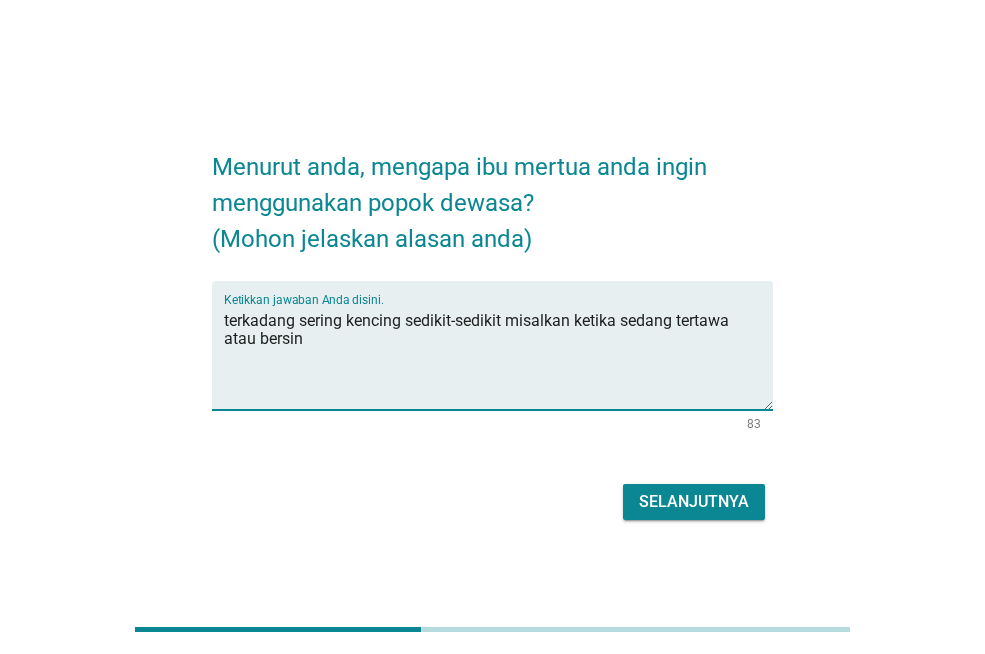 type on "terkadang sering kencing sedikit-sedikit misalkan ketika sedang tertawa atau bersin" 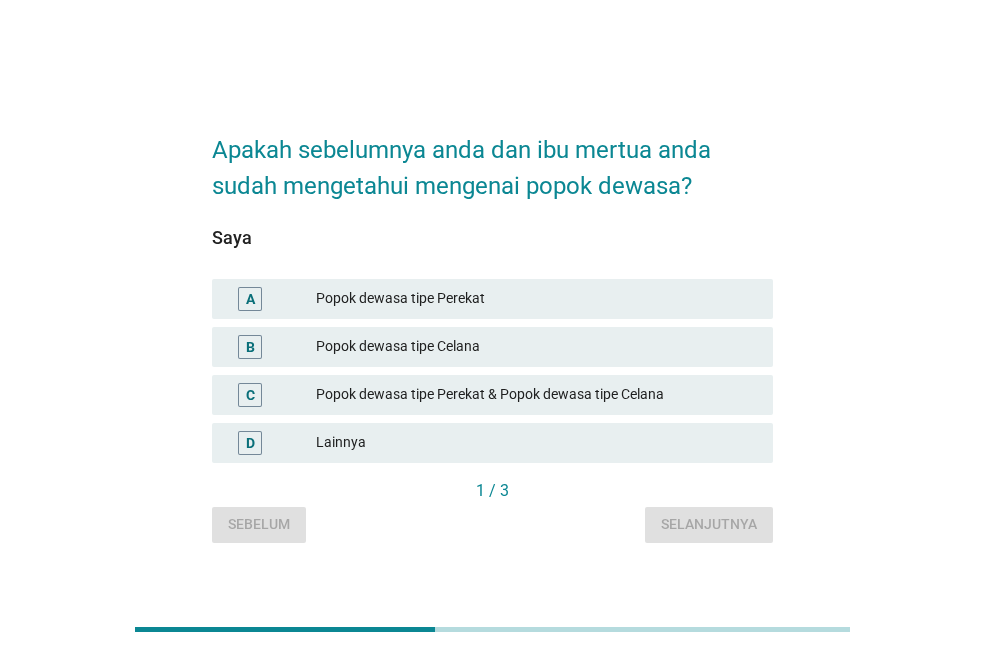 click on "Popok dewasa tipe Perekat" at bounding box center (536, 299) 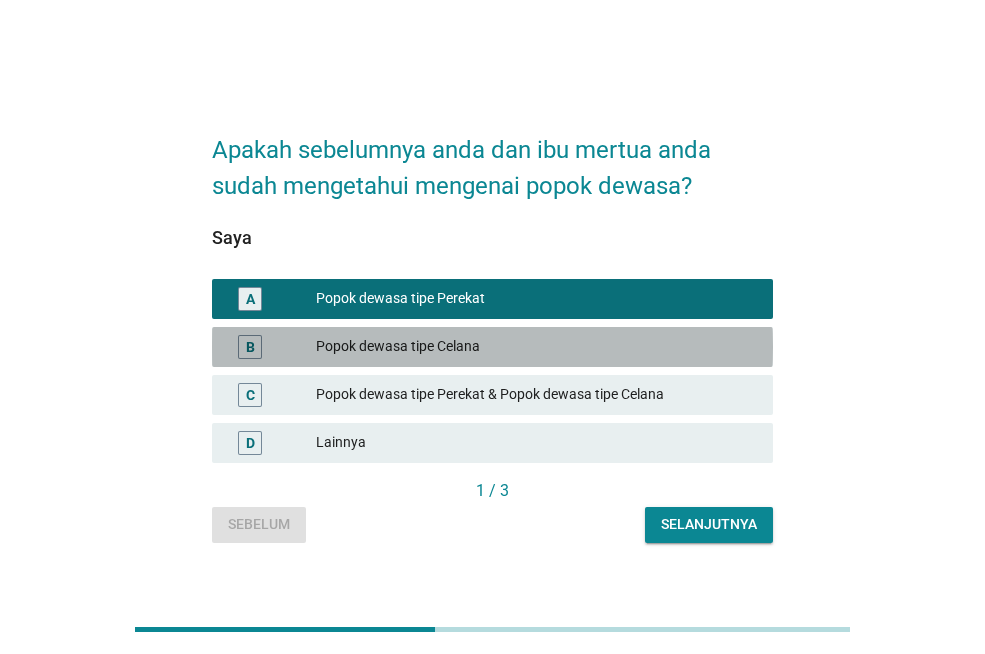 click on "Popok dewasa tipe Celana" at bounding box center [536, 347] 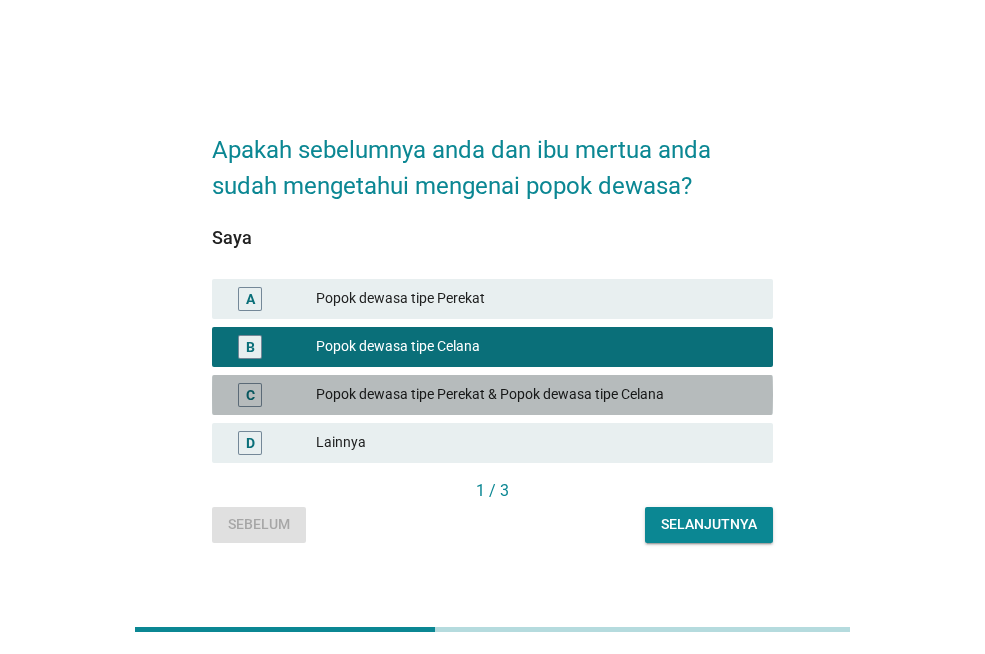 click on "Popok dewasa tipe Perekat & Popok dewasa tipe Celana" at bounding box center [536, 395] 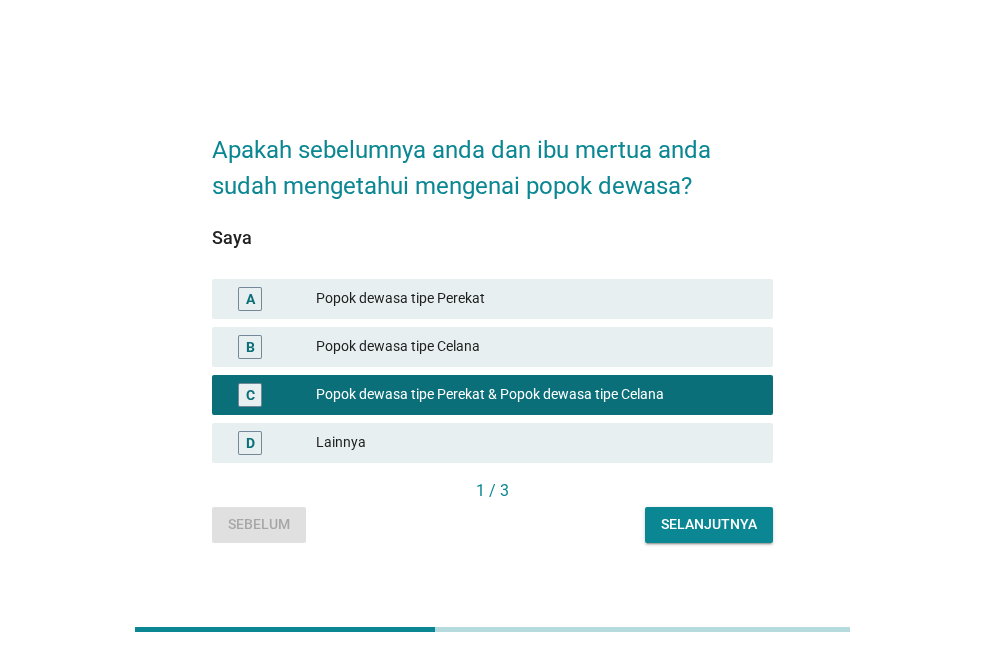 click on "Selanjutnya" at bounding box center (709, 524) 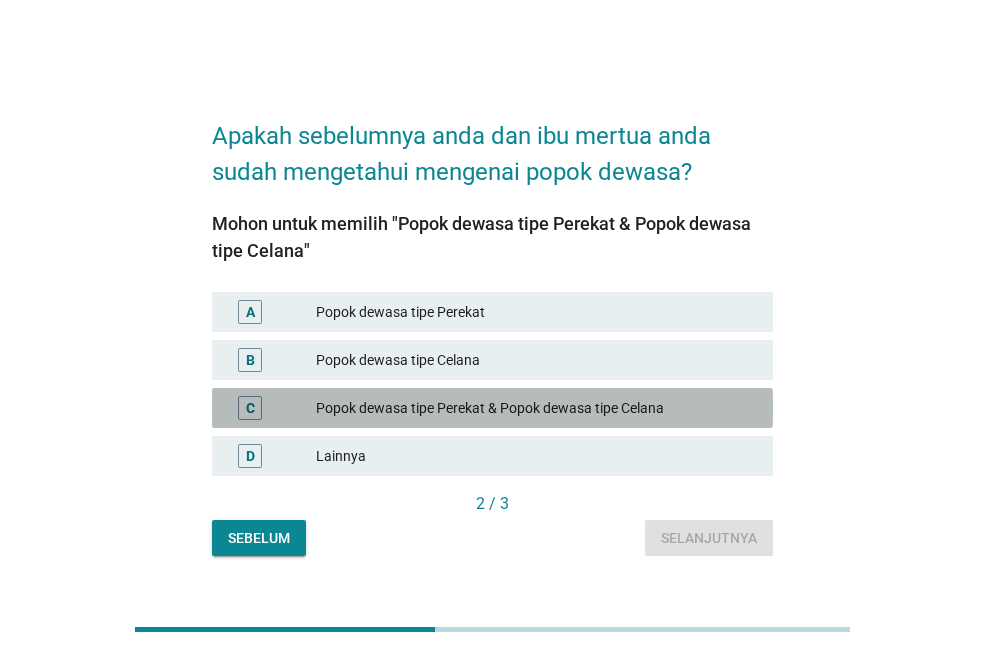 click on "Popok dewasa tipe Perekat & Popok dewasa tipe Celana" at bounding box center [536, 408] 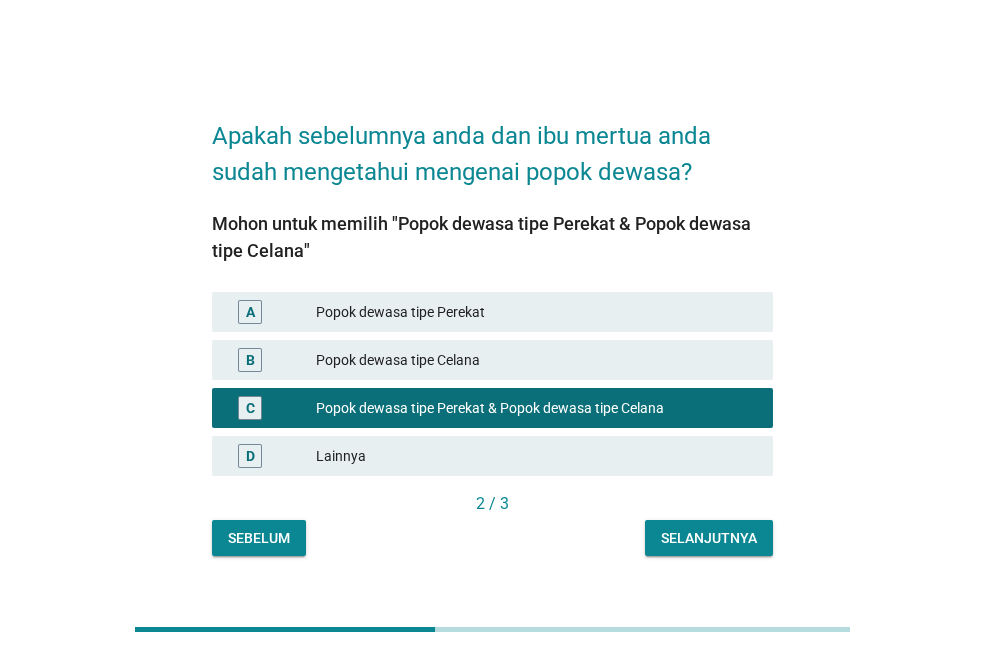 click on "Selanjutnya" at bounding box center [709, 538] 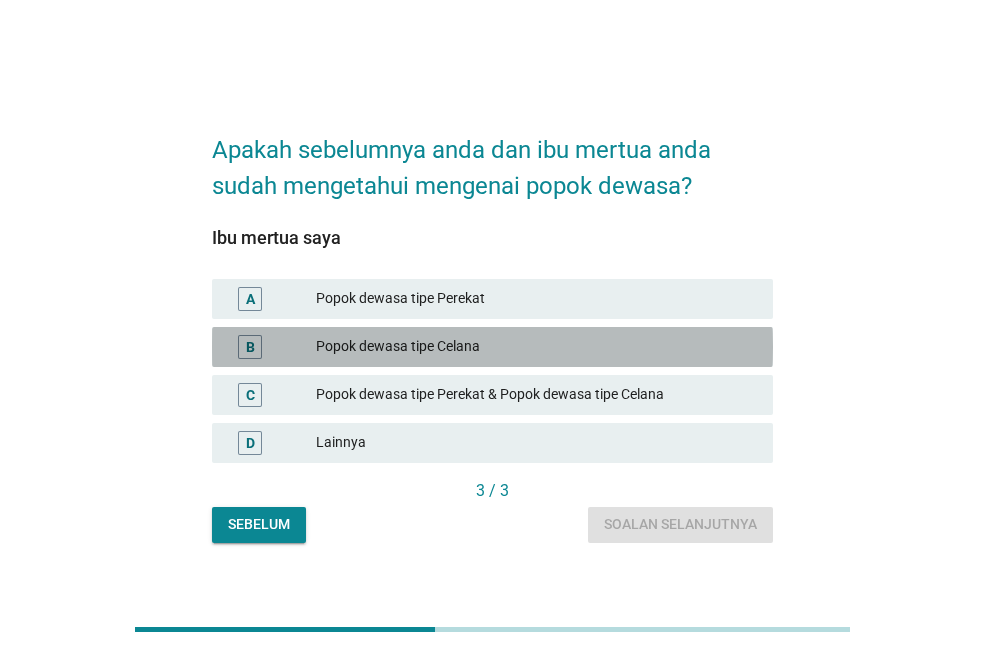 click on "Popok dewasa tipe Celana" at bounding box center (536, 347) 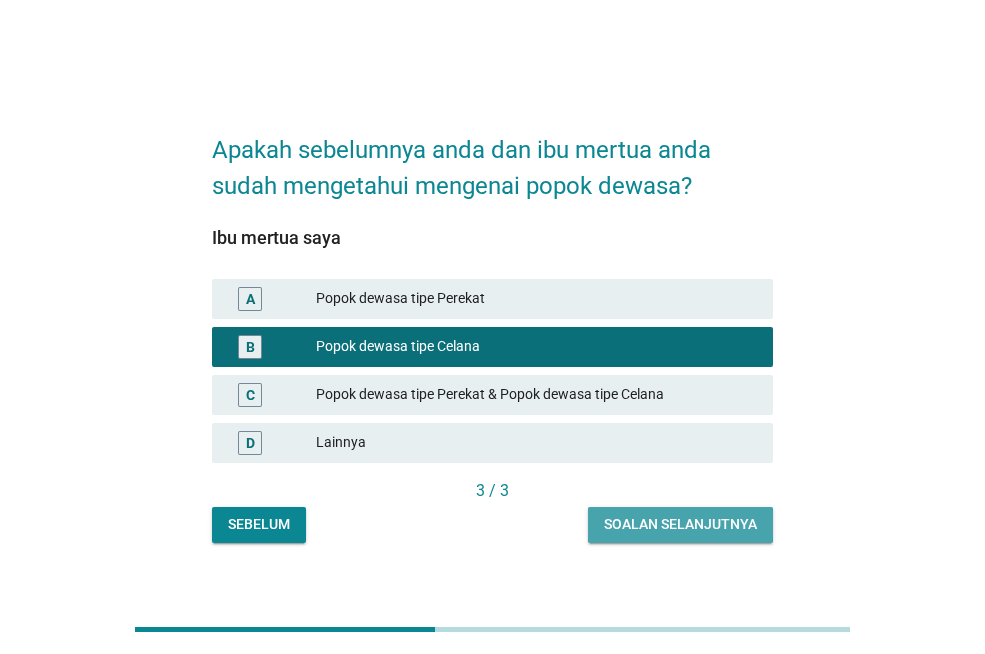click on "Soalan selanjutnya" at bounding box center [680, 524] 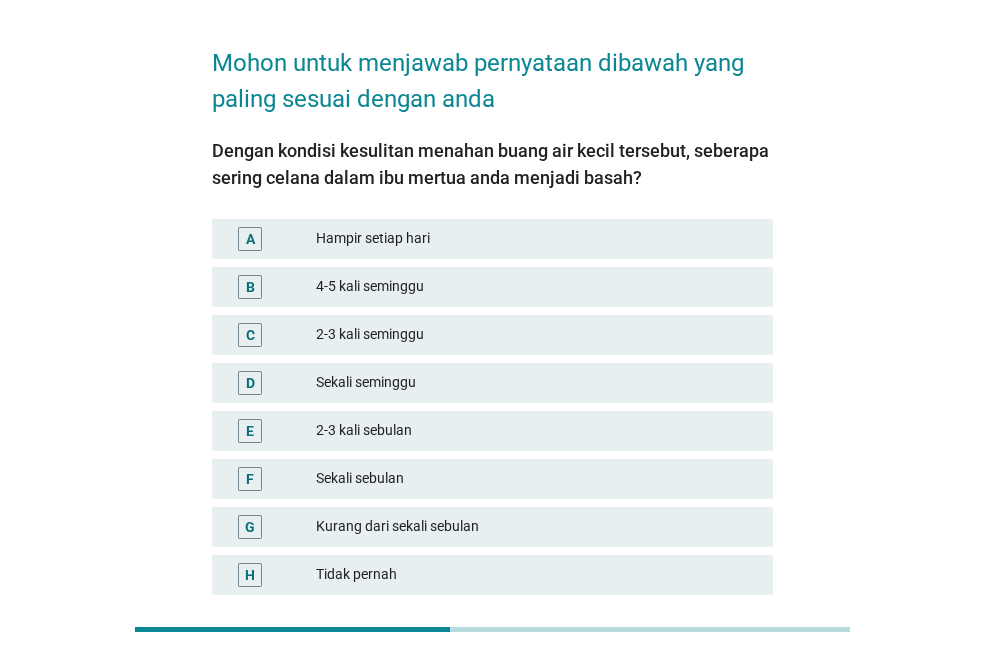 scroll, scrollTop: 100, scrollLeft: 0, axis: vertical 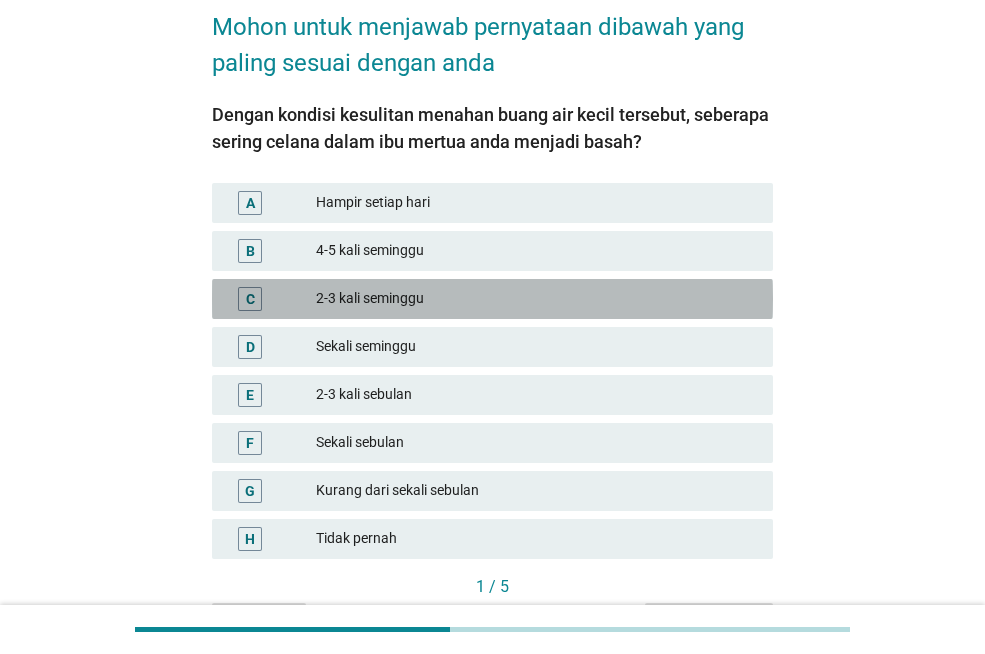 click on "2-3 kali seminggu" at bounding box center (536, 299) 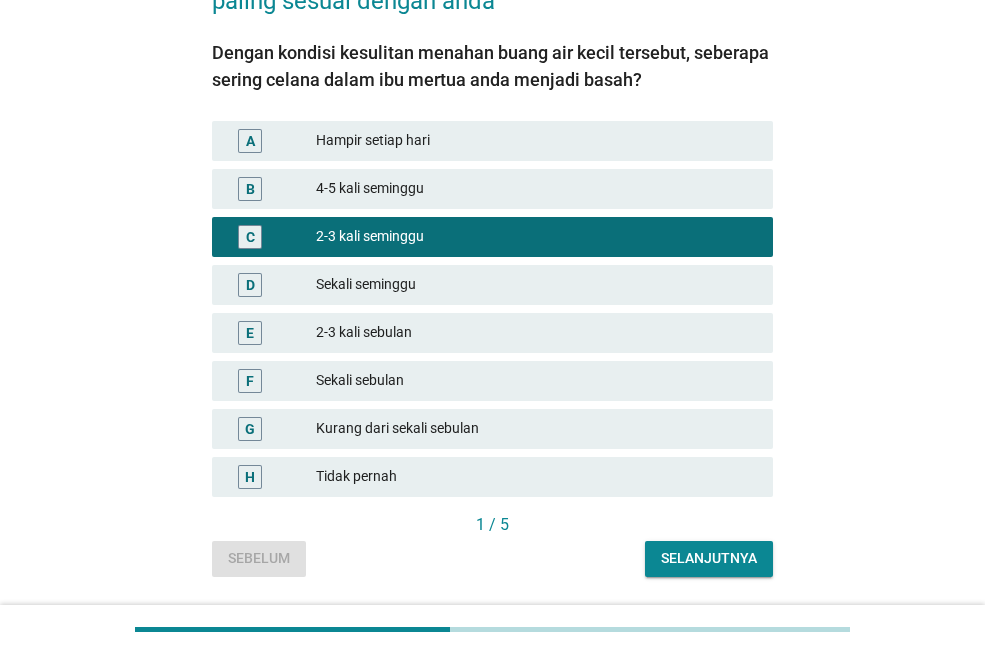 scroll, scrollTop: 222, scrollLeft: 0, axis: vertical 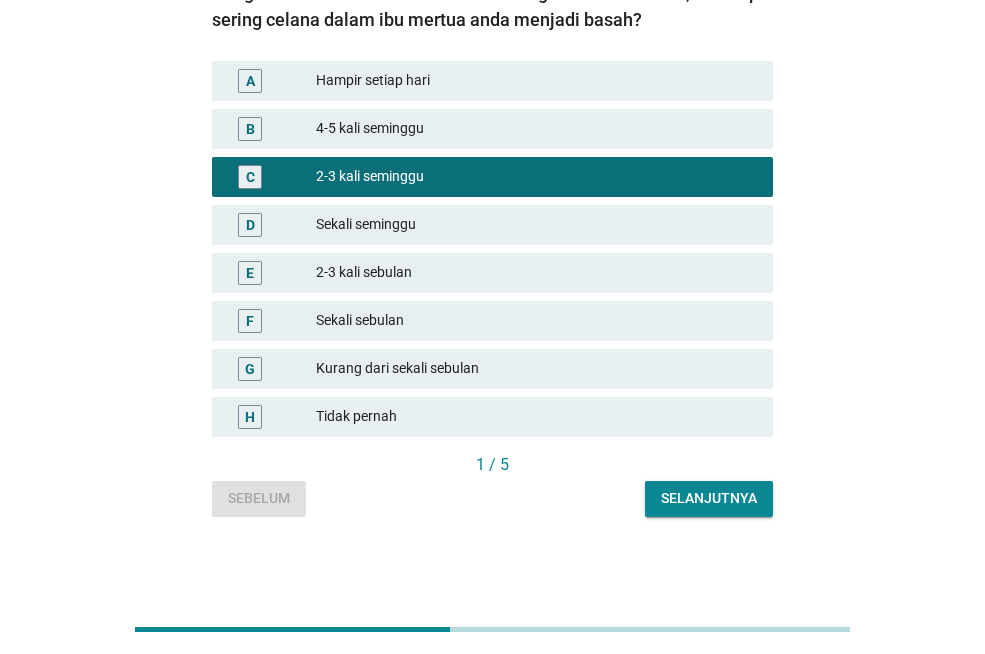 click on "Selanjutnya" at bounding box center [709, 499] 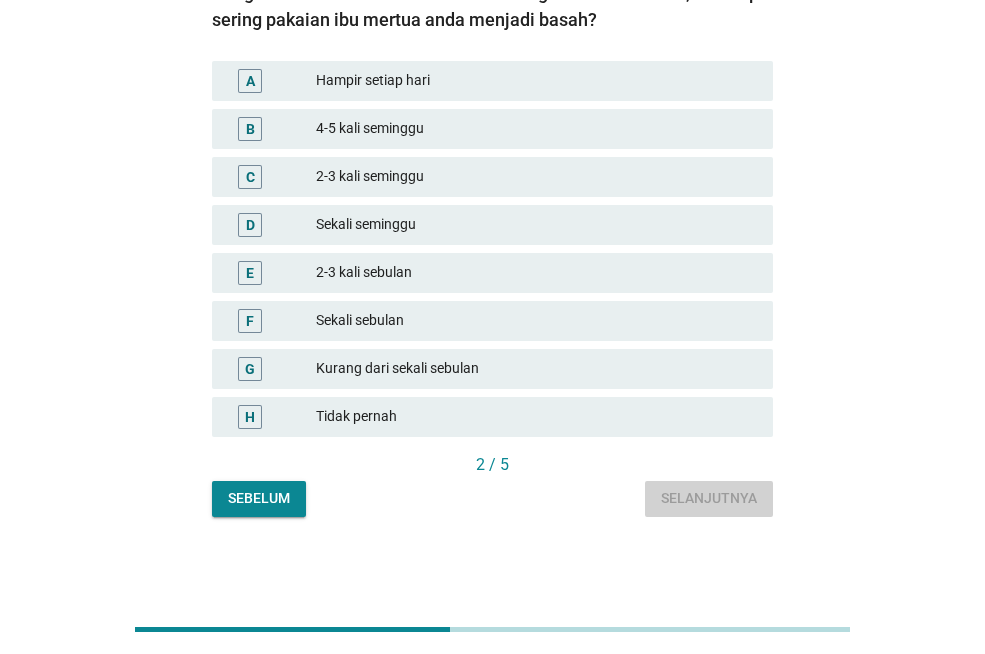 scroll, scrollTop: 0, scrollLeft: 0, axis: both 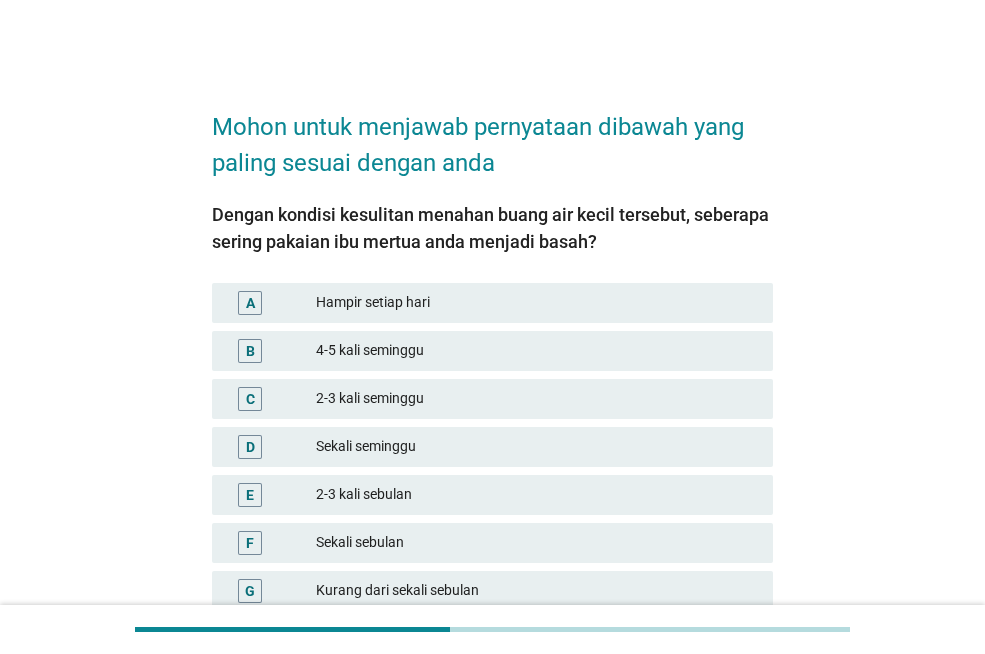click on "4-5 kali seminggu" at bounding box center [536, 351] 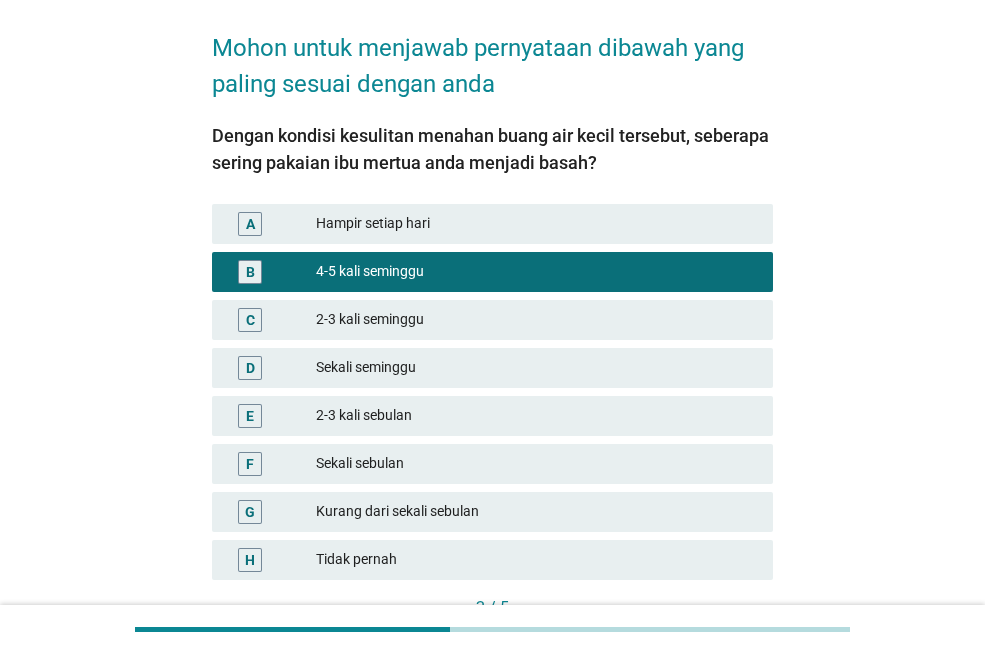 scroll, scrollTop: 222, scrollLeft: 0, axis: vertical 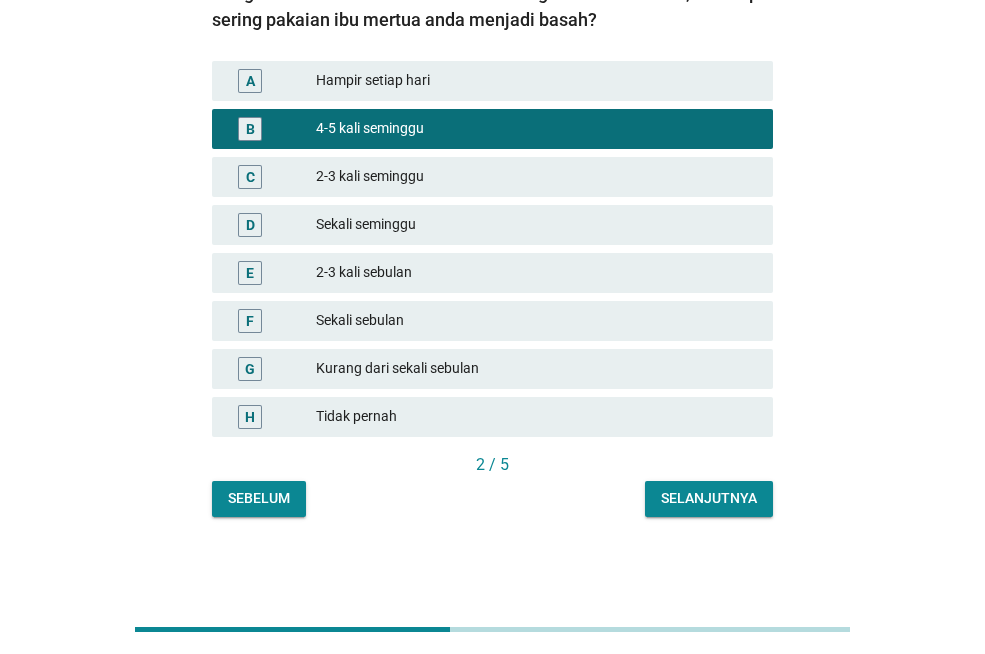 click on "Selanjutnya" at bounding box center (709, 498) 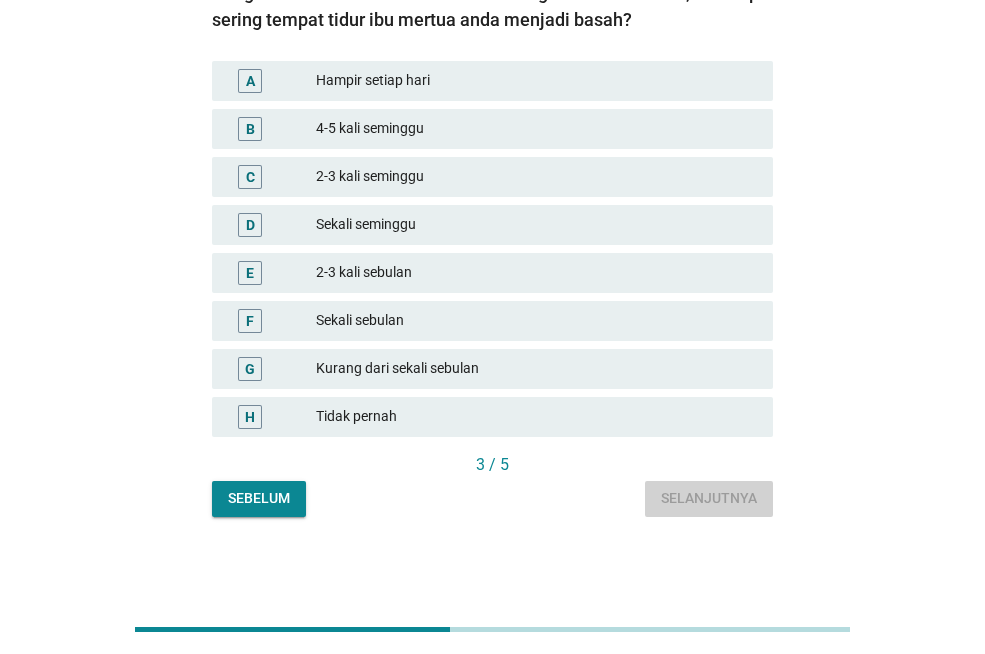 scroll, scrollTop: 0, scrollLeft: 0, axis: both 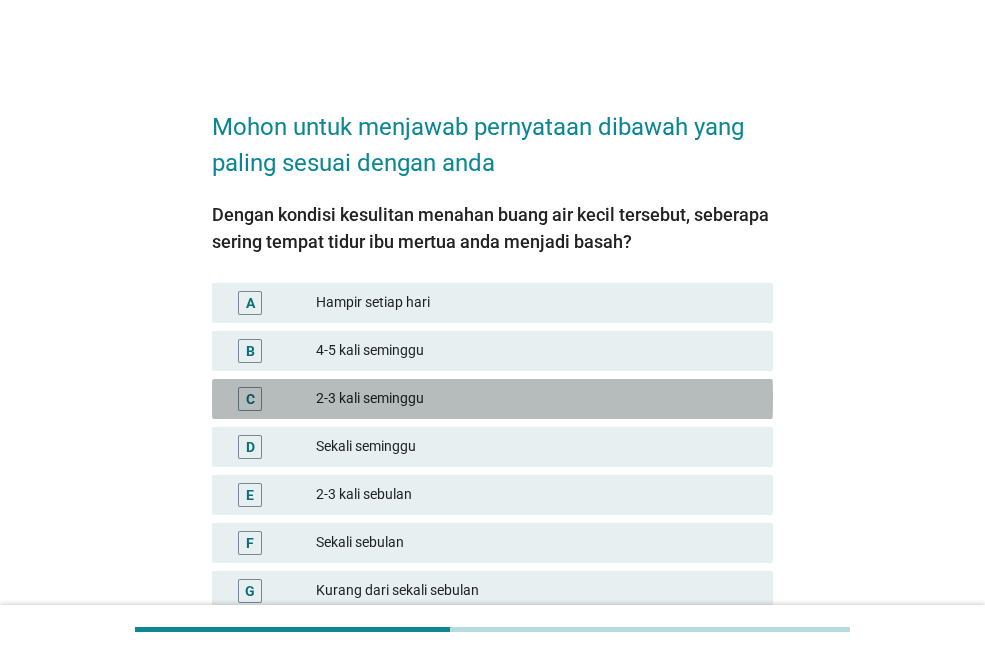 click on "2-3 kali seminggu" at bounding box center [536, 399] 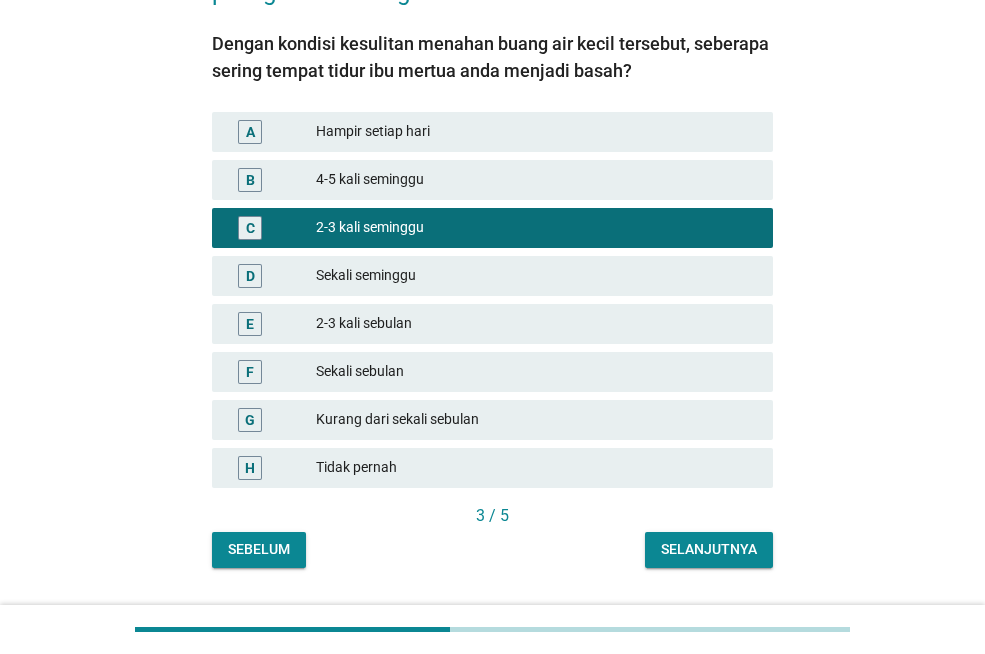scroll, scrollTop: 200, scrollLeft: 0, axis: vertical 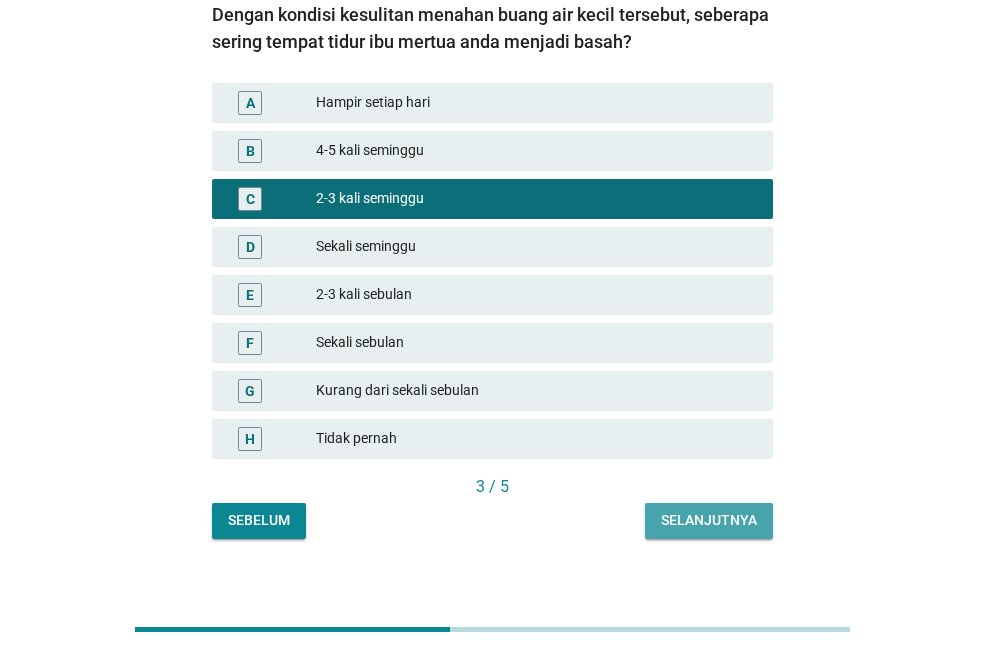 click on "Selanjutnya" at bounding box center [709, 520] 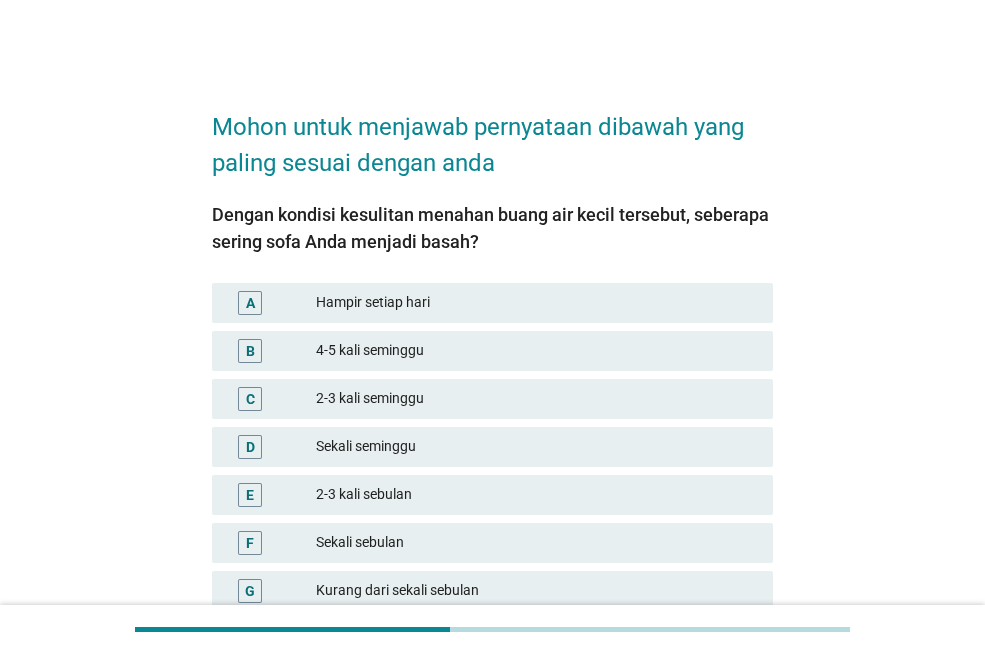 click on "C   2-3 kali seminggu" at bounding box center [492, 399] 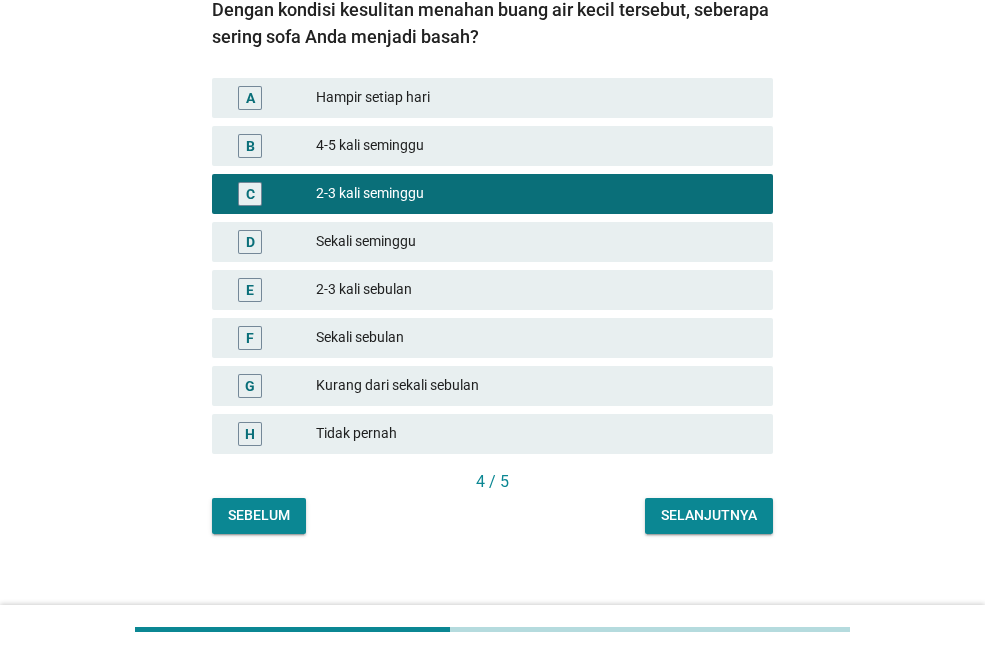 scroll, scrollTop: 222, scrollLeft: 0, axis: vertical 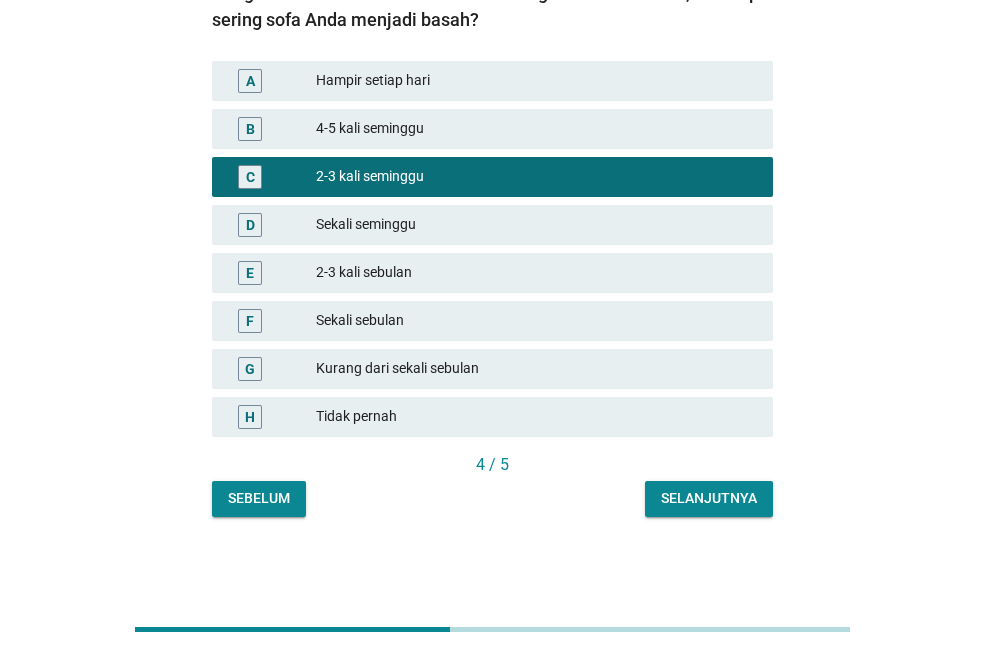 click on "Selanjutnya" at bounding box center (709, 498) 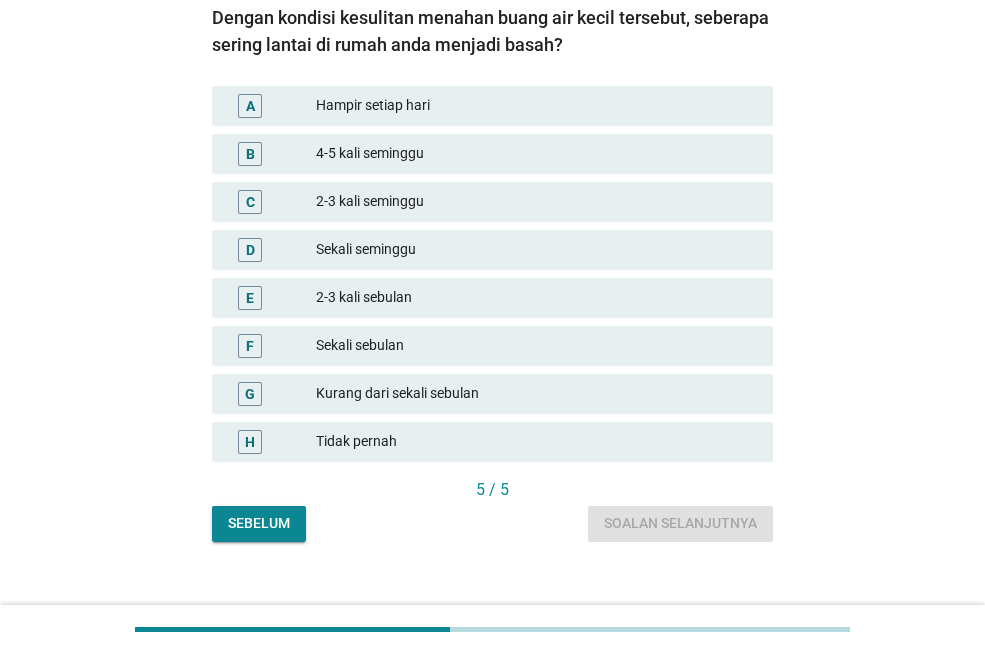 scroll, scrollTop: 200, scrollLeft: 0, axis: vertical 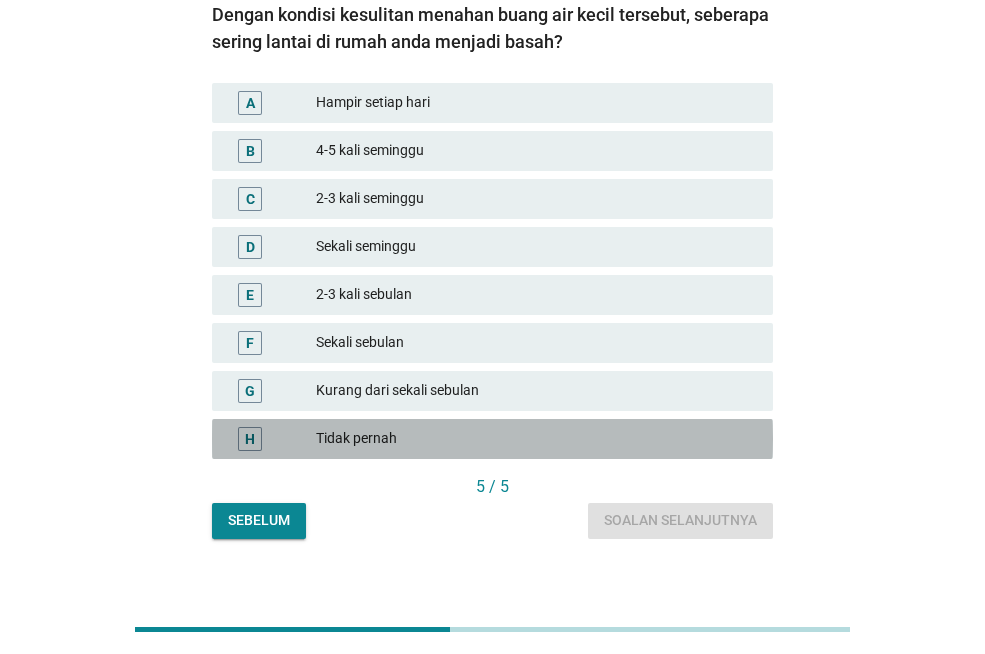 click on "Tidak pernah" at bounding box center (536, 439) 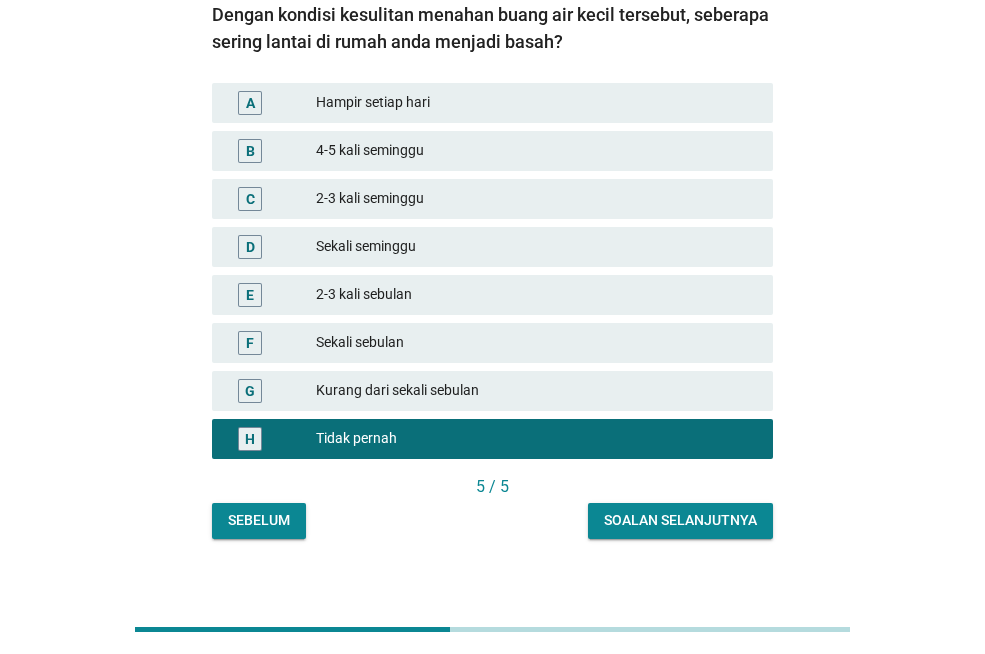 click on "Soalan selanjutnya" at bounding box center [680, 520] 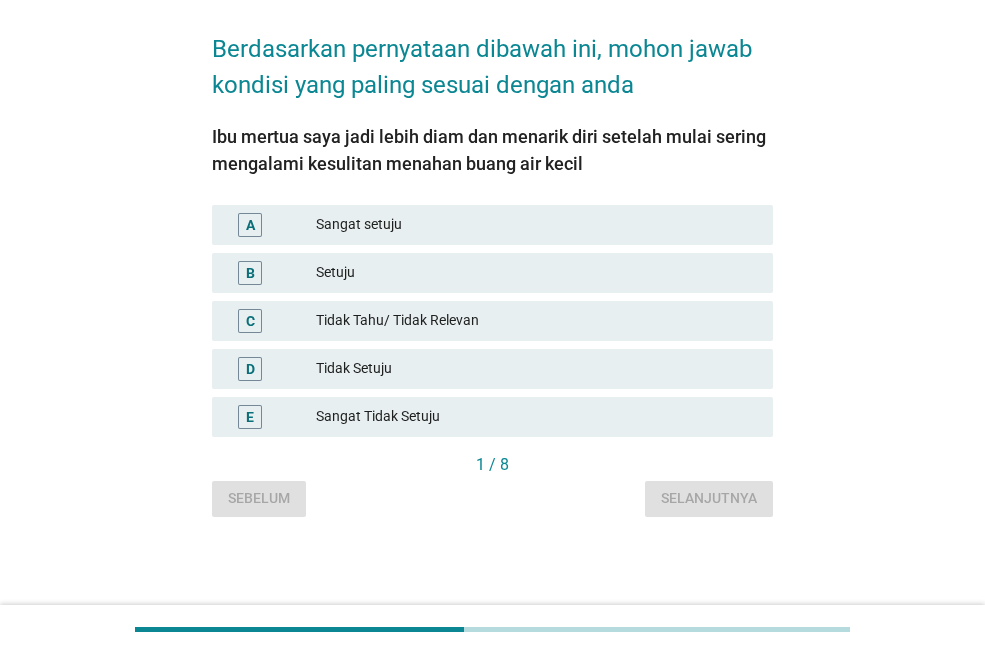 scroll, scrollTop: 0, scrollLeft: 0, axis: both 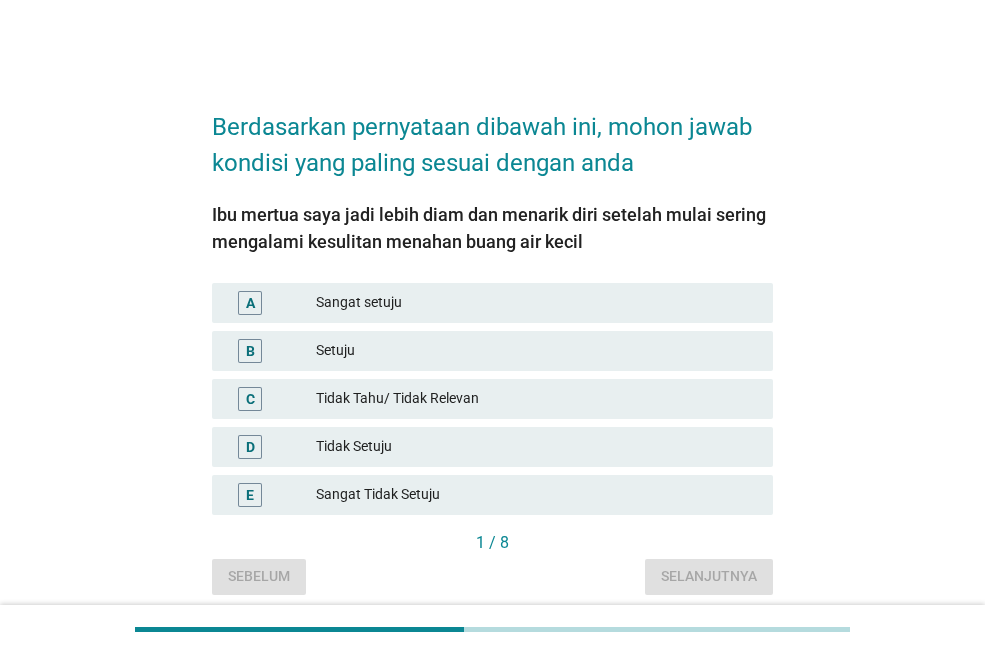 click on "Tidak Tahu/ Tidak Relevan" at bounding box center (536, 399) 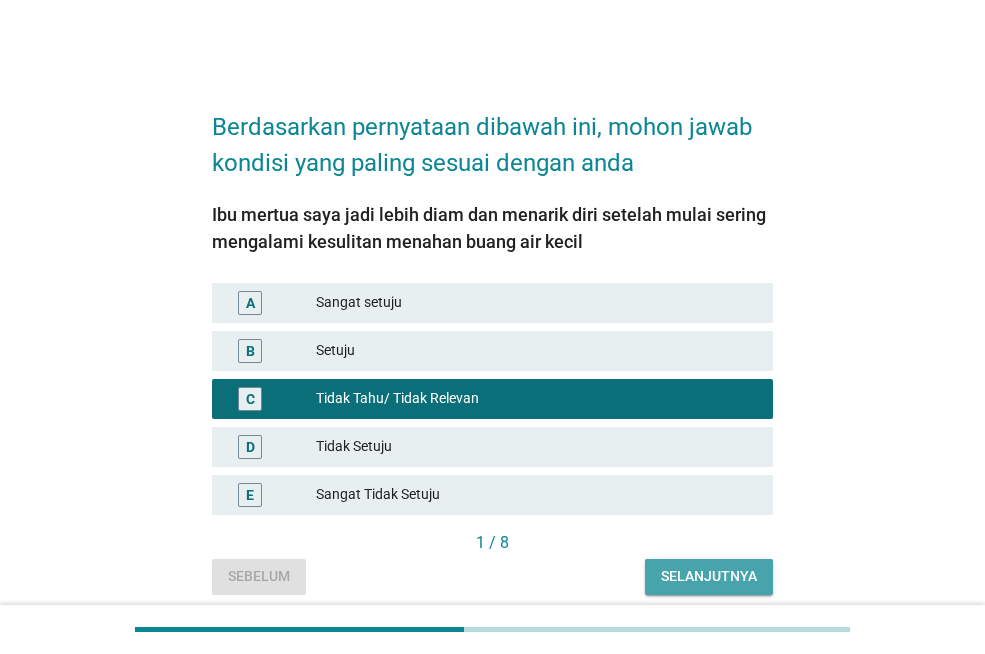 click on "Selanjutnya" at bounding box center (709, 576) 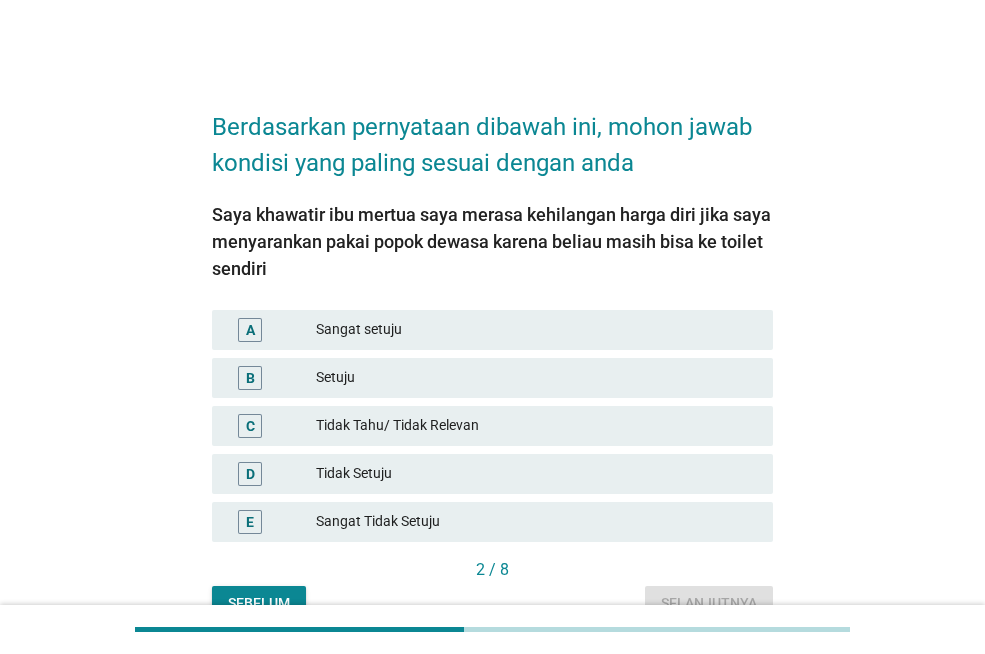 click on "Setuju" at bounding box center [536, 378] 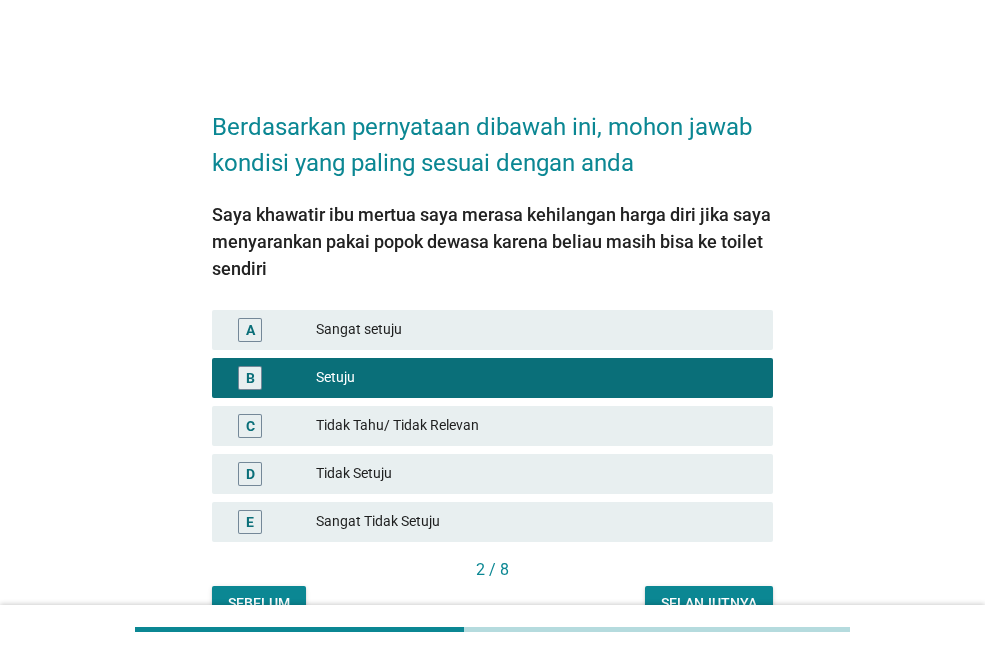 scroll, scrollTop: 100, scrollLeft: 0, axis: vertical 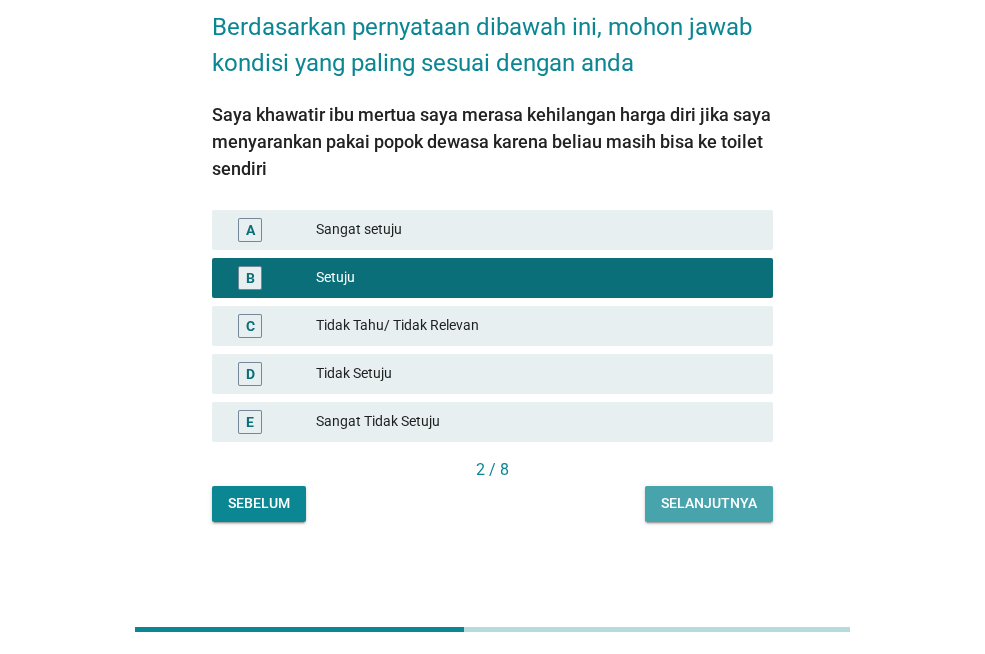 click on "Selanjutnya" at bounding box center [709, 504] 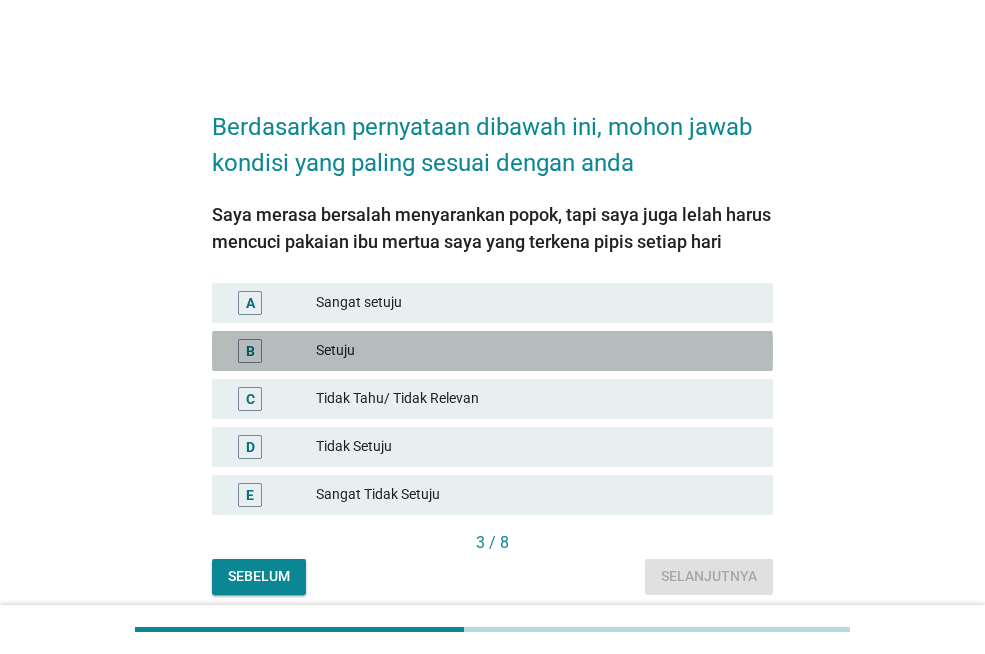 click on "Setuju" at bounding box center [536, 351] 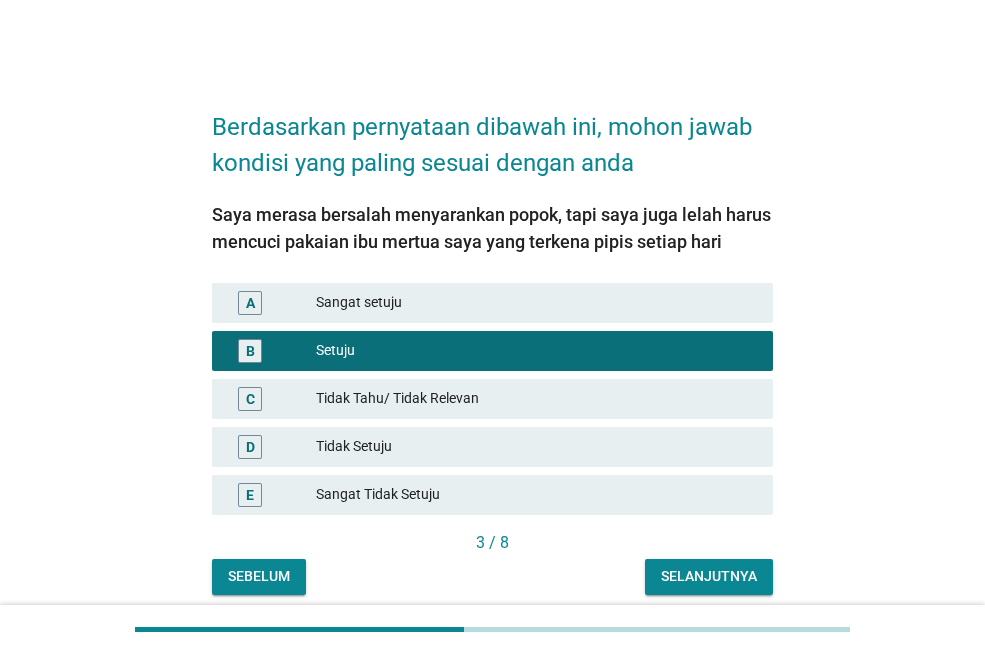 click on "Selanjutnya" at bounding box center [709, 576] 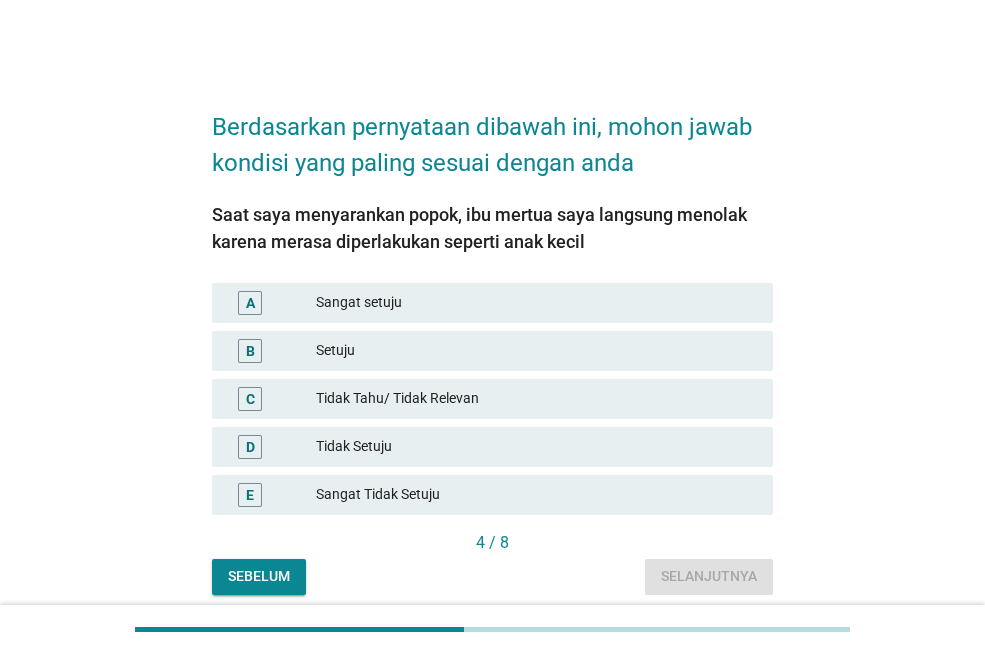 click on "Tidak Setuju" at bounding box center (536, 447) 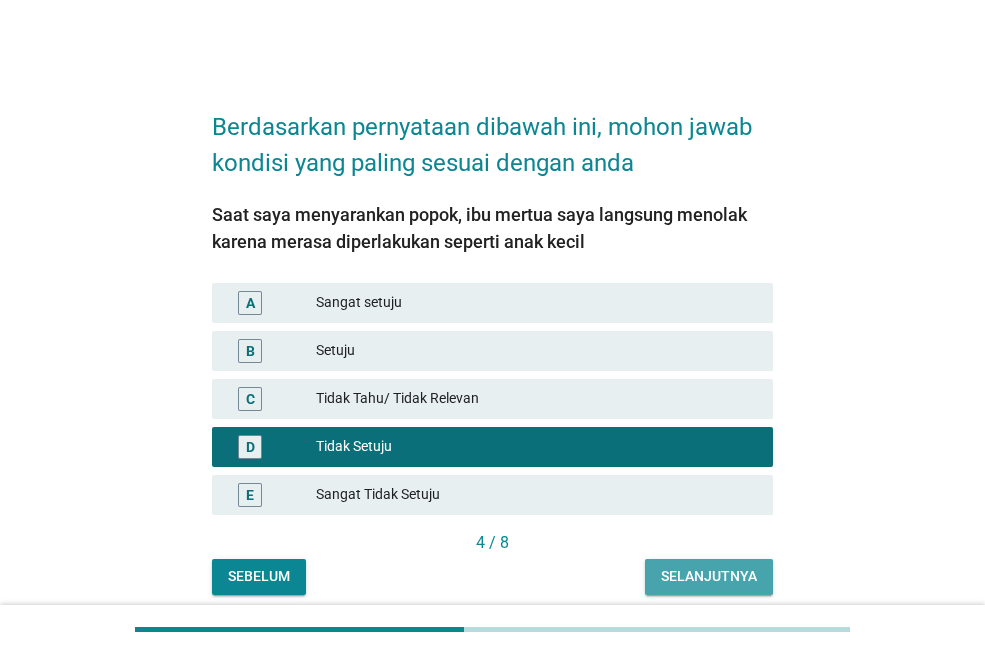 click on "Selanjutnya" at bounding box center [709, 576] 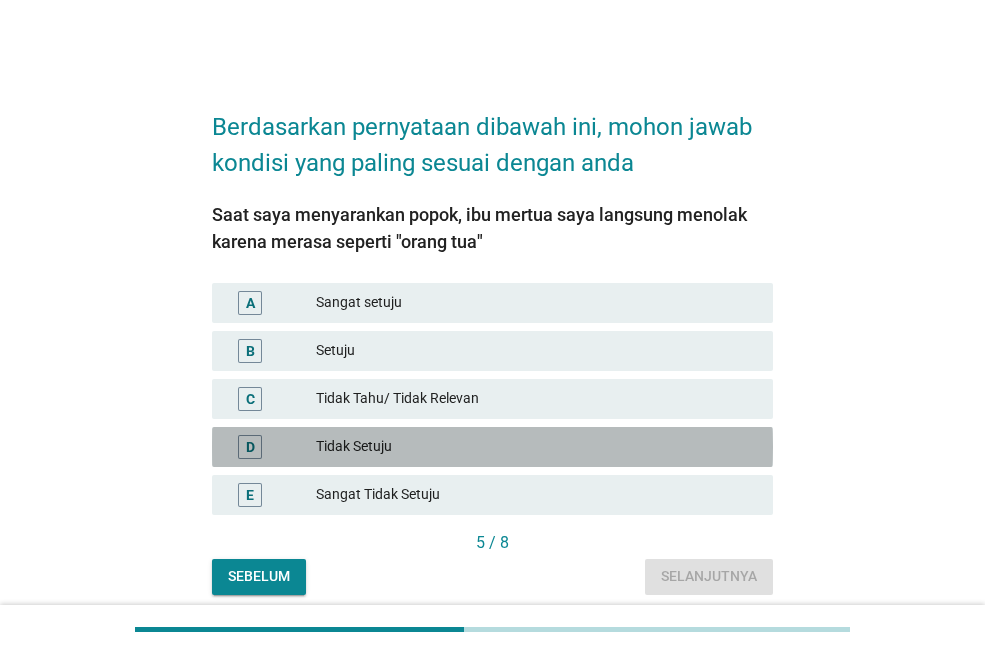 click on "Tidak Setuju" at bounding box center (536, 447) 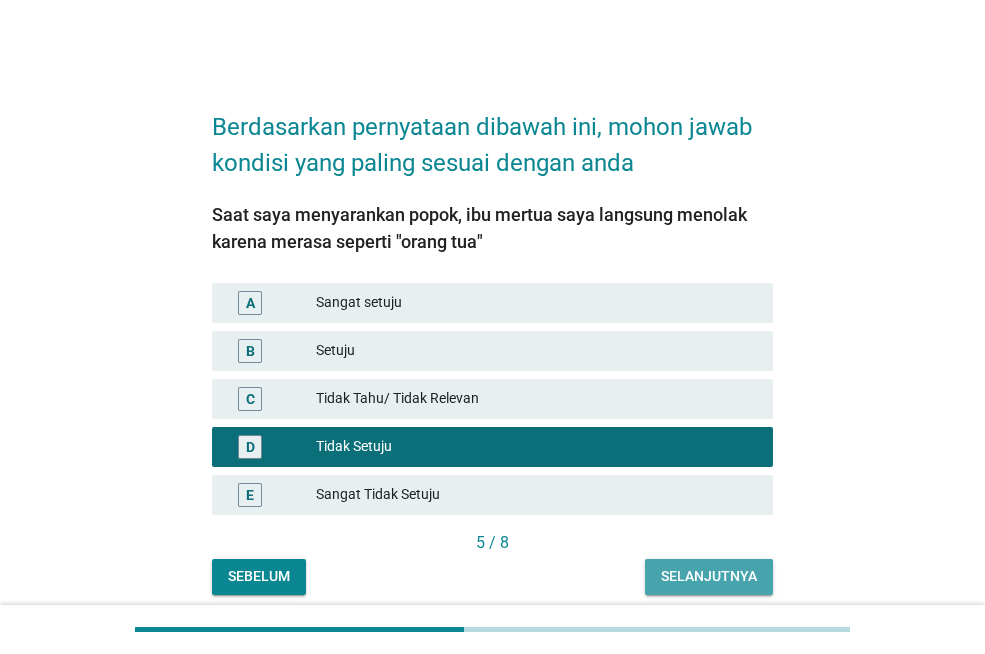 click on "Selanjutnya" at bounding box center [709, 576] 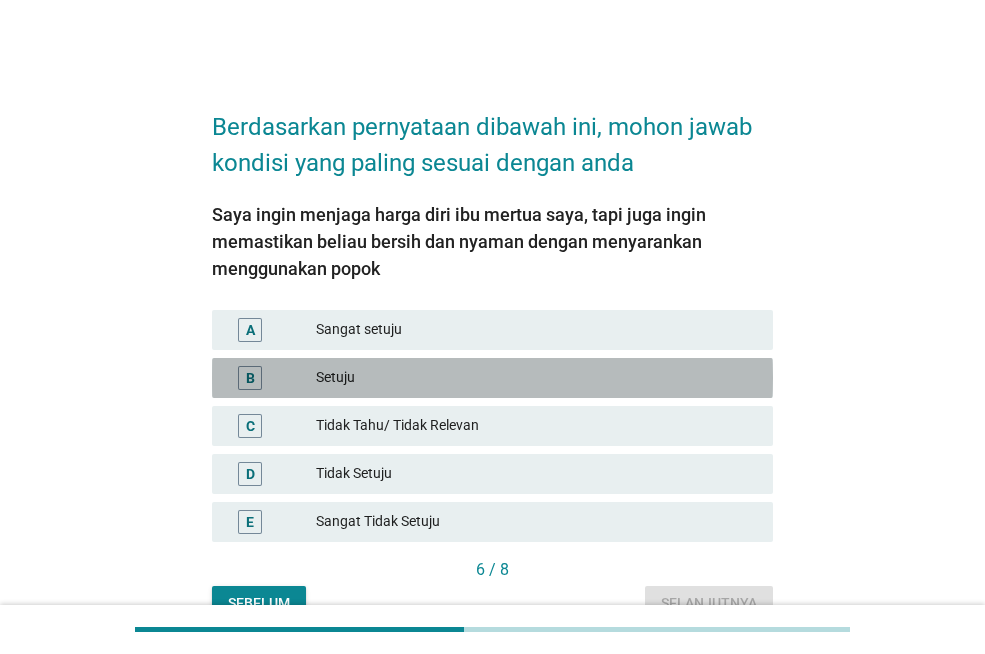 click on "B   Setuju" at bounding box center (492, 378) 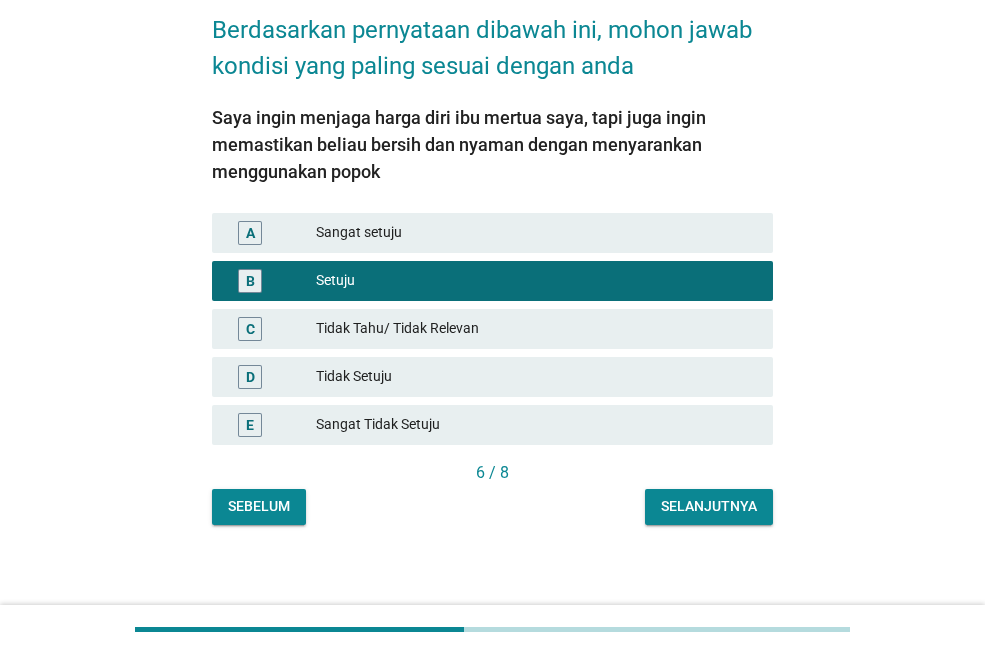scroll, scrollTop: 105, scrollLeft: 0, axis: vertical 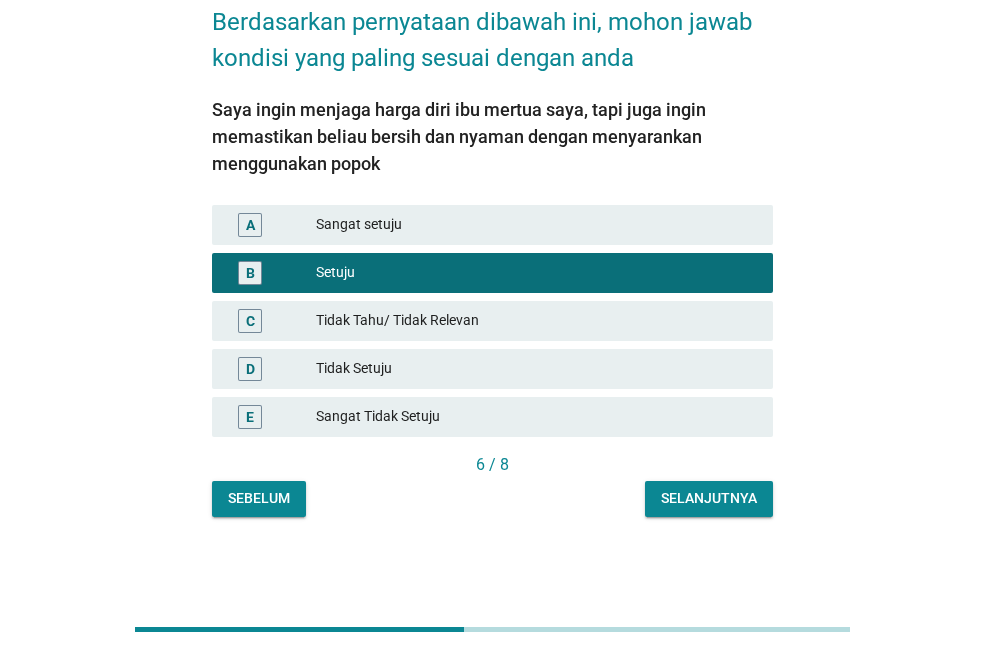 click on "Selanjutnya" at bounding box center [709, 498] 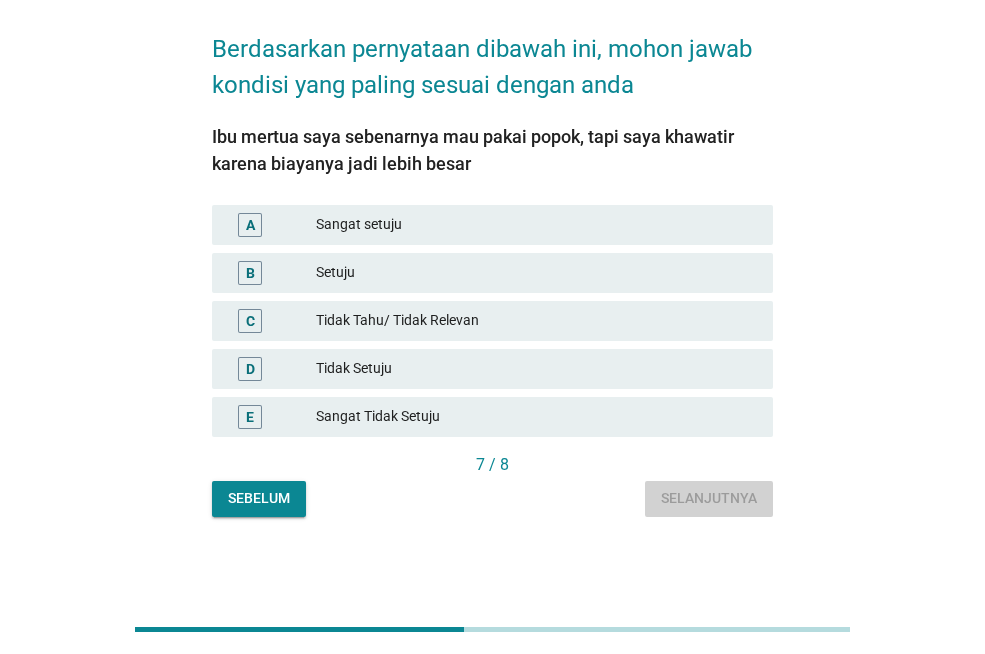 scroll, scrollTop: 0, scrollLeft: 0, axis: both 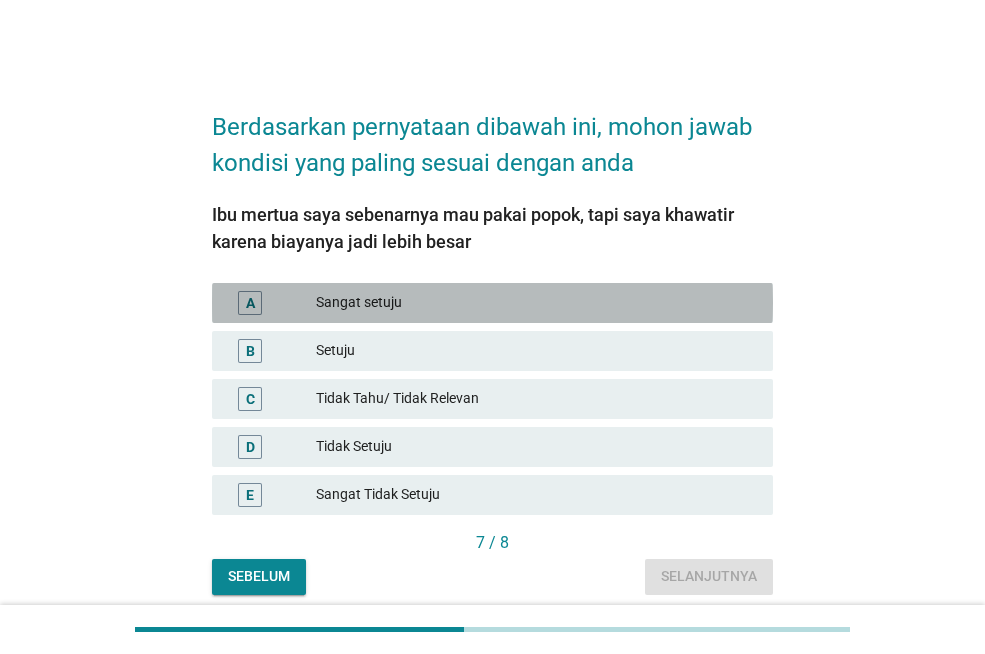 click on "Sangat setuju" at bounding box center [536, 303] 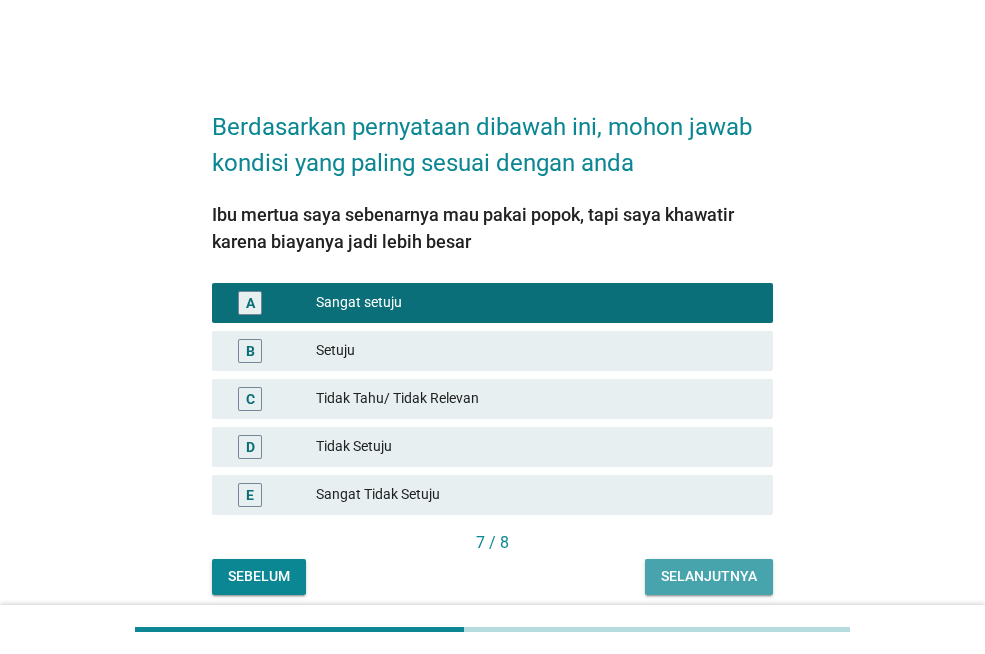 click on "Selanjutnya" at bounding box center [709, 576] 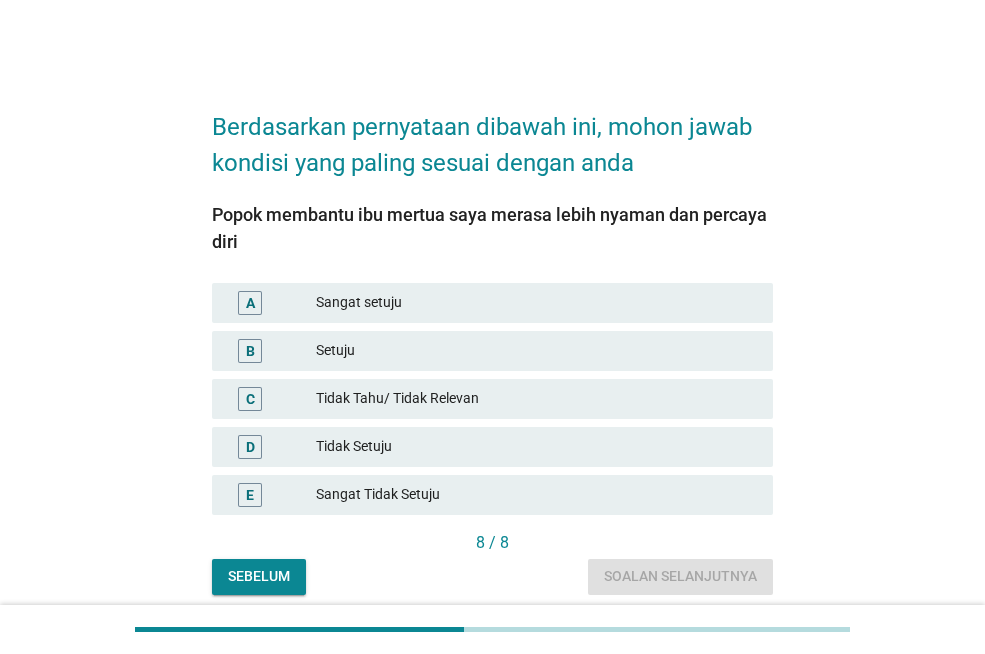click on "Setuju" at bounding box center (536, 351) 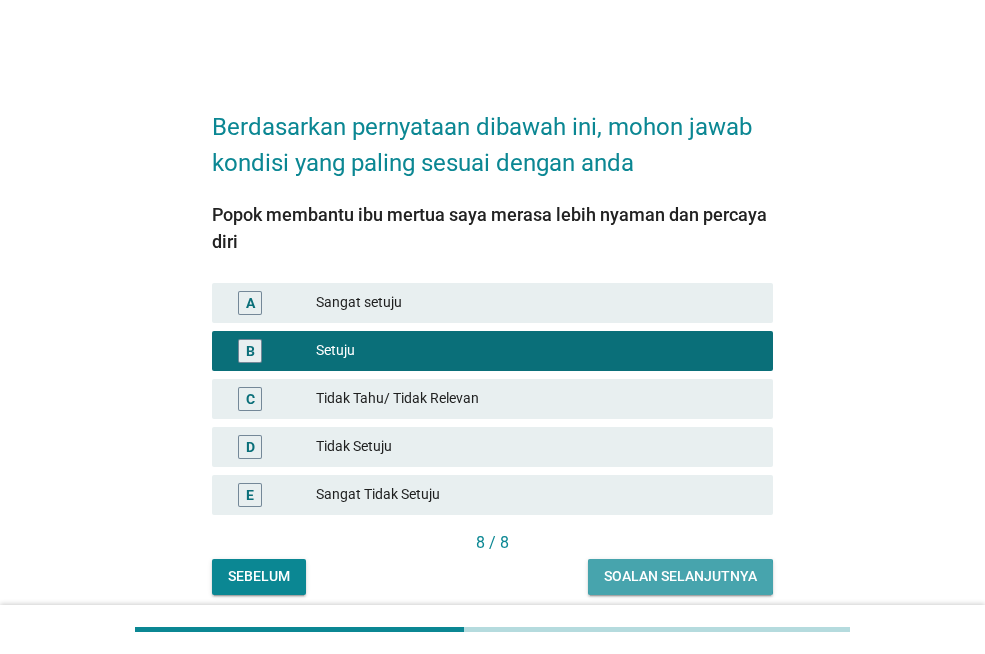 click on "Soalan selanjutnya" at bounding box center (680, 576) 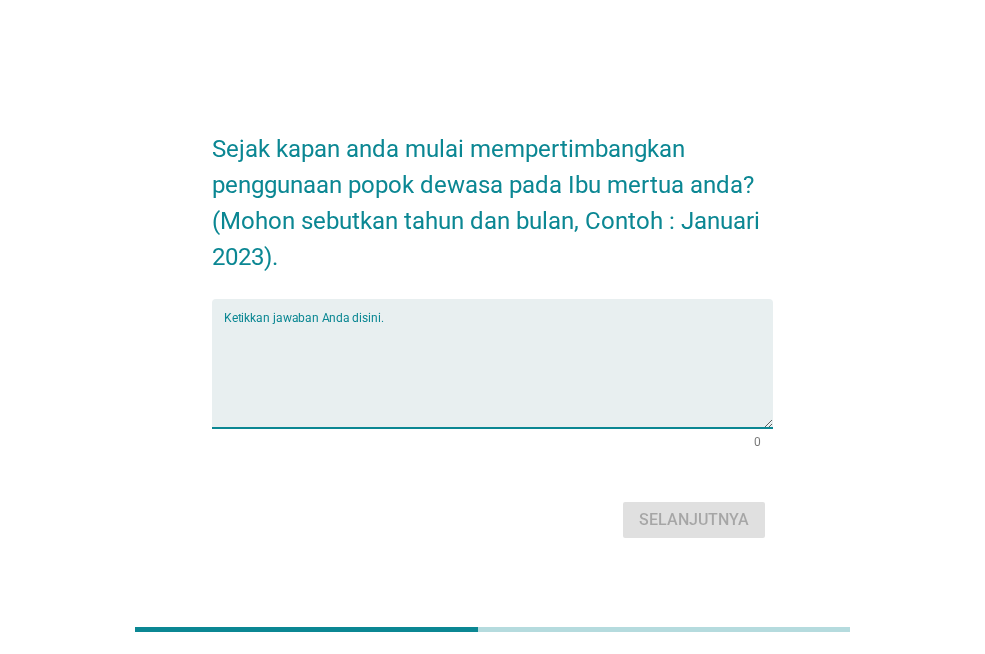 click at bounding box center [498, 375] 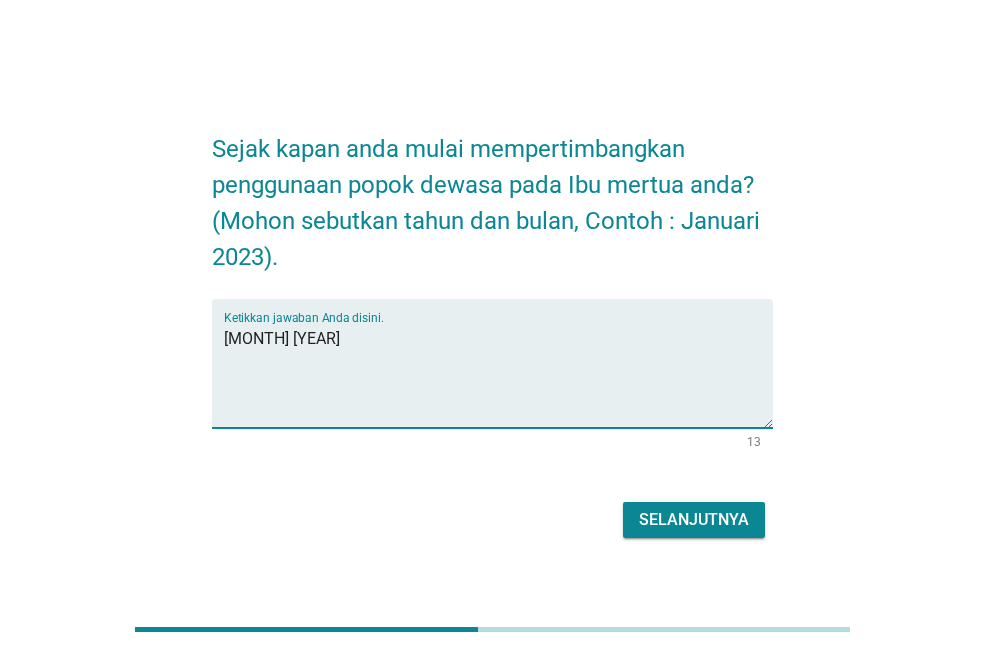 type on "[MONTH] [YEAR]" 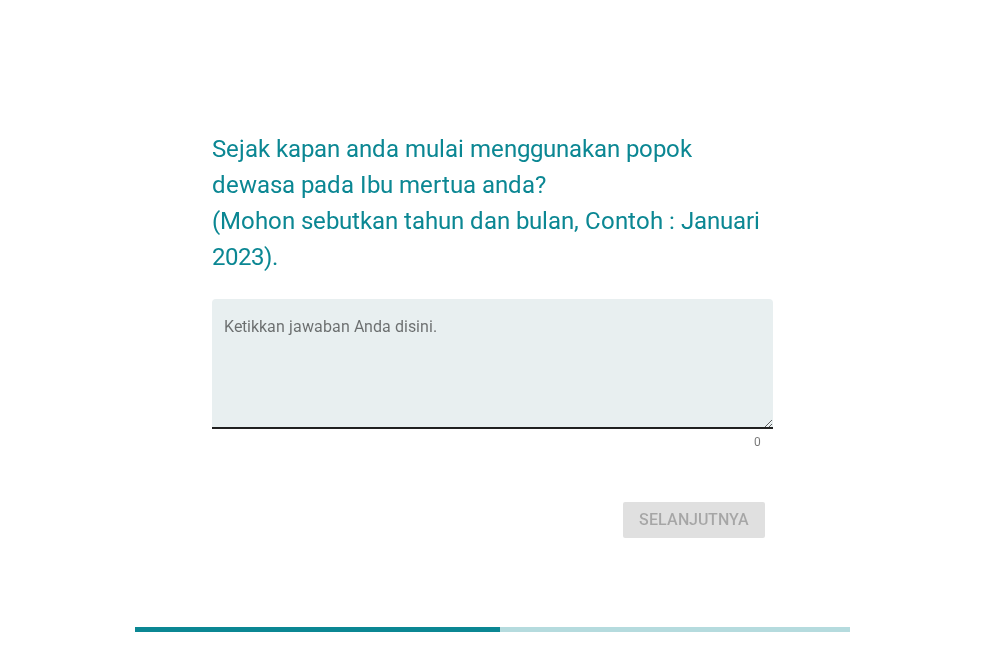click on "Ketikkan jawaban Anda disini." at bounding box center (498, 363) 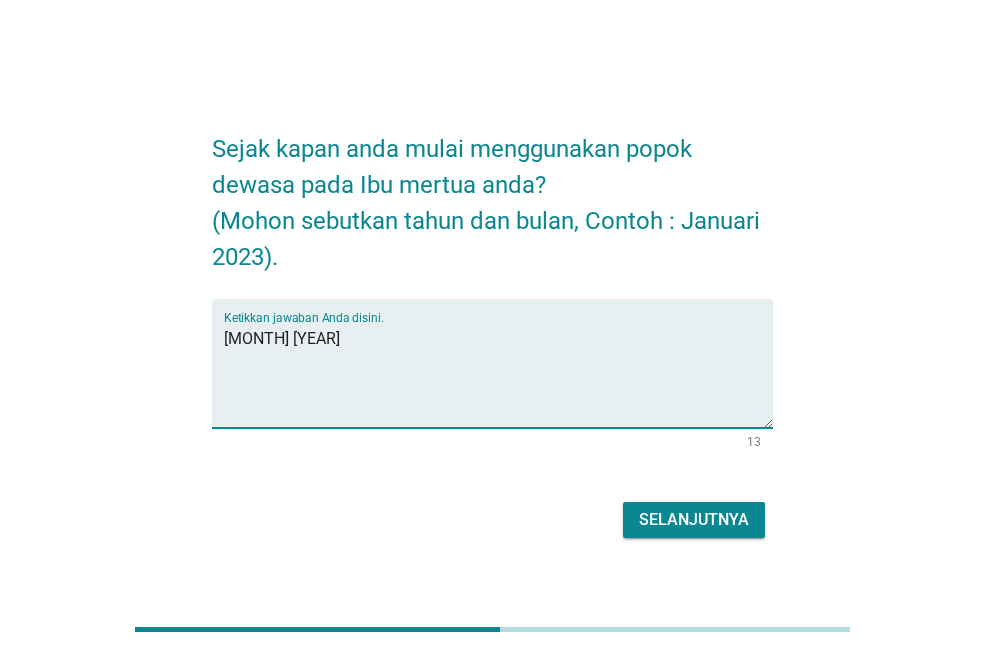 type on "[MONTH] [YEAR]" 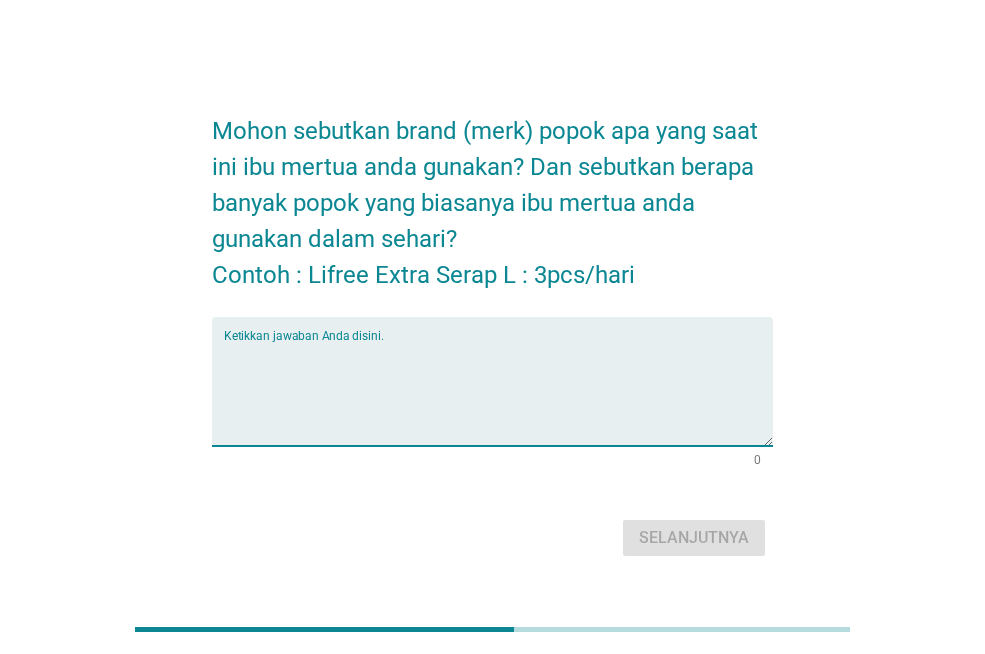 click at bounding box center [498, 393] 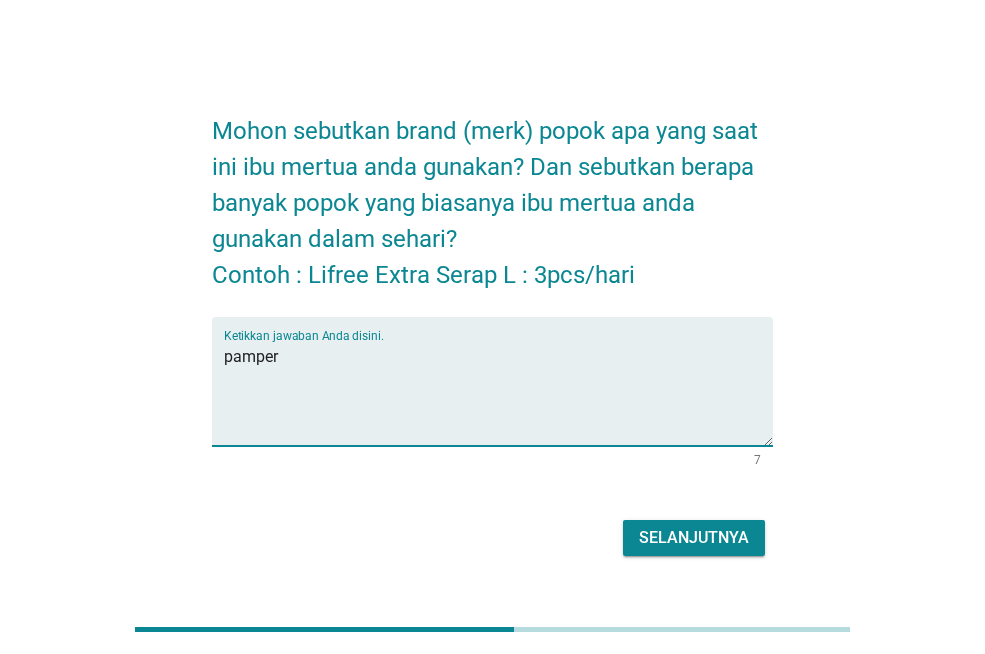 type on "pamper" 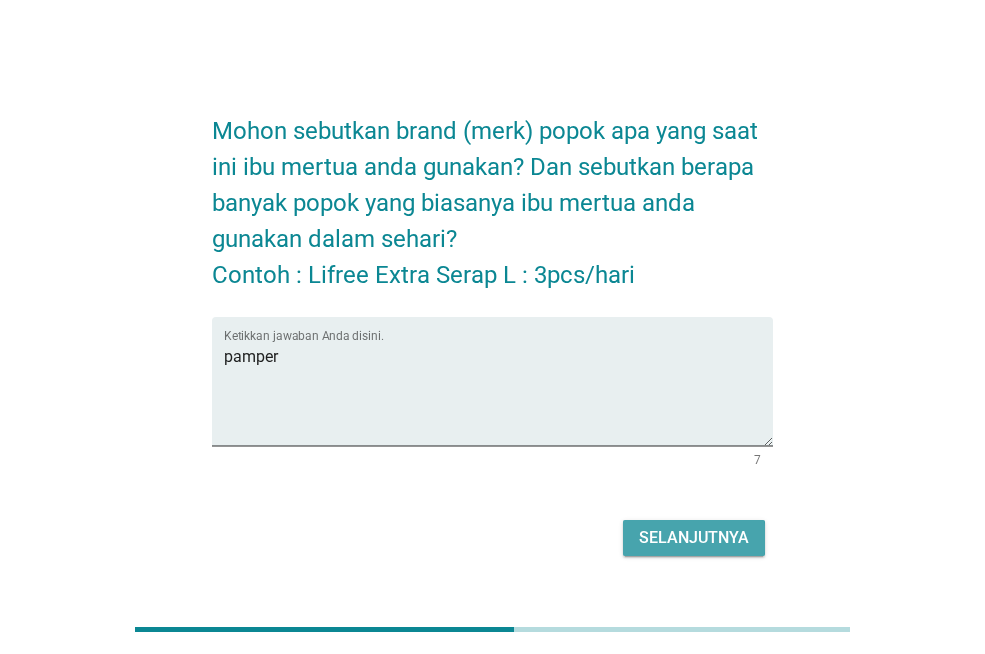 click on "Selanjutnya" at bounding box center (694, 538) 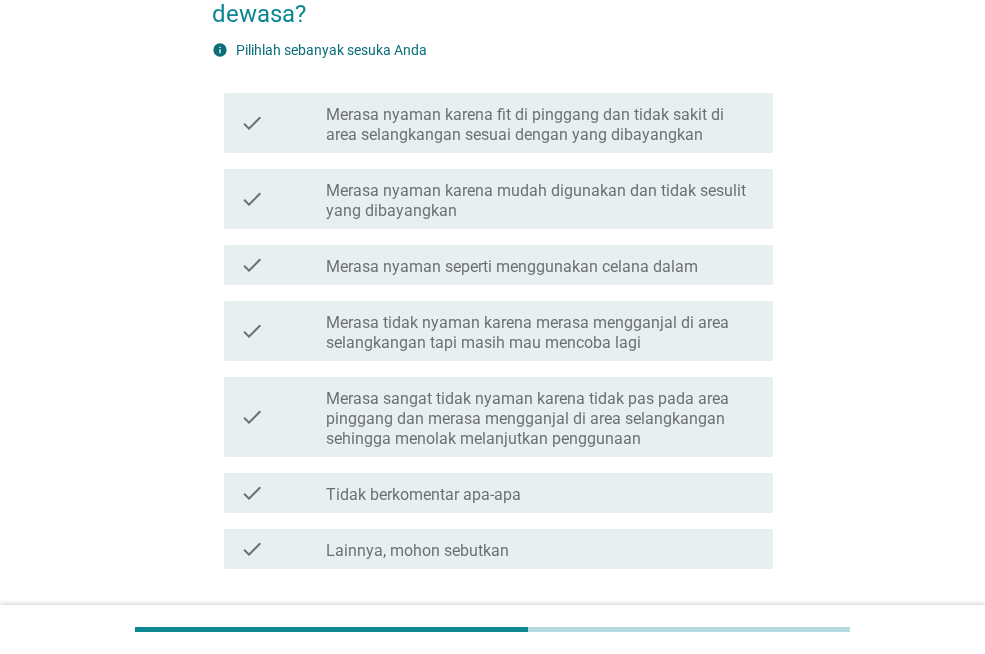 scroll, scrollTop: 200, scrollLeft: 0, axis: vertical 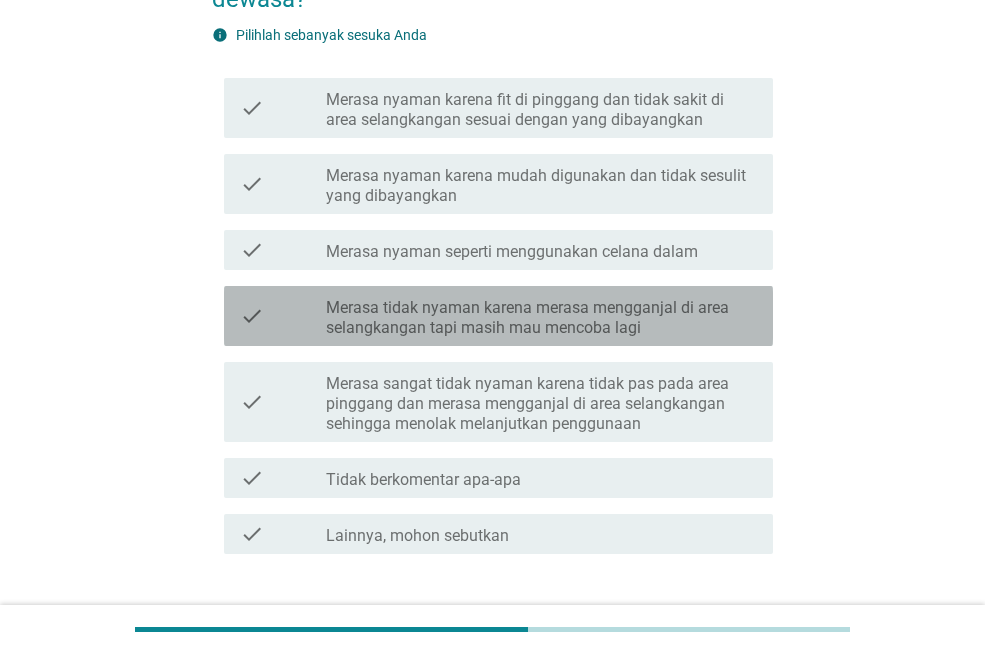 click on "Merasa tidak nyaman karena merasa mengganjal di area selangkangan tapi masih mau mencoba lagi" at bounding box center [541, 318] 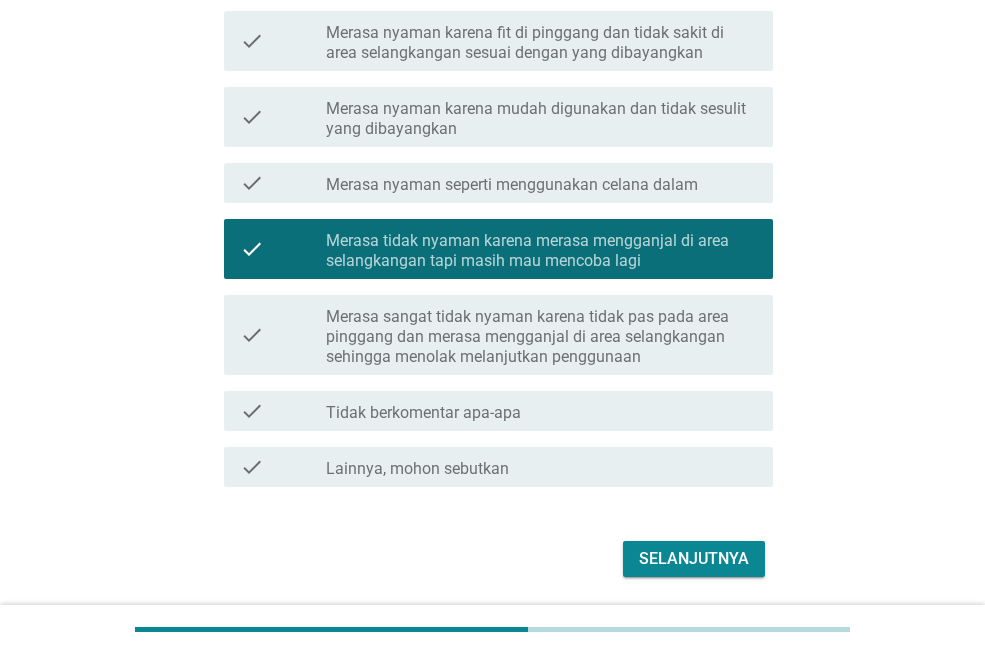 scroll, scrollTop: 297, scrollLeft: 0, axis: vertical 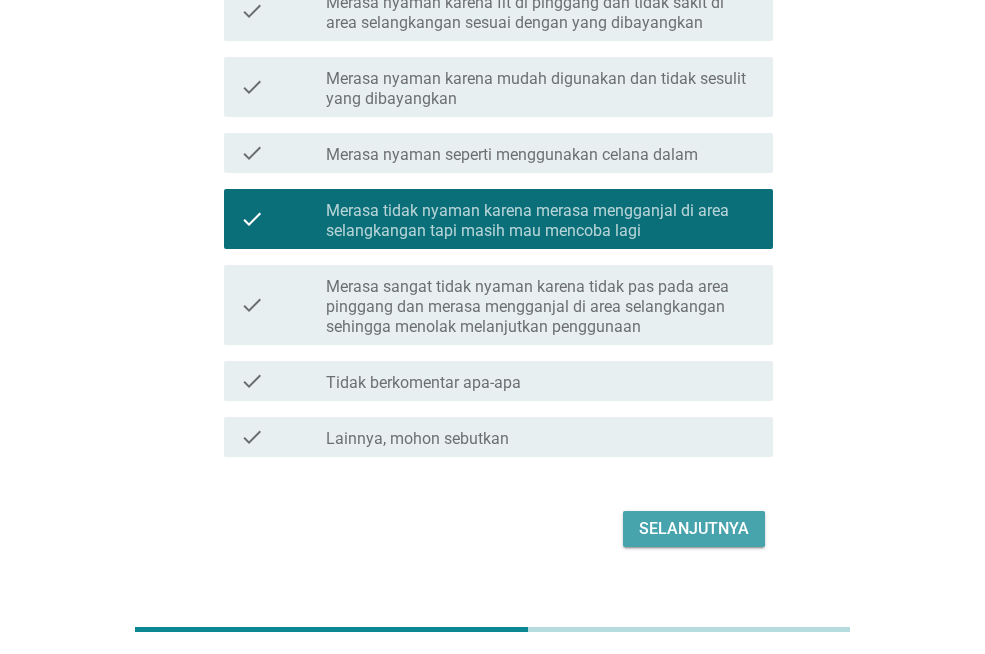 click on "Selanjutnya" at bounding box center (694, 529) 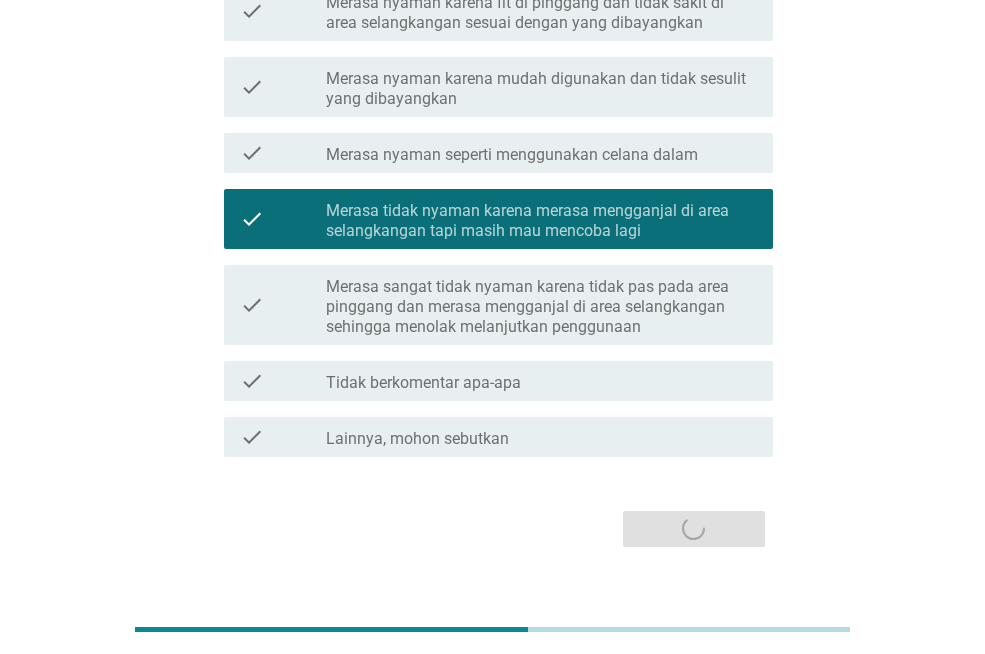scroll, scrollTop: 0, scrollLeft: 0, axis: both 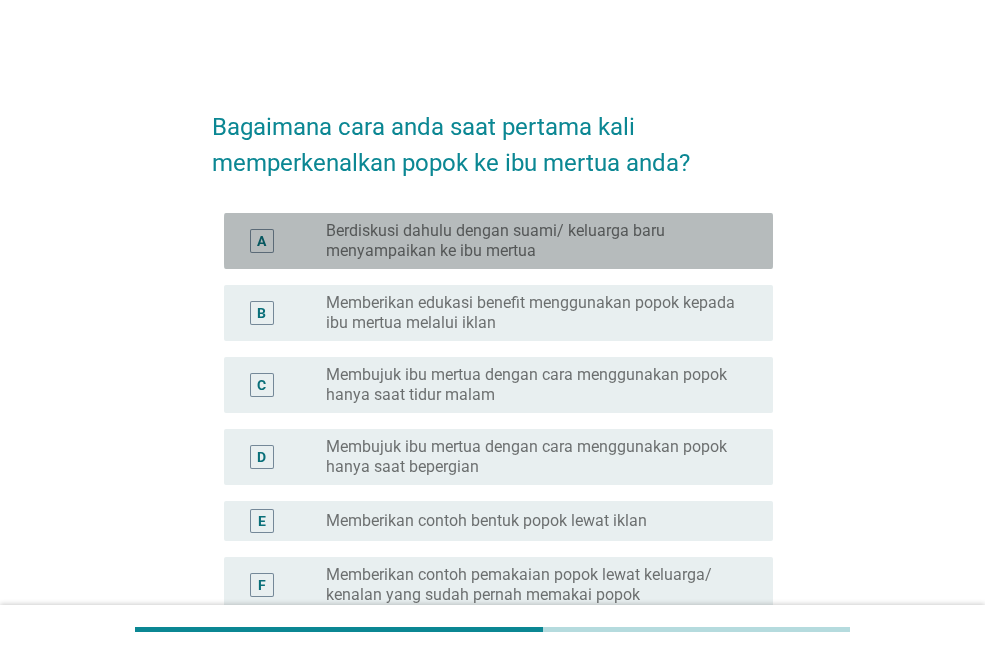 click on "Berdiskusi dahulu dengan suami/ keluarga baru menyampaikan ke ibu mertua" at bounding box center (533, 241) 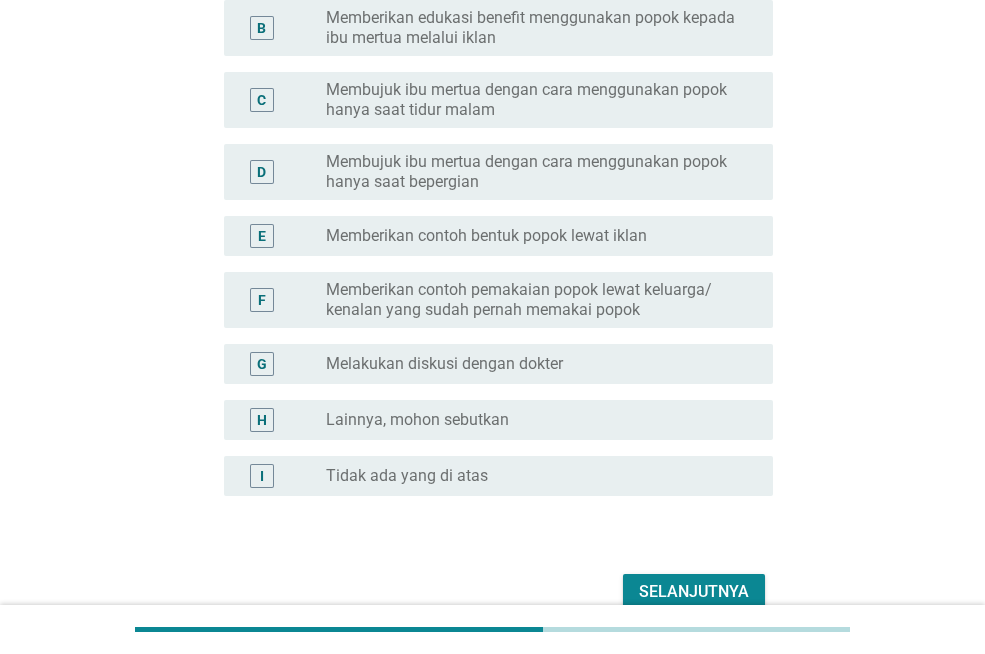 scroll, scrollTop: 300, scrollLeft: 0, axis: vertical 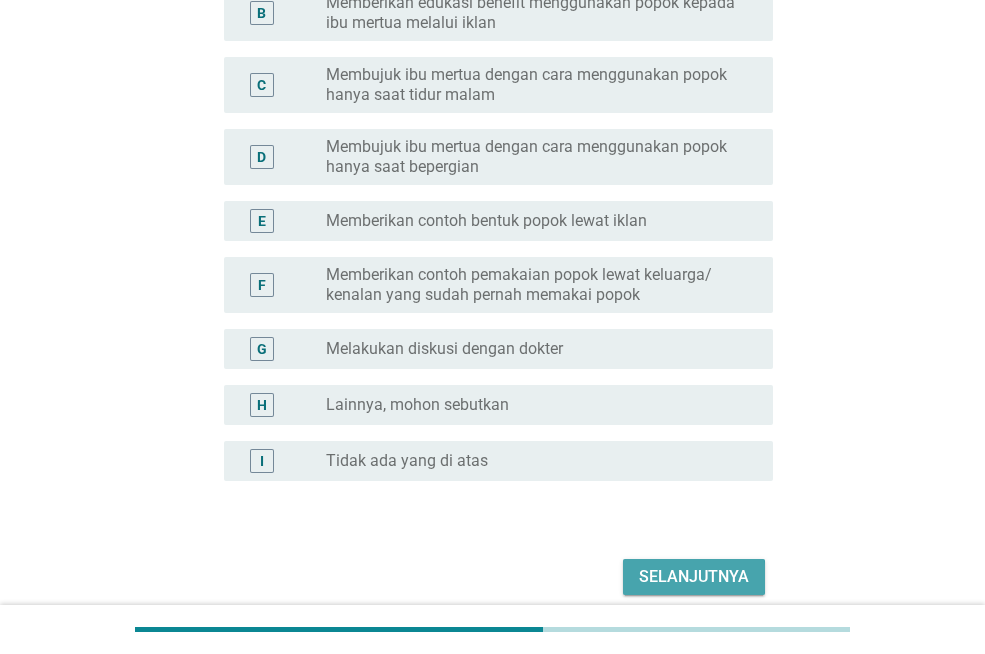 click on "Selanjutnya" at bounding box center [694, 577] 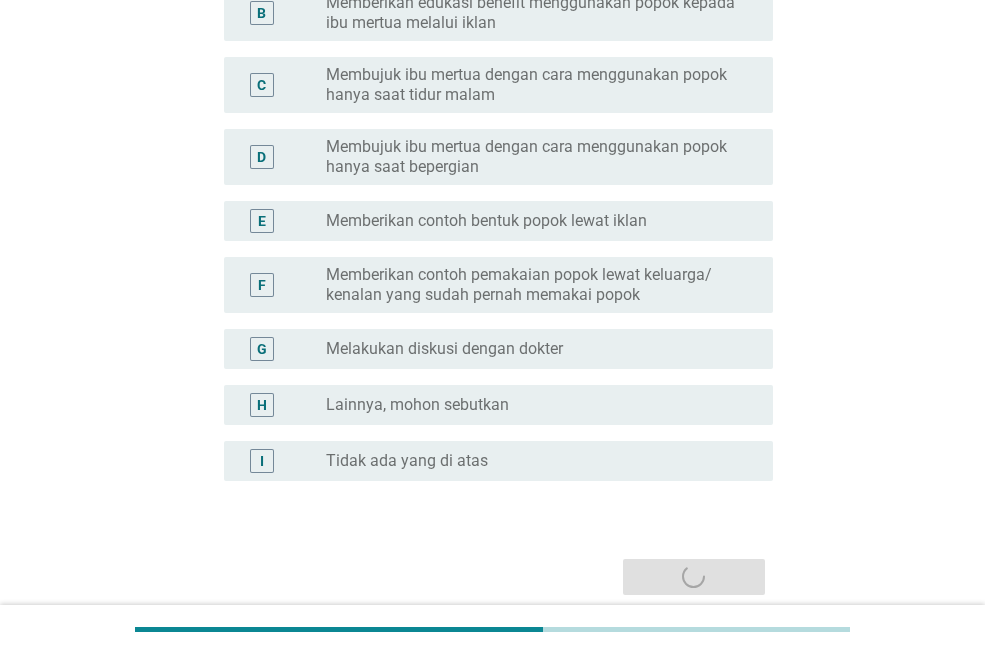 scroll, scrollTop: 0, scrollLeft: 0, axis: both 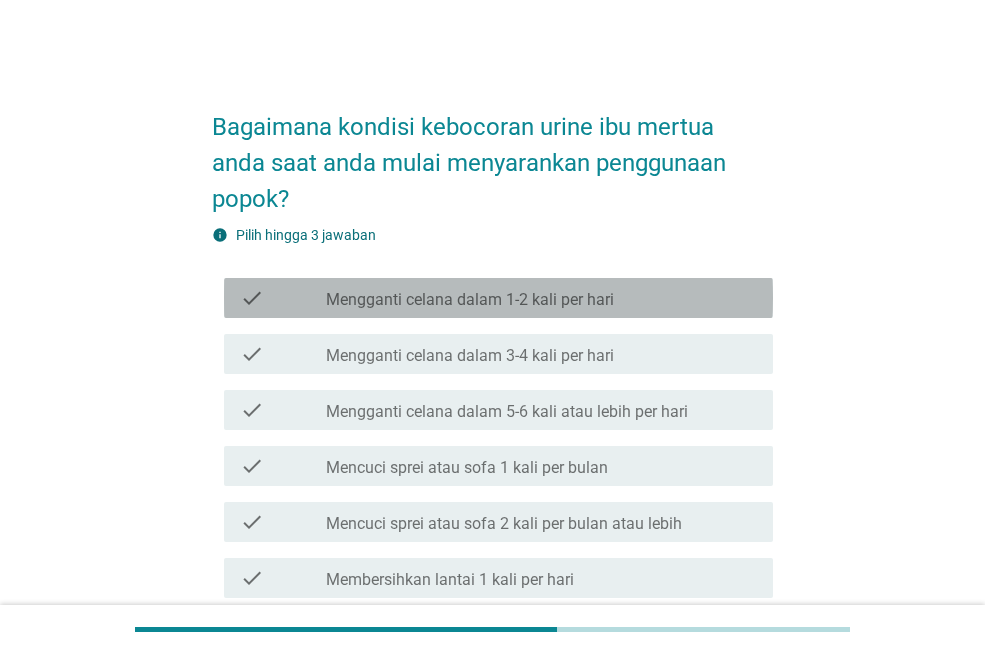click on "check_box_outline_blank Mengganti celana dalam 1-2 kali per hari" at bounding box center [541, 298] 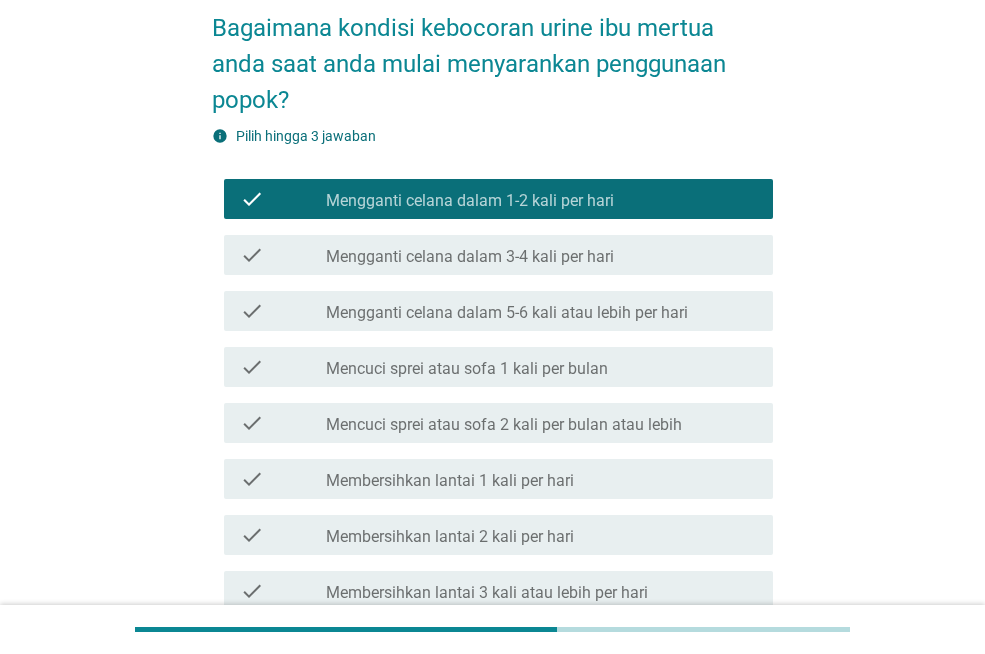 scroll, scrollTop: 282, scrollLeft: 0, axis: vertical 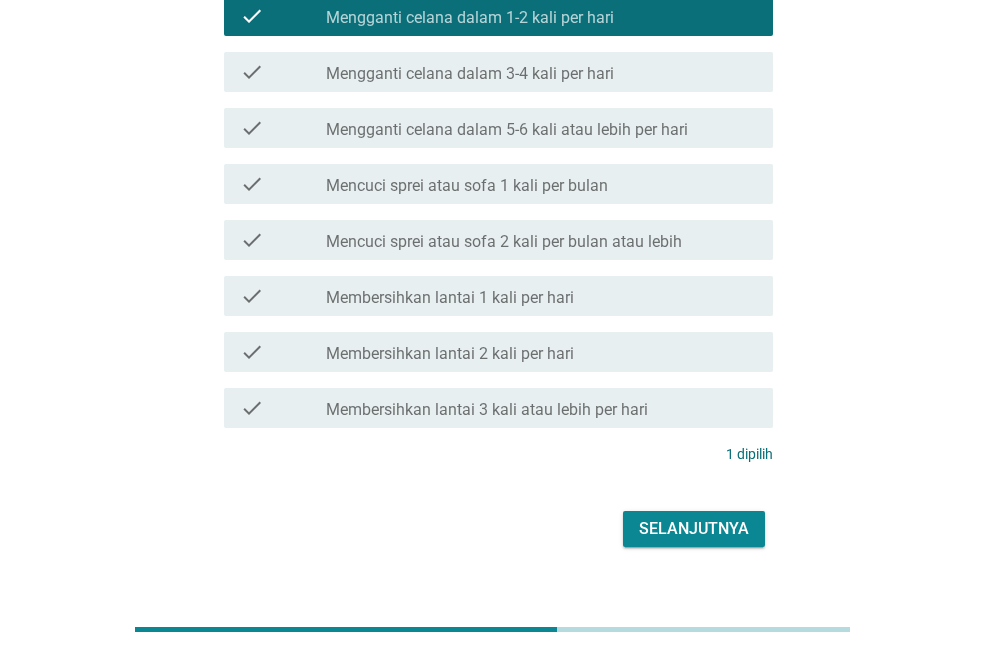 click on "Selanjutnya" at bounding box center [694, 529] 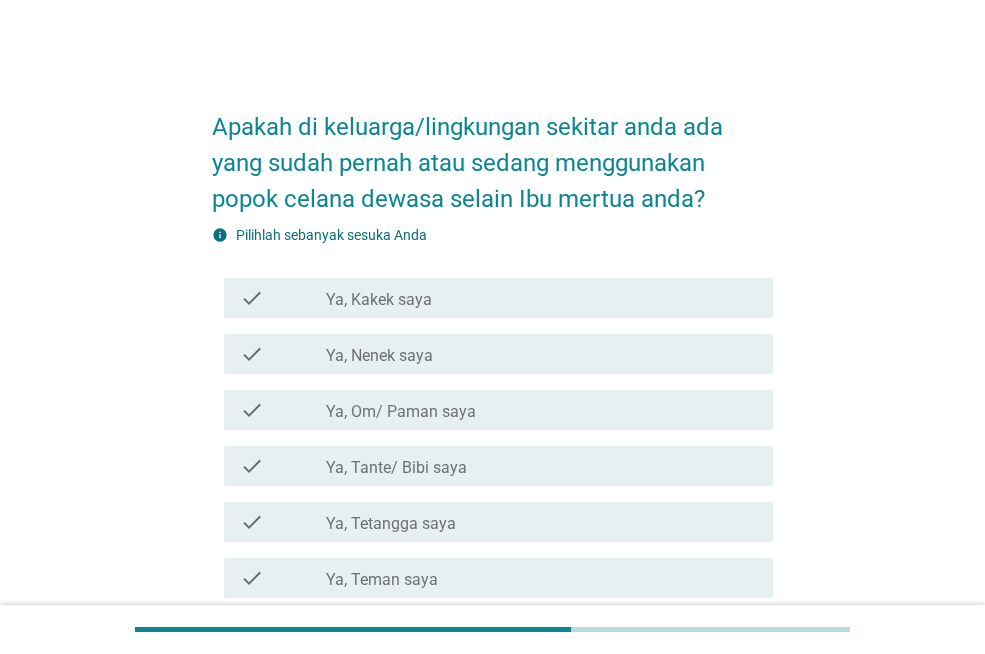 scroll, scrollTop: 200, scrollLeft: 0, axis: vertical 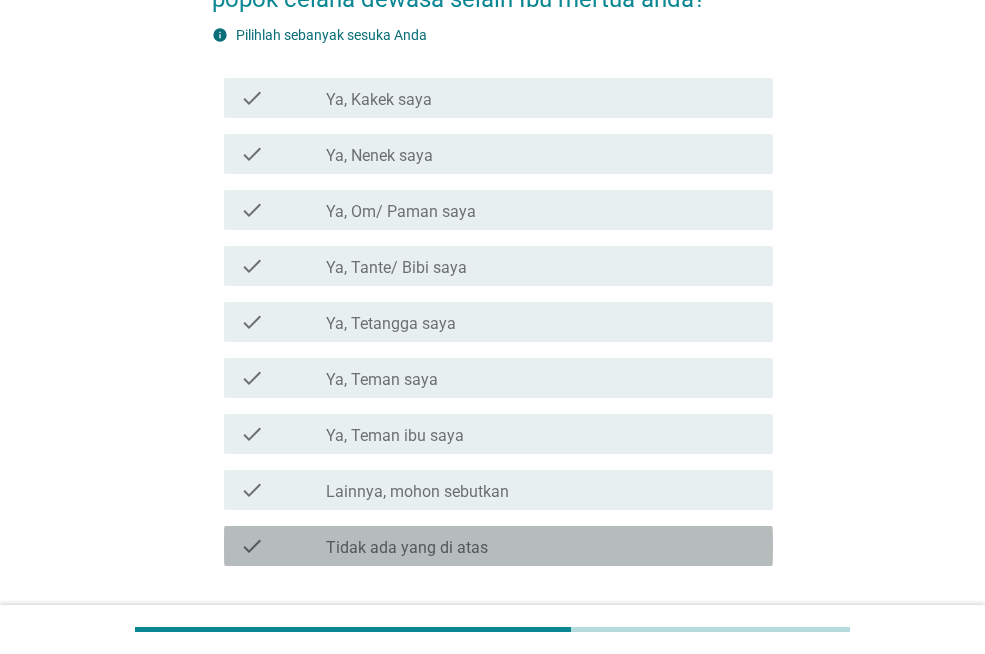 click on "Tidak ada yang di atas" at bounding box center (407, 548) 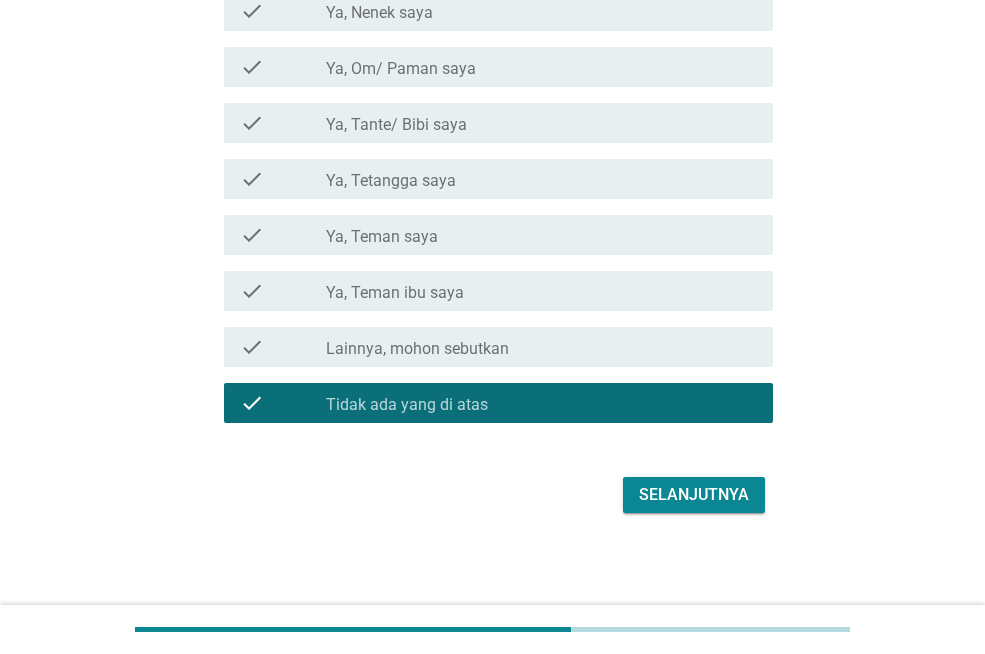 scroll, scrollTop: 345, scrollLeft: 0, axis: vertical 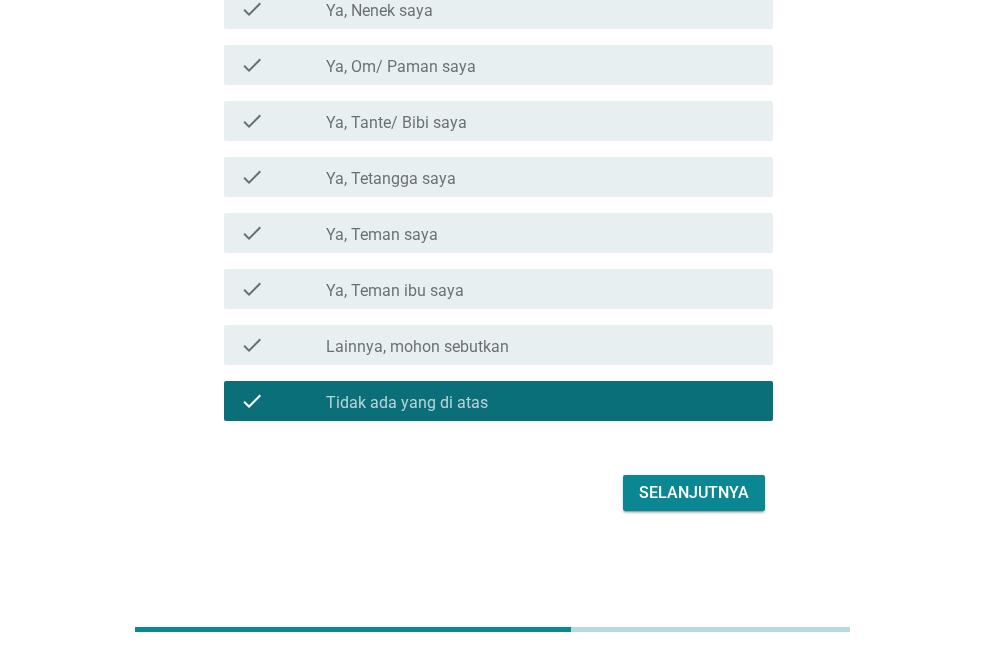 click on "check     check_box_outline_blank Ya, Teman ibu saya" at bounding box center [498, 289] 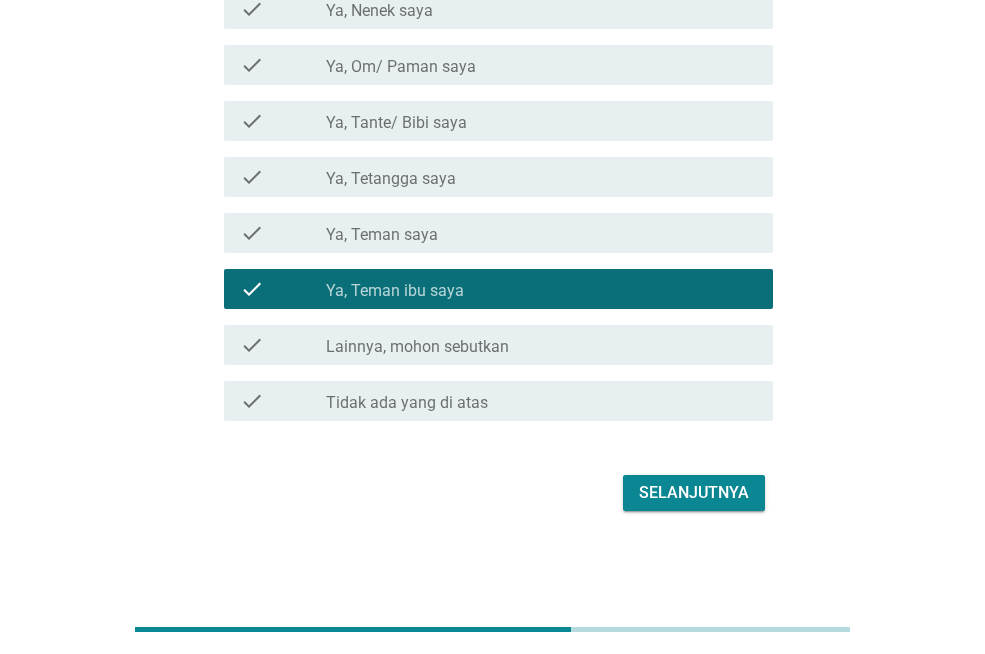 click on "Selanjutnya" at bounding box center (694, 493) 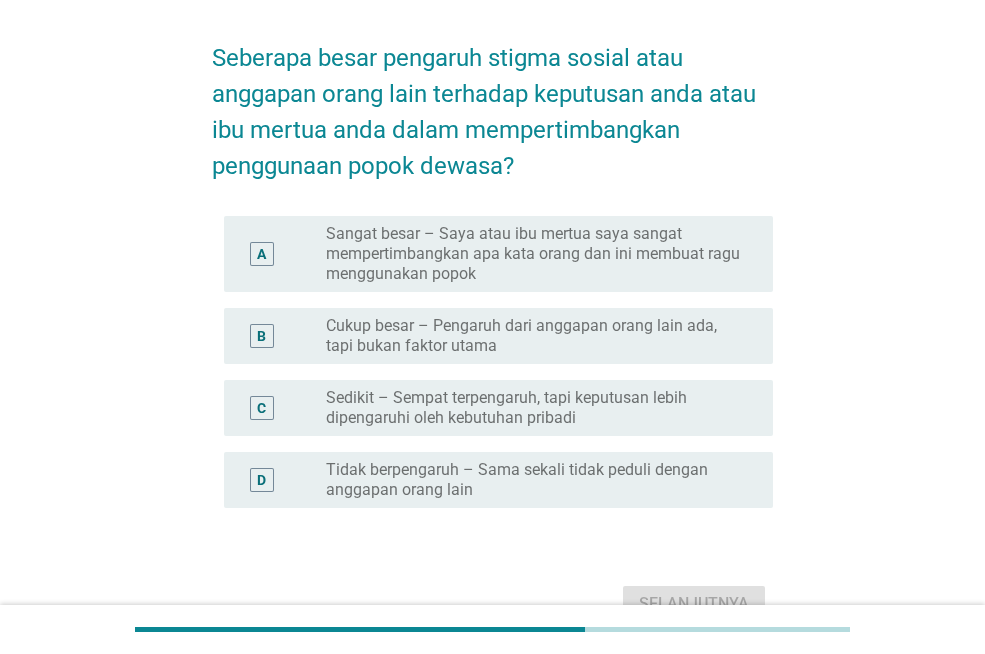 scroll, scrollTop: 100, scrollLeft: 0, axis: vertical 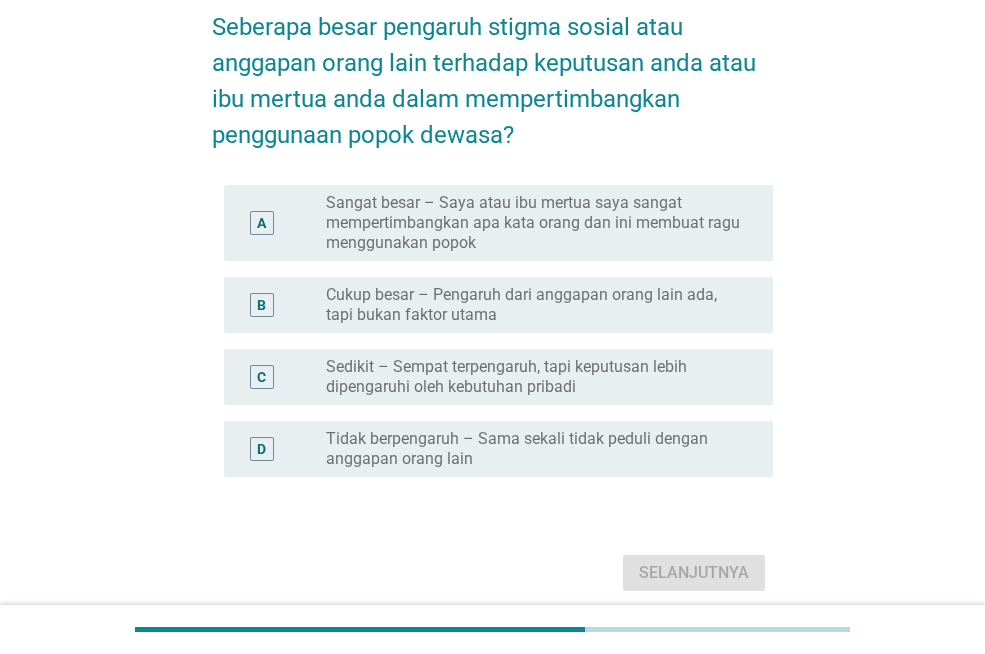 click on "Tidak berpengaruh – Sama sekali tidak peduli dengan anggapan orang lain" at bounding box center [533, 449] 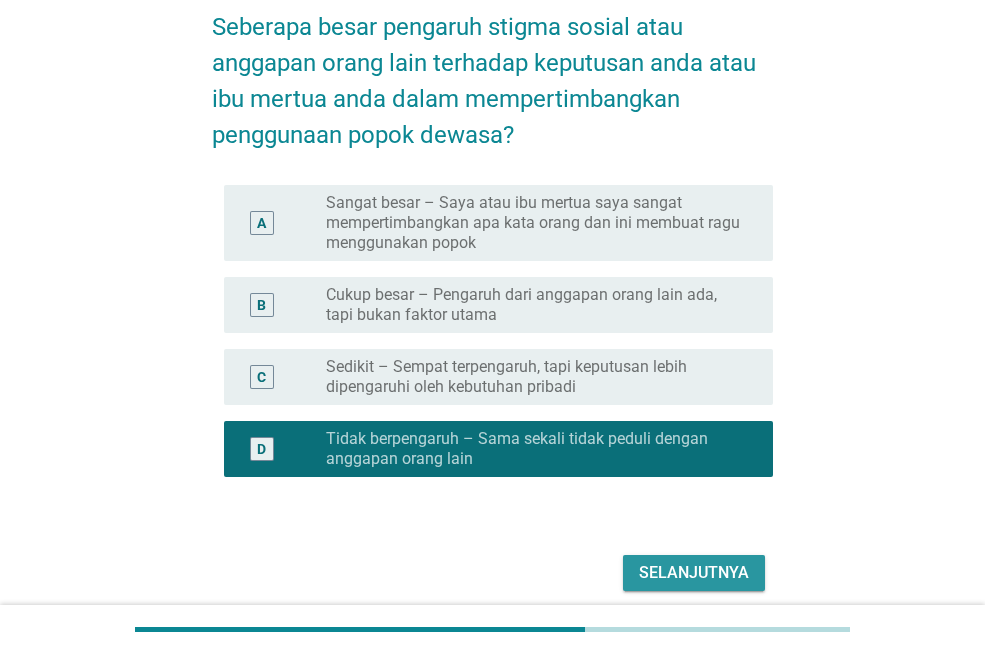 click on "Selanjutnya" at bounding box center (694, 573) 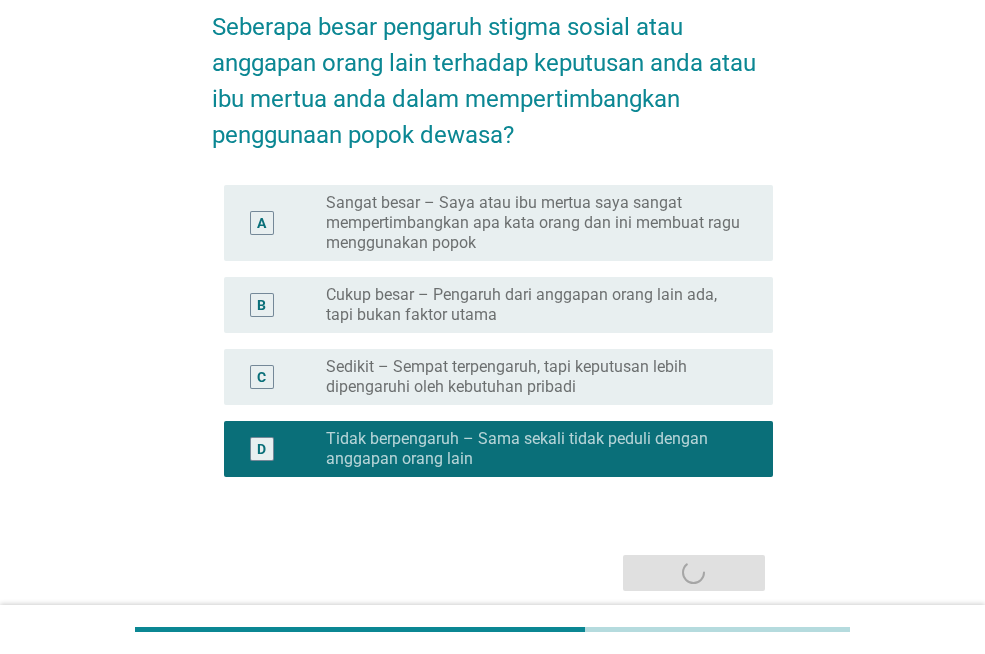 scroll, scrollTop: 0, scrollLeft: 0, axis: both 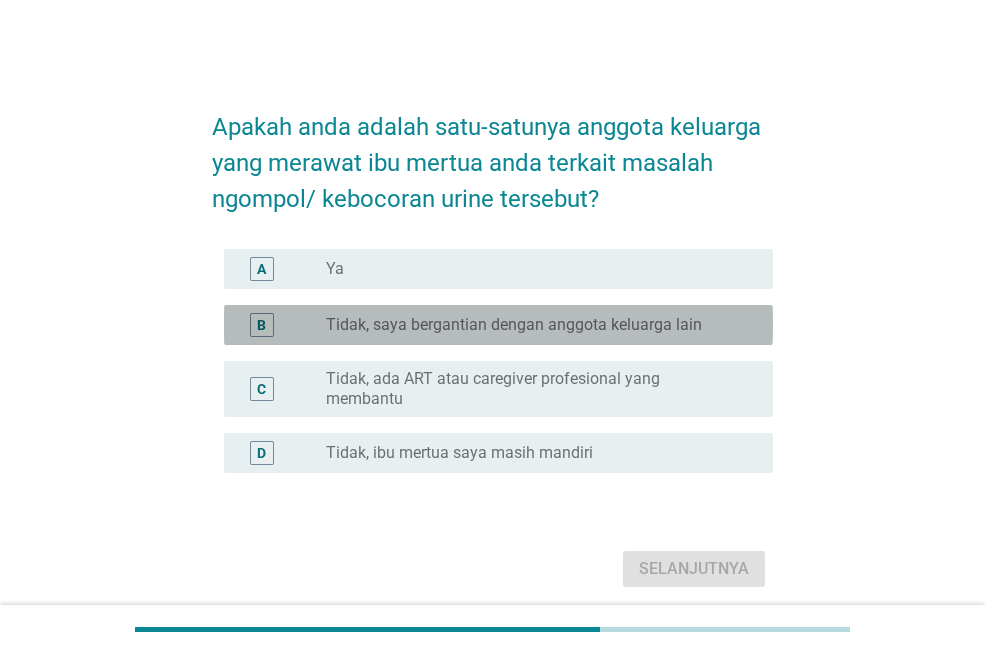 click on "Tidak, saya bergantian dengan anggota keluarga lain" at bounding box center [514, 325] 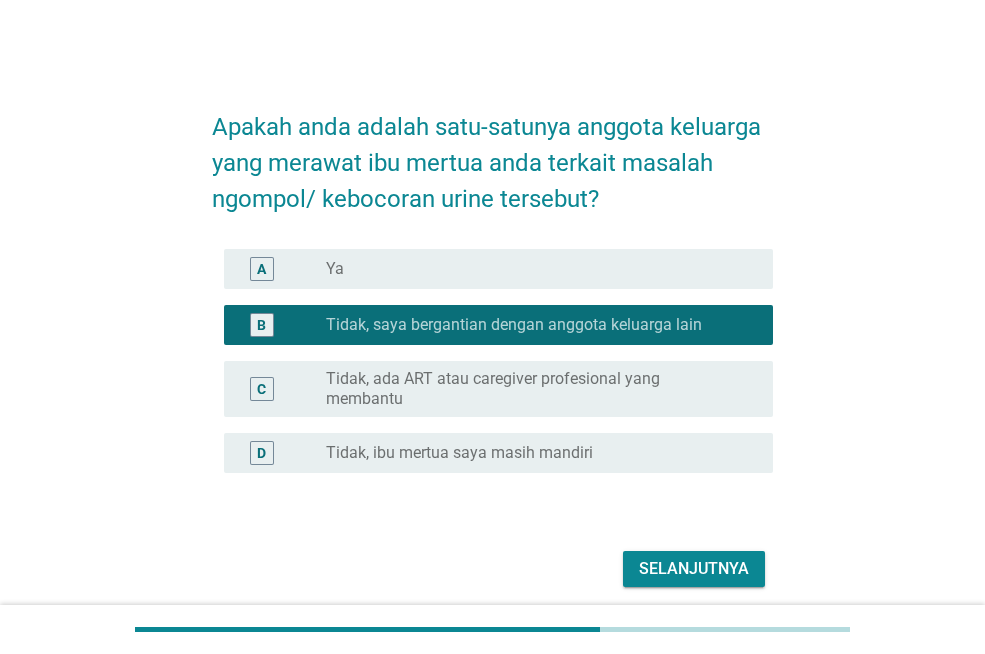 click on "Selanjutnya" at bounding box center (694, 569) 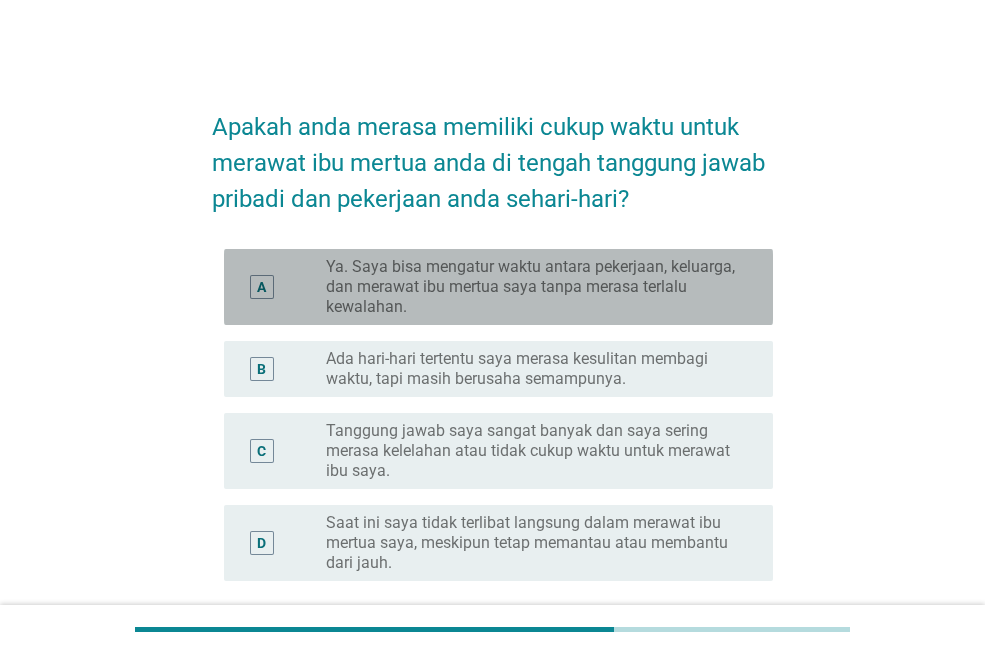 click on "Ya. Saya bisa mengatur waktu antara pekerjaan, keluarga, dan merawat ibu mertua saya tanpa merasa terlalu kewalahan." at bounding box center (533, 287) 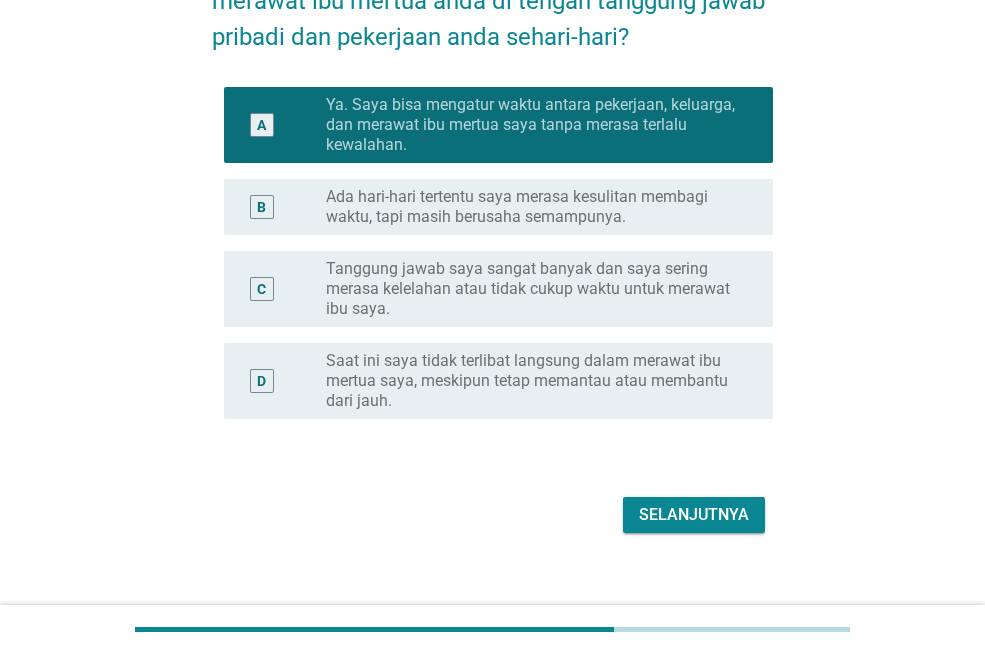 scroll, scrollTop: 184, scrollLeft: 0, axis: vertical 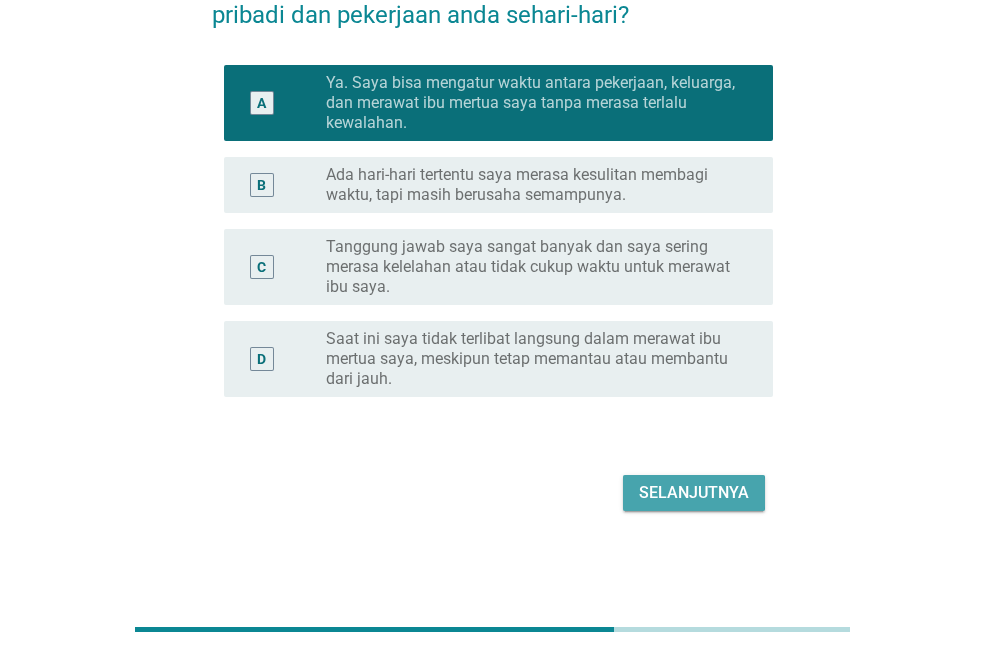 click on "Selanjutnya" at bounding box center (694, 493) 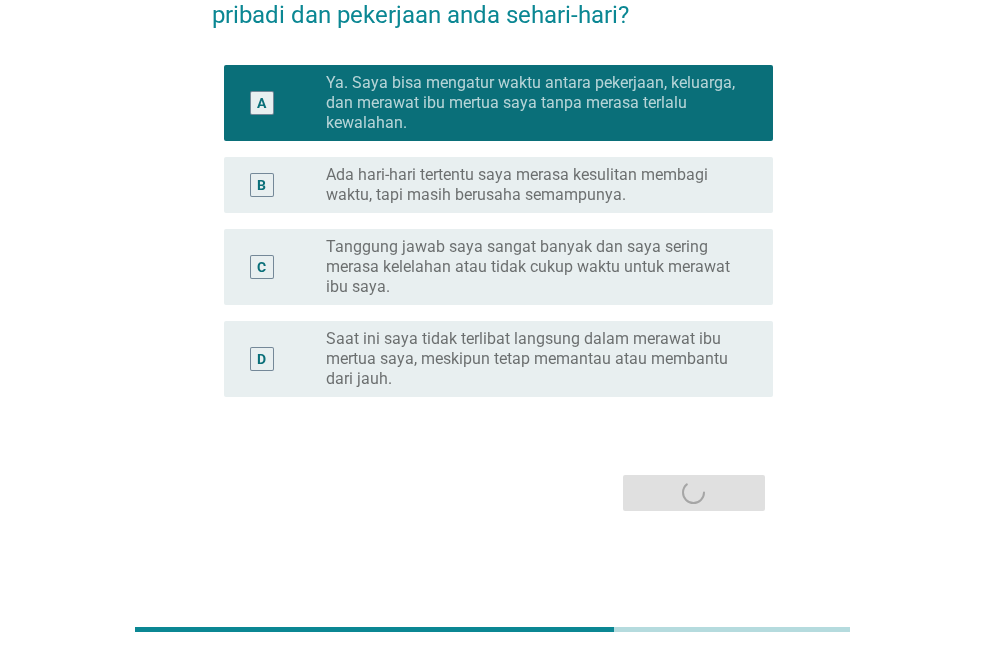 scroll, scrollTop: 0, scrollLeft: 0, axis: both 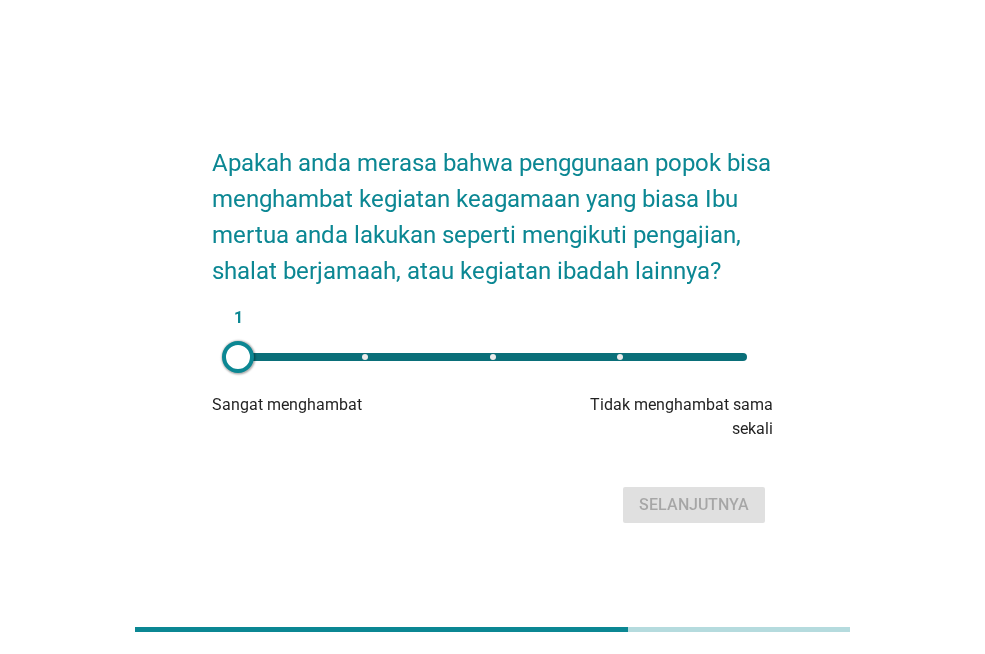 click on "1" at bounding box center (492, 357) 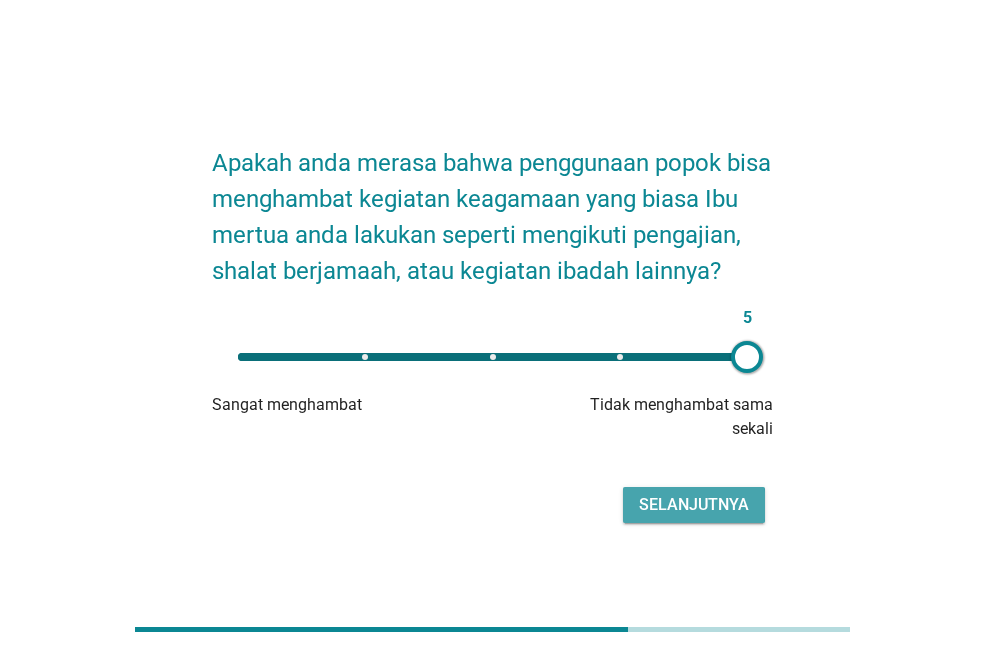click on "Selanjutnya" at bounding box center (694, 505) 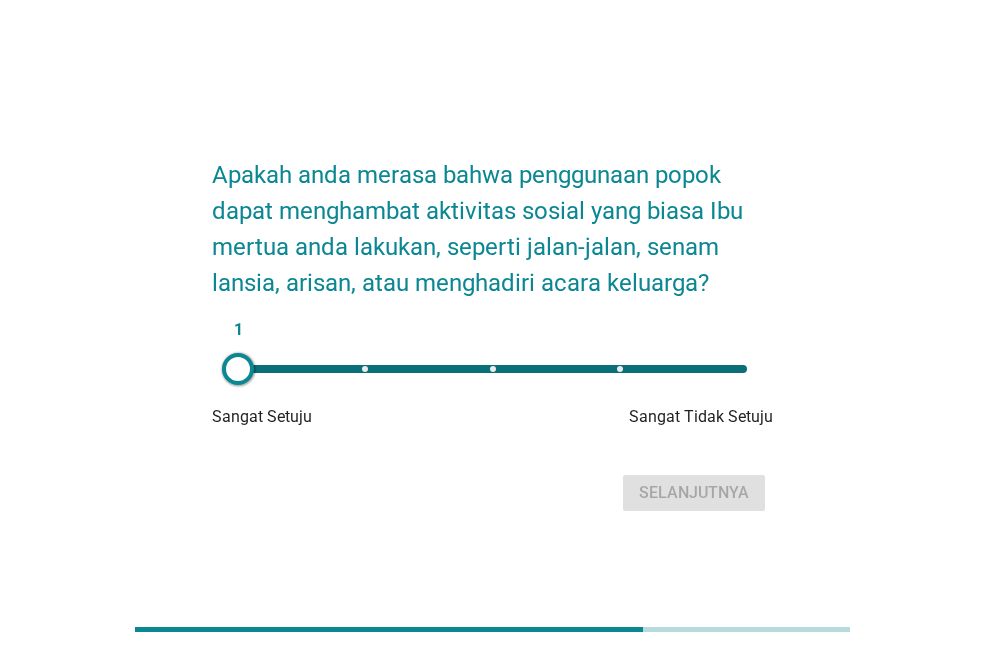 click on "1" at bounding box center [492, 369] 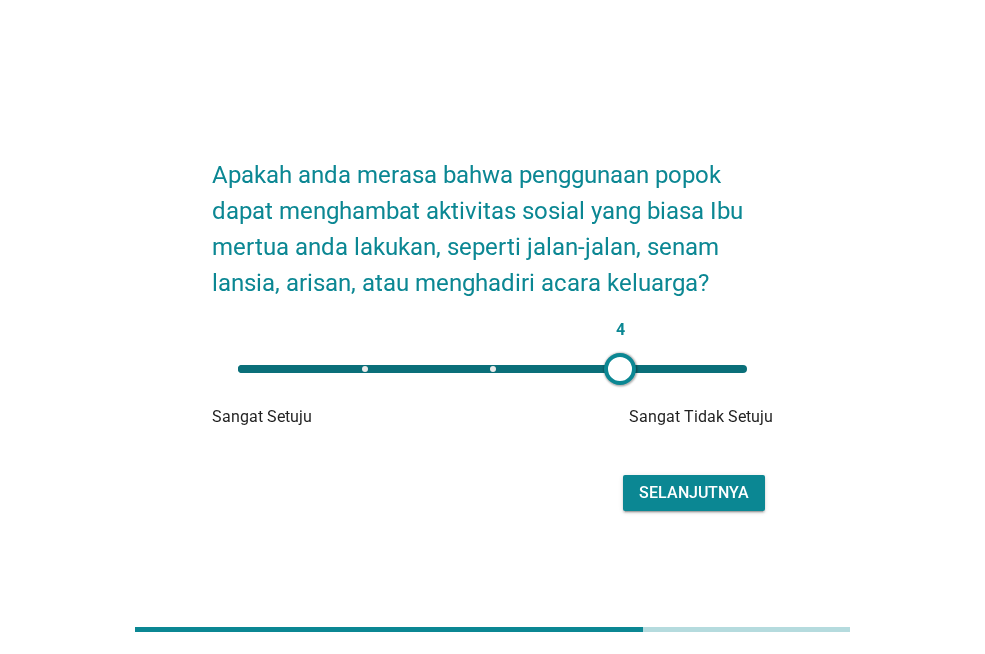 click on "Selanjutnya" at bounding box center [694, 493] 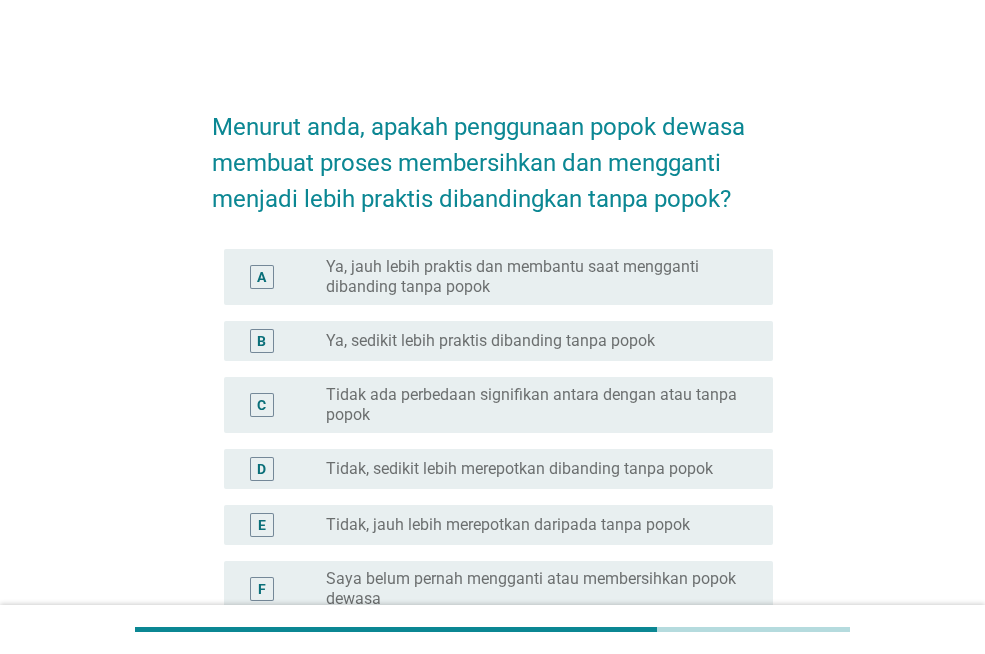 click on "Ya, sedikit lebih praktis dibanding tanpa popok" at bounding box center [490, 341] 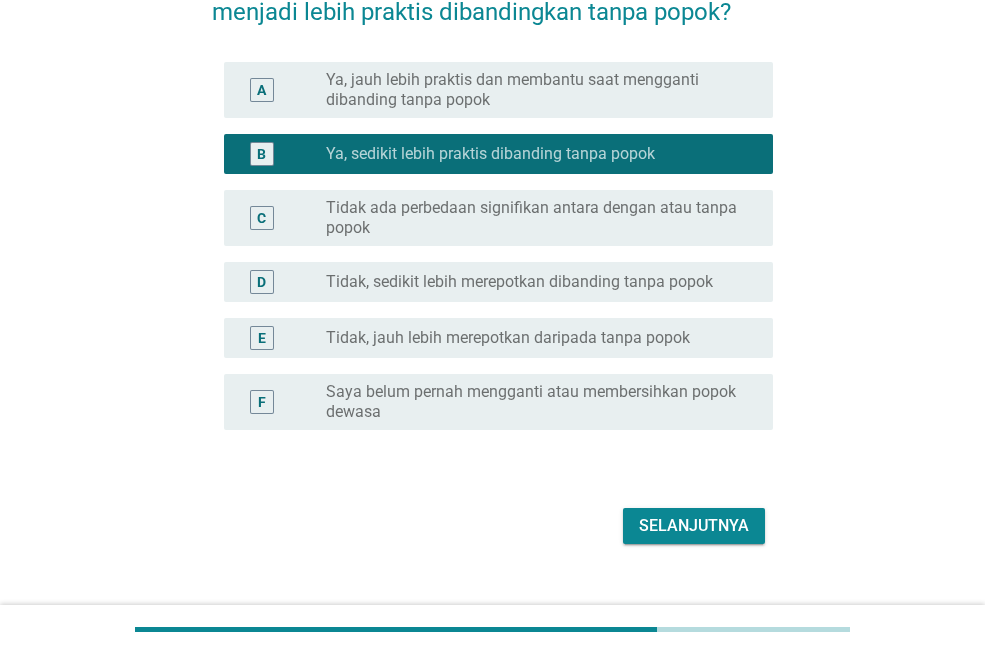 scroll, scrollTop: 220, scrollLeft: 0, axis: vertical 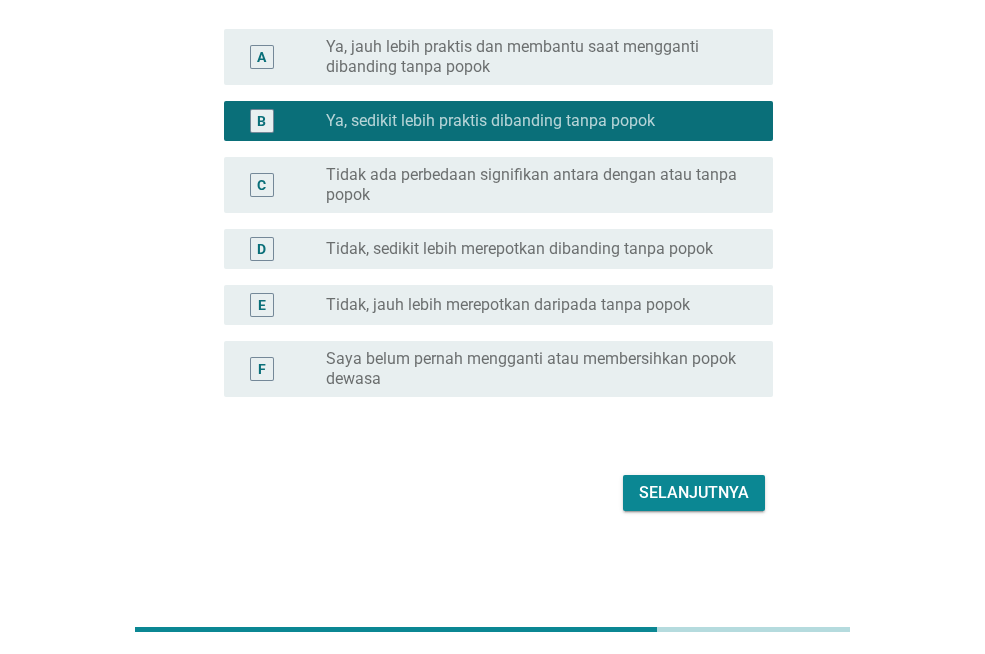 click on "Selanjutnya" at bounding box center [694, 493] 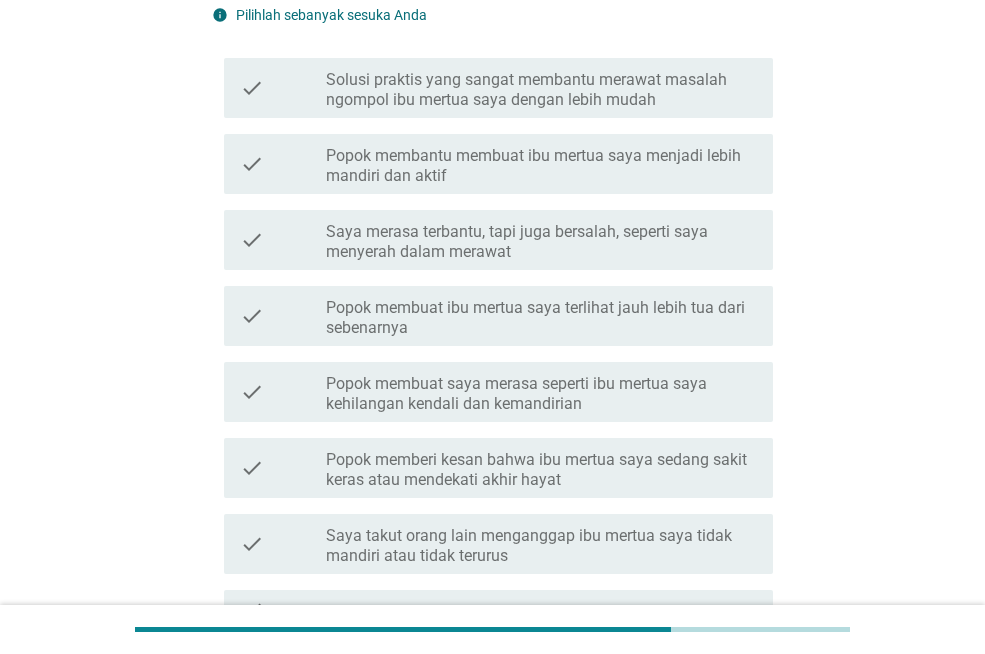 scroll, scrollTop: 0, scrollLeft: 0, axis: both 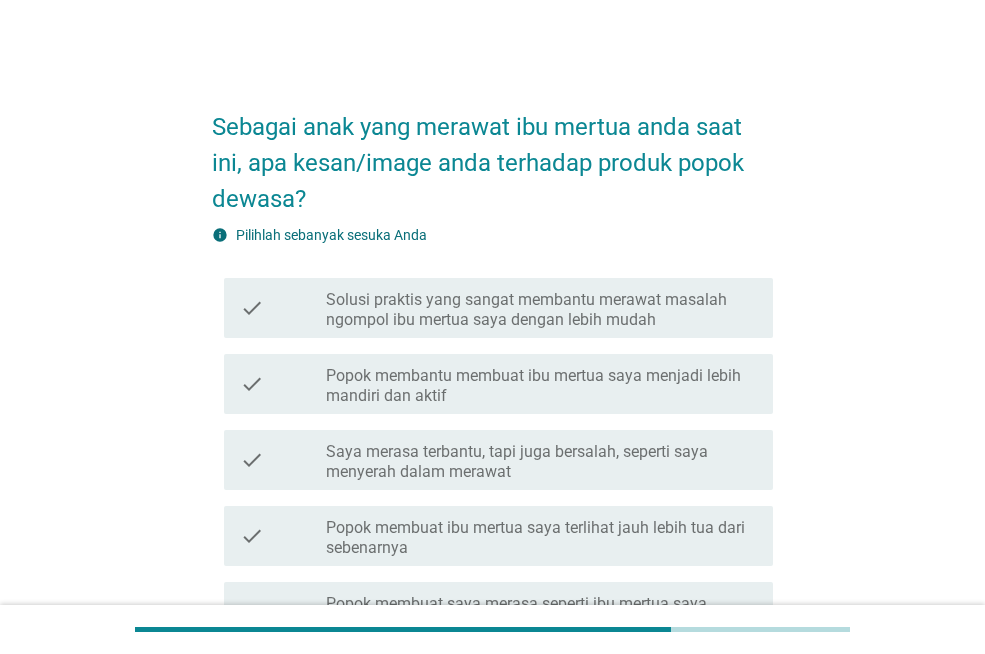 click on "Solusi praktis yang sangat membantu merawat masalah ngompol ibu mertua saya dengan lebih mudah" at bounding box center (541, 310) 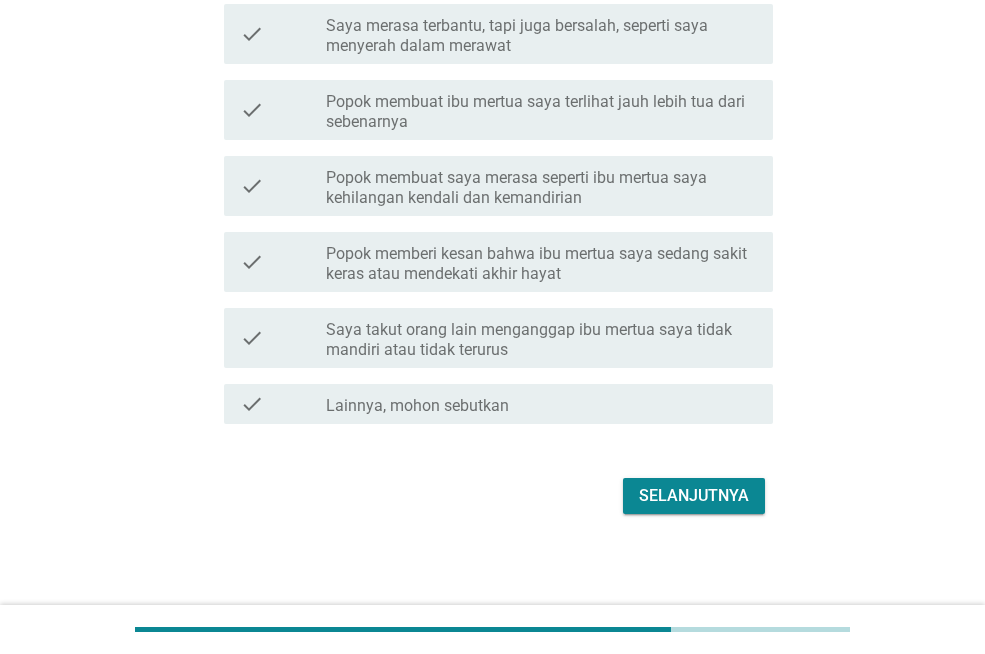 scroll, scrollTop: 429, scrollLeft: 0, axis: vertical 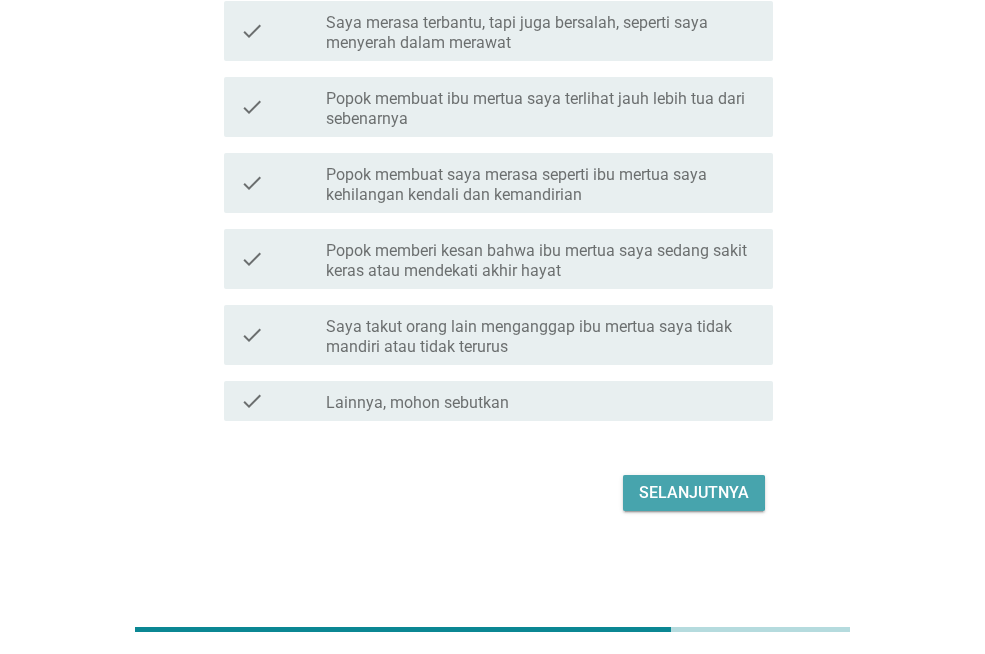 click on "Selanjutnya" at bounding box center [694, 493] 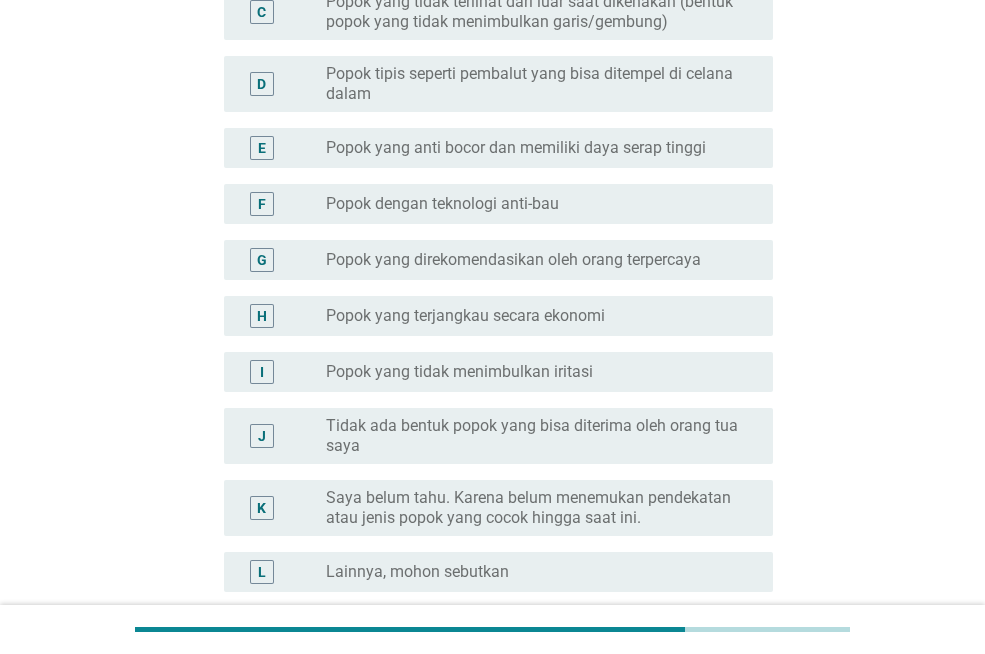 scroll, scrollTop: 0, scrollLeft: 0, axis: both 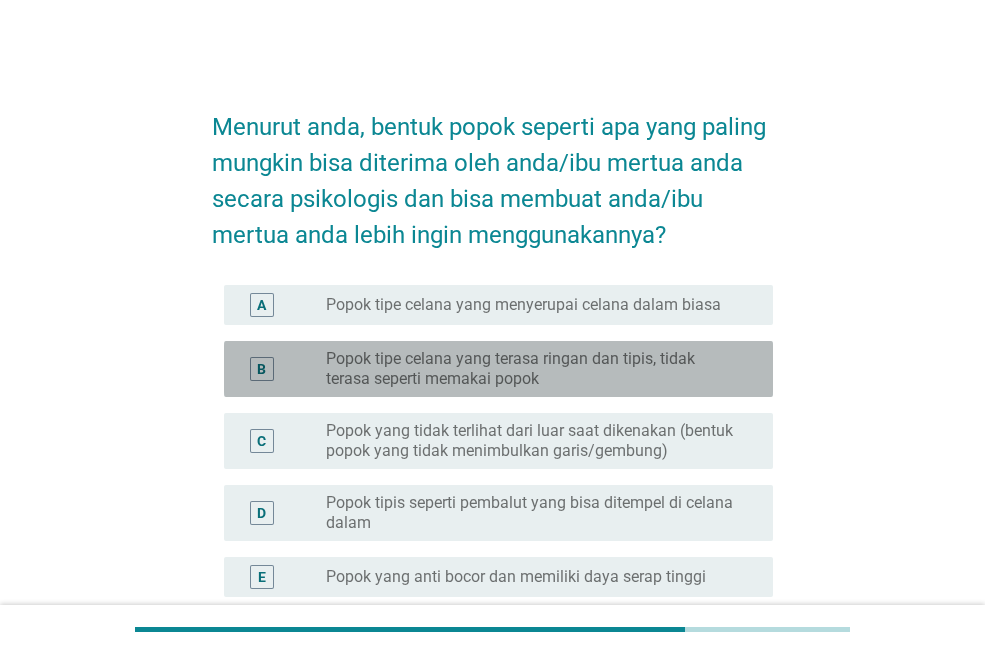 click on "Popok tipe celana yang terasa ringan dan tipis, tidak terasa seperti memakai popok" at bounding box center [533, 369] 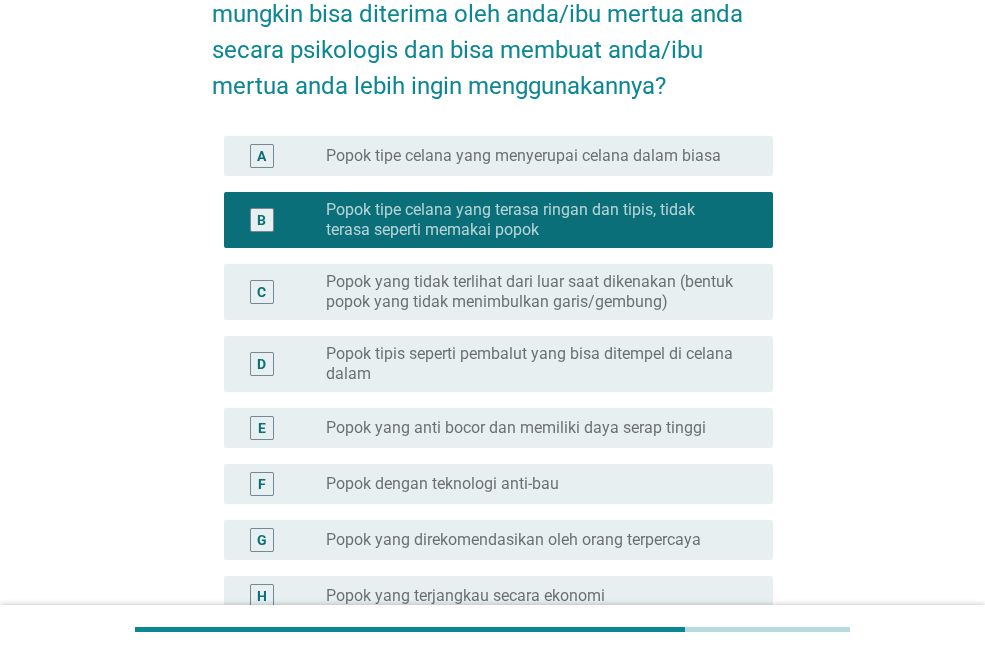 scroll, scrollTop: 200, scrollLeft: 0, axis: vertical 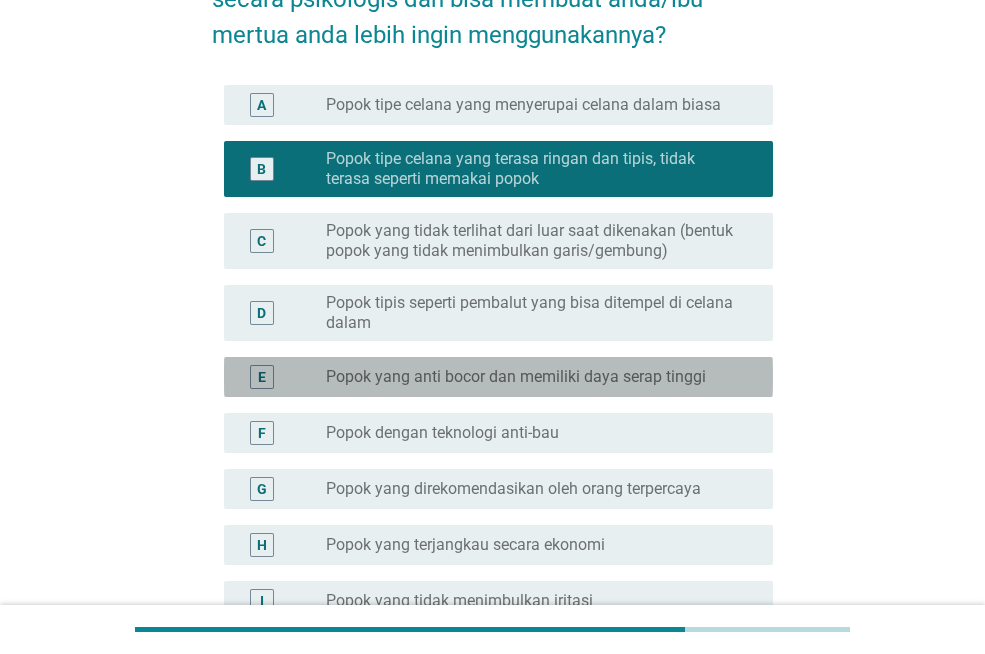 click on "Popok yang anti bocor dan memiliki daya serap tinggi" at bounding box center [516, 377] 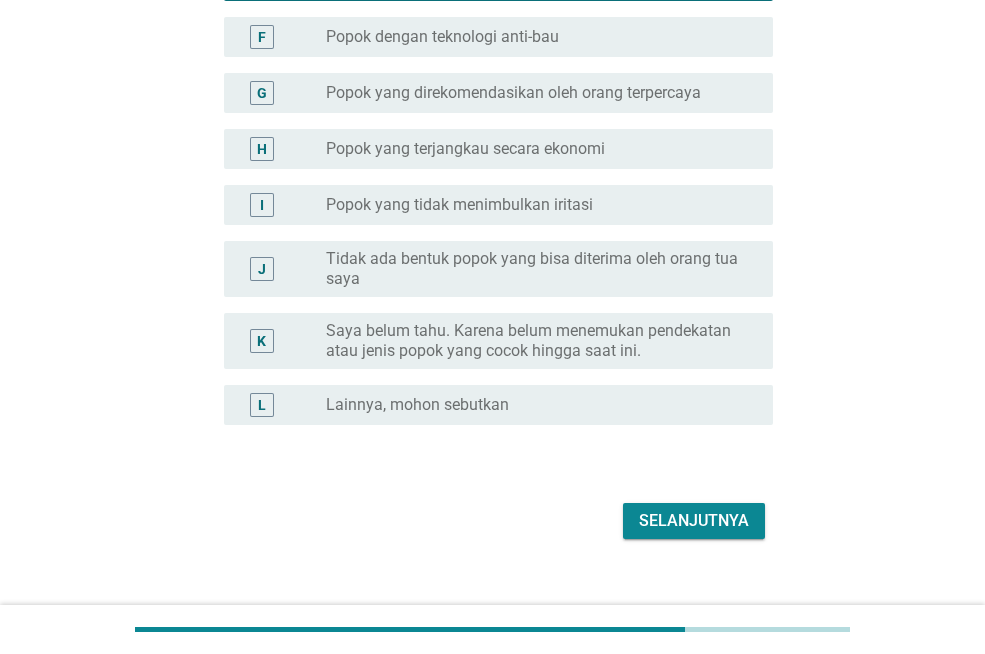 scroll, scrollTop: 624, scrollLeft: 0, axis: vertical 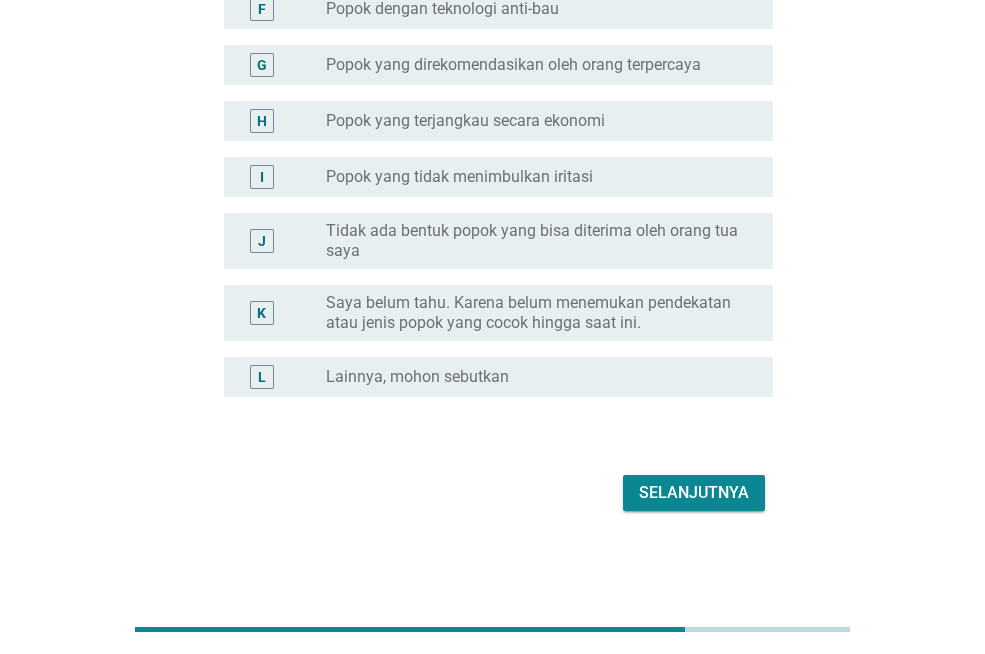 click on "Selanjutnya" at bounding box center (694, 493) 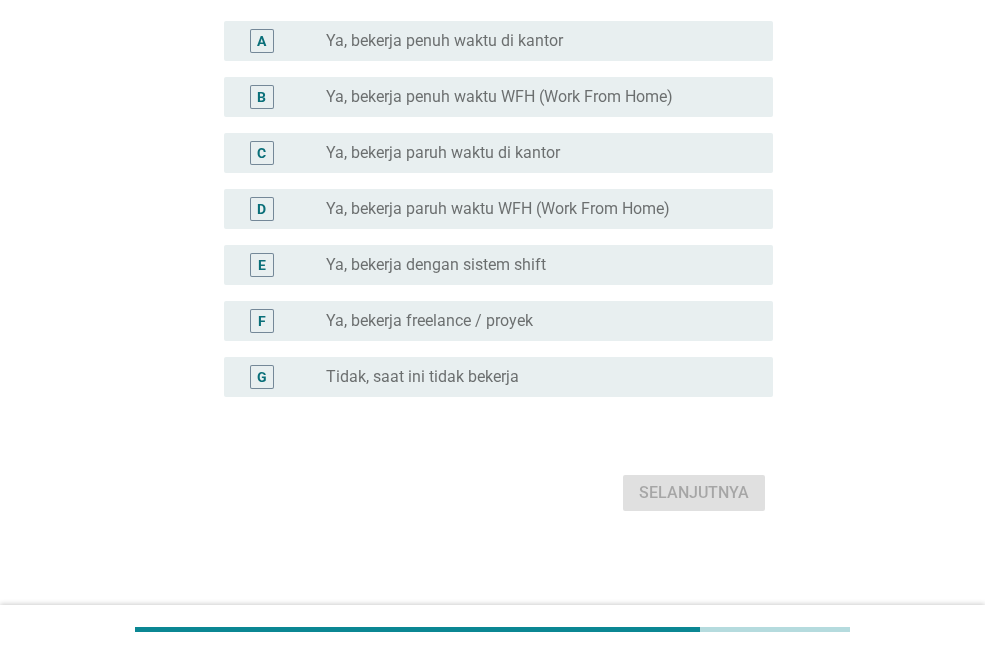 scroll, scrollTop: 0, scrollLeft: 0, axis: both 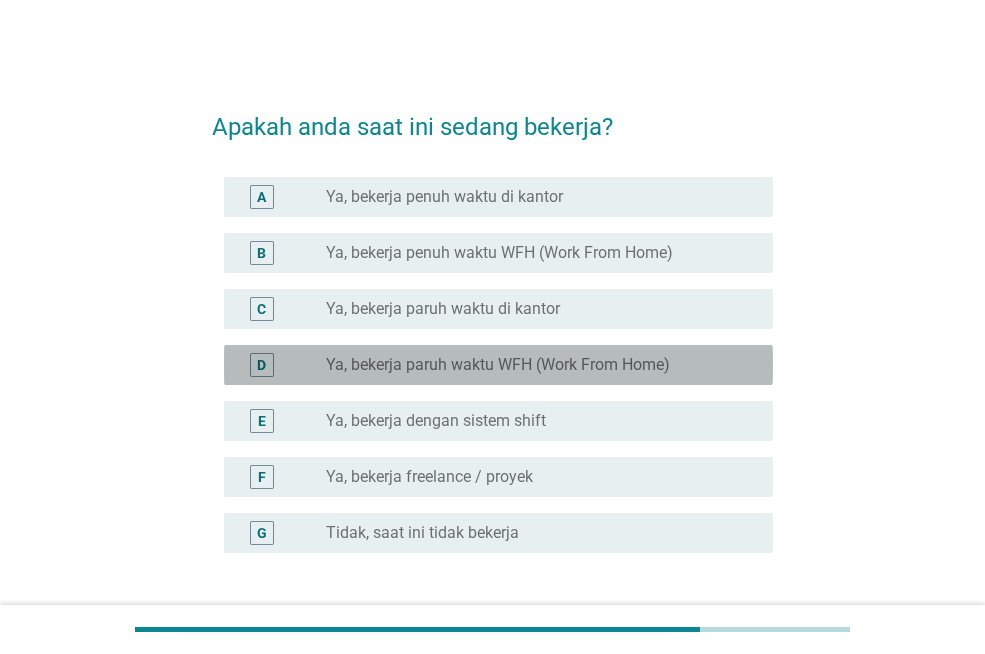 click on "Ya, bekerja paruh waktu WFH (Work From Home)" at bounding box center (498, 365) 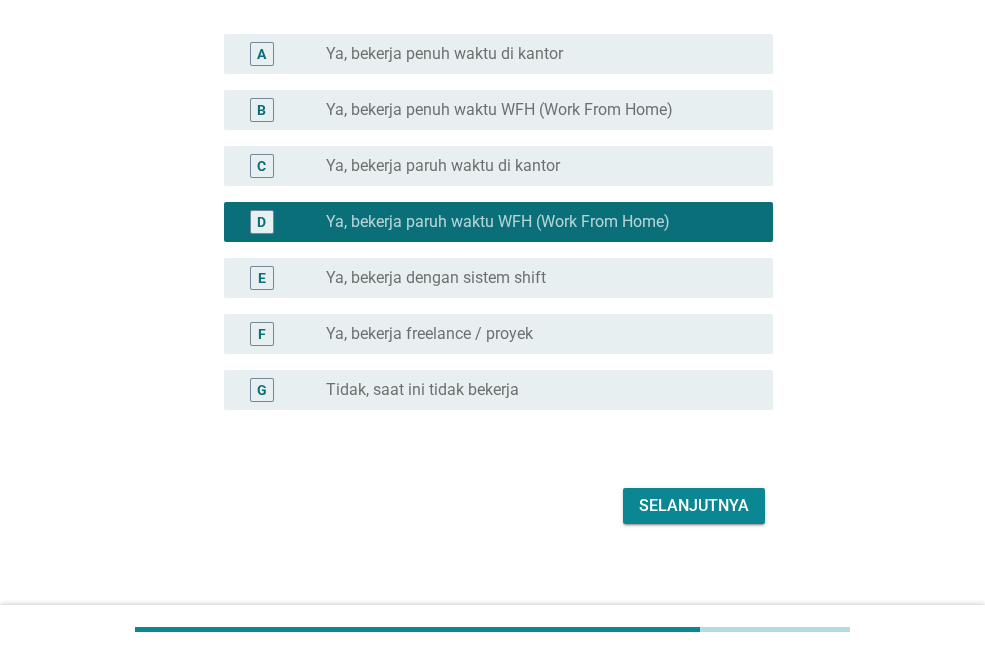 scroll, scrollTop: 156, scrollLeft: 0, axis: vertical 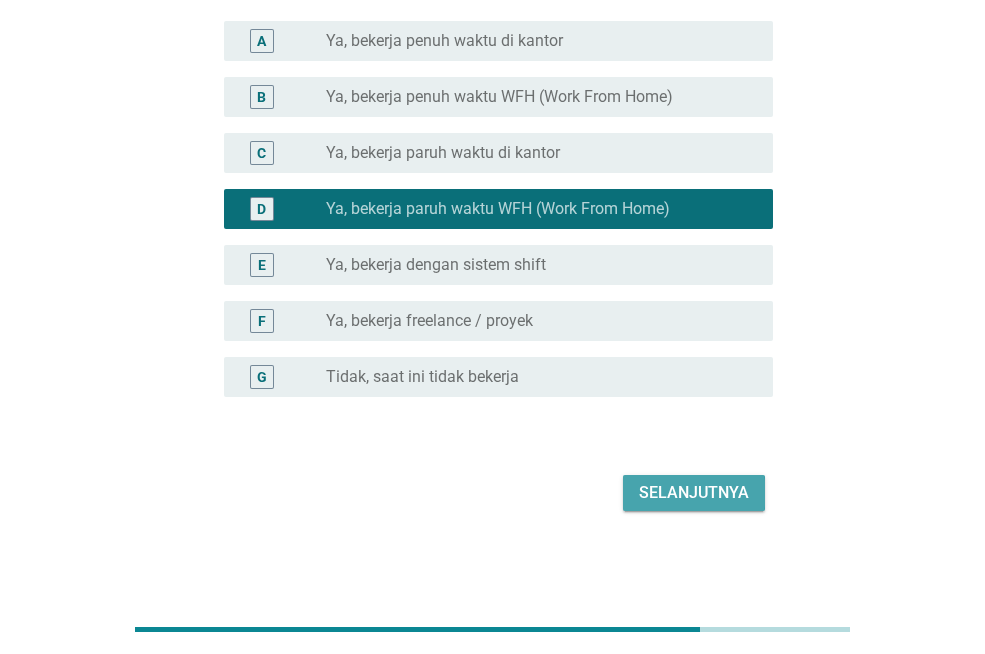 click on "Selanjutnya" at bounding box center (694, 493) 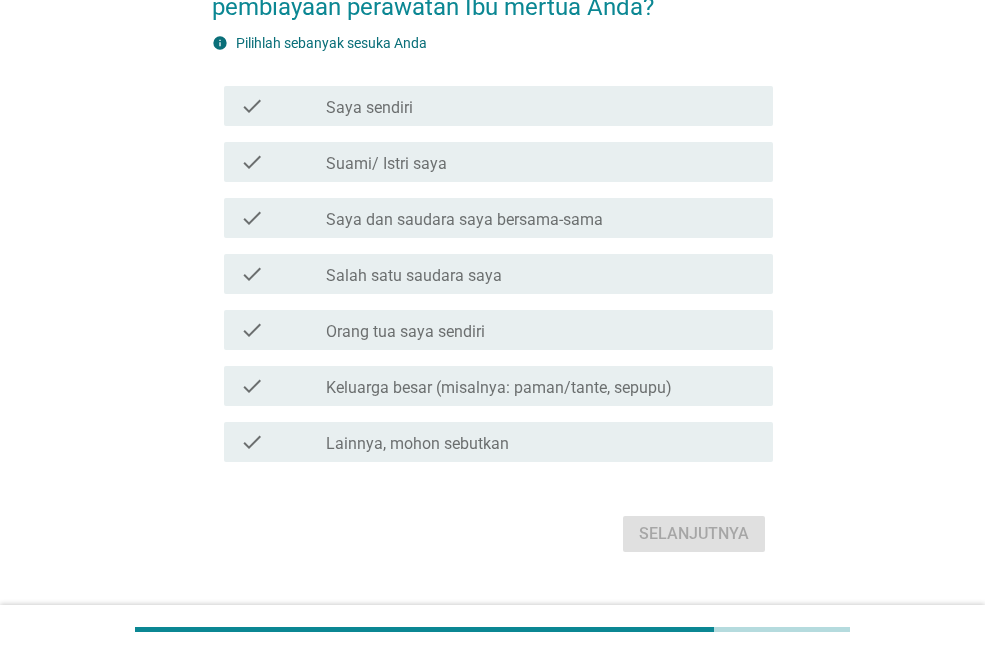 scroll, scrollTop: 0, scrollLeft: 0, axis: both 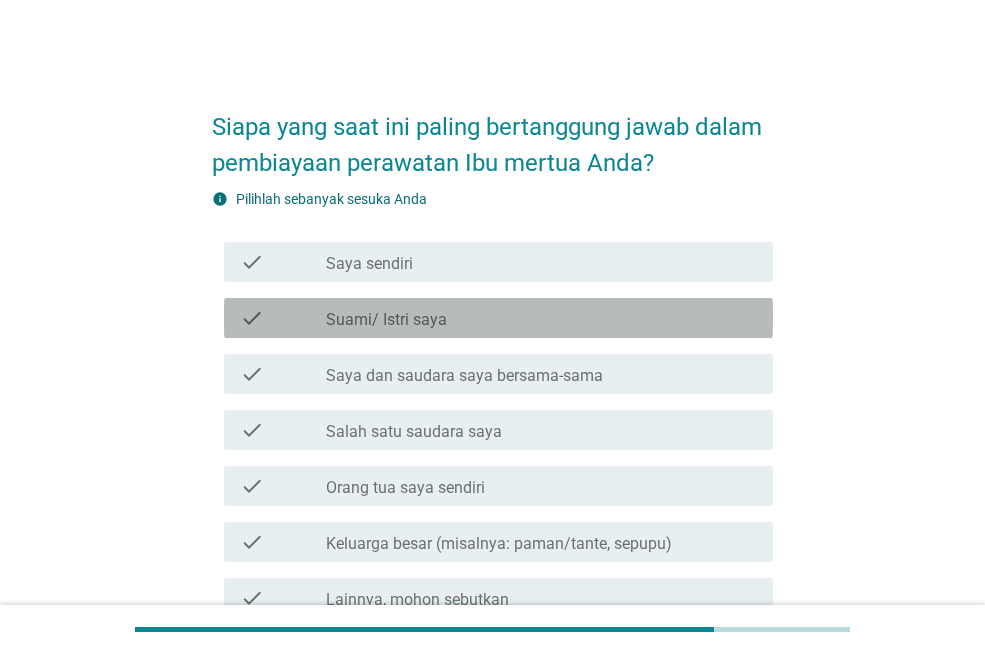 click on "check_box_outline_blank Suami/ Istri saya" at bounding box center (541, 318) 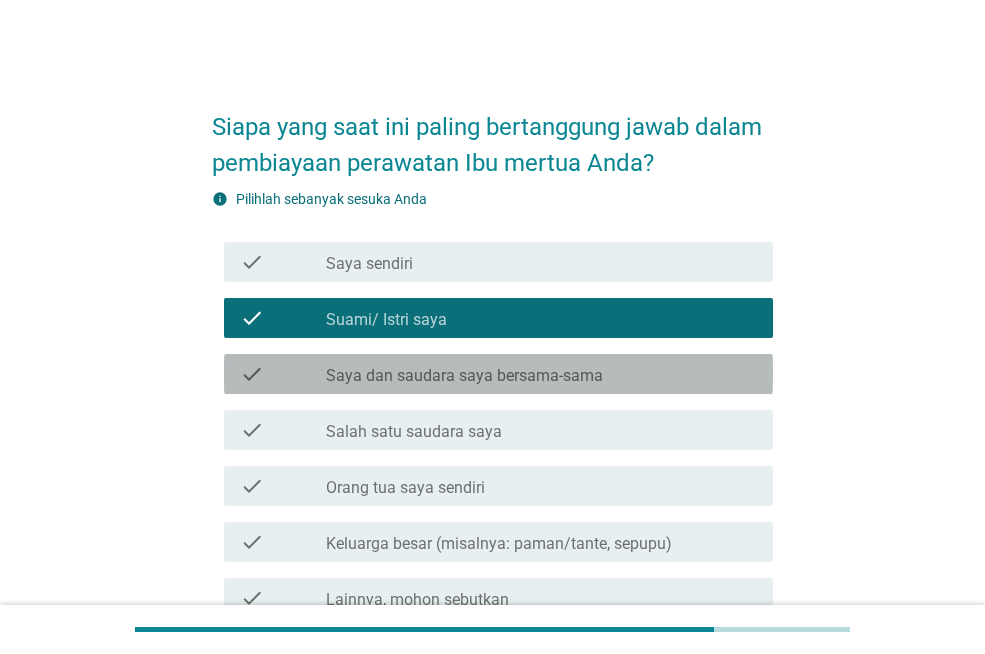 click on "check_box_outline_blank Saya dan saudara saya bersama-sama" at bounding box center [541, 374] 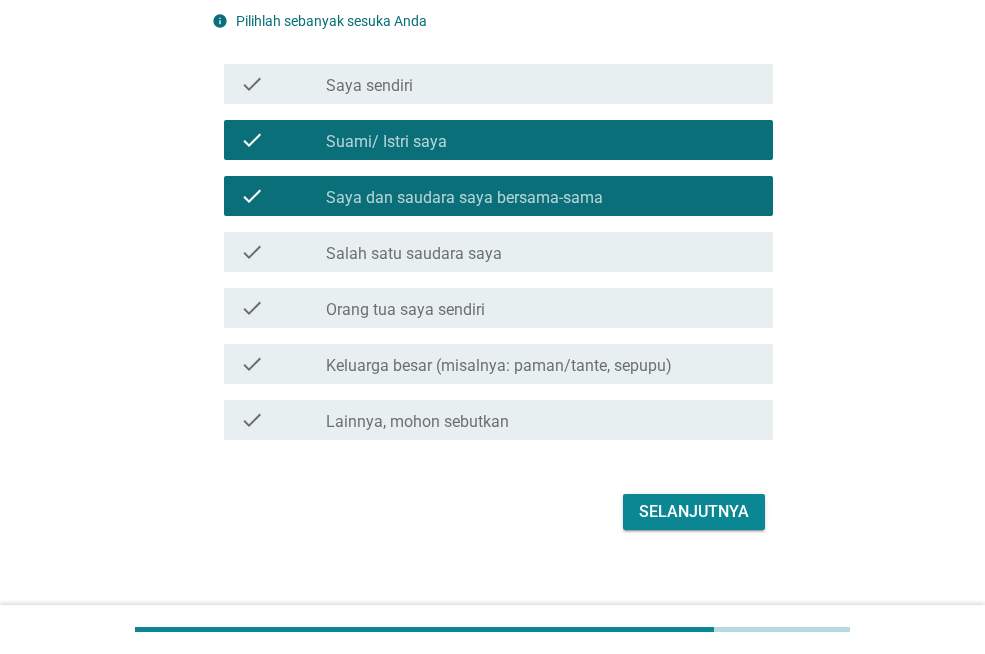 scroll, scrollTop: 197, scrollLeft: 0, axis: vertical 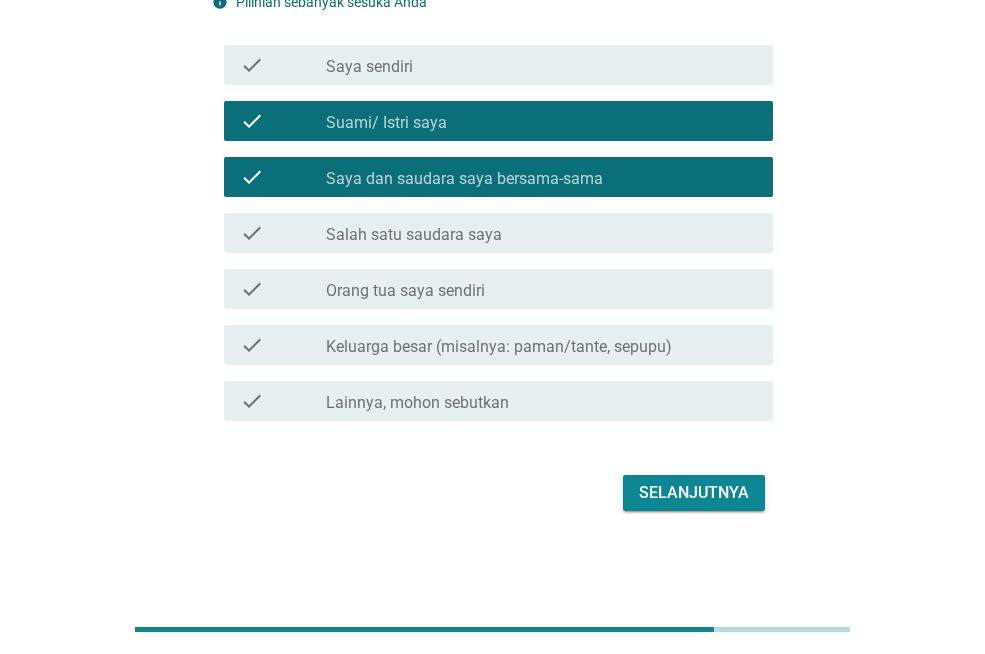 click on "Selanjutnya" at bounding box center (694, 493) 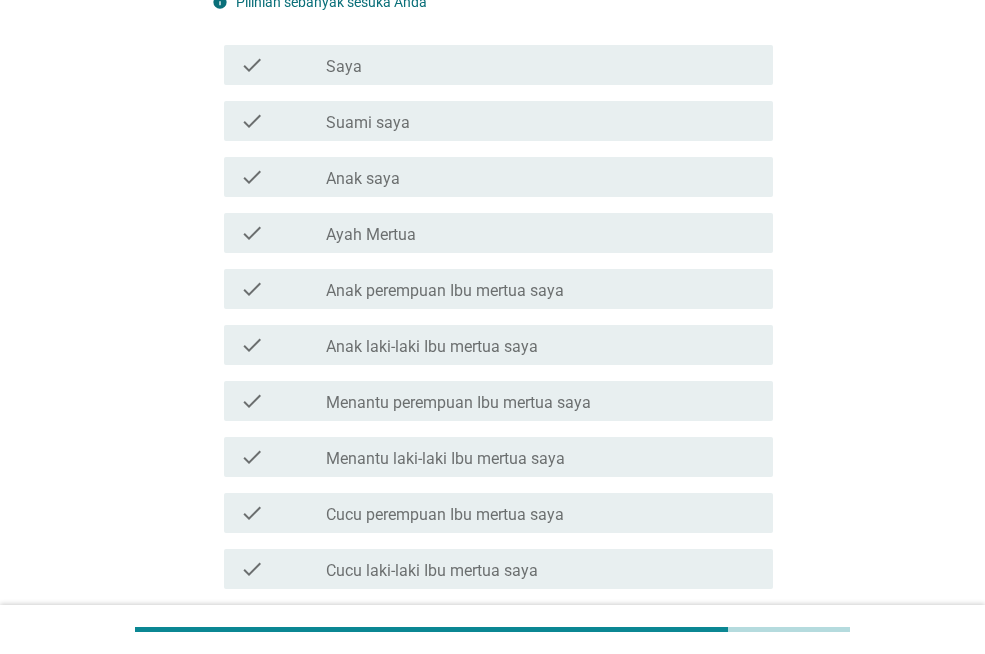 scroll, scrollTop: 0, scrollLeft: 0, axis: both 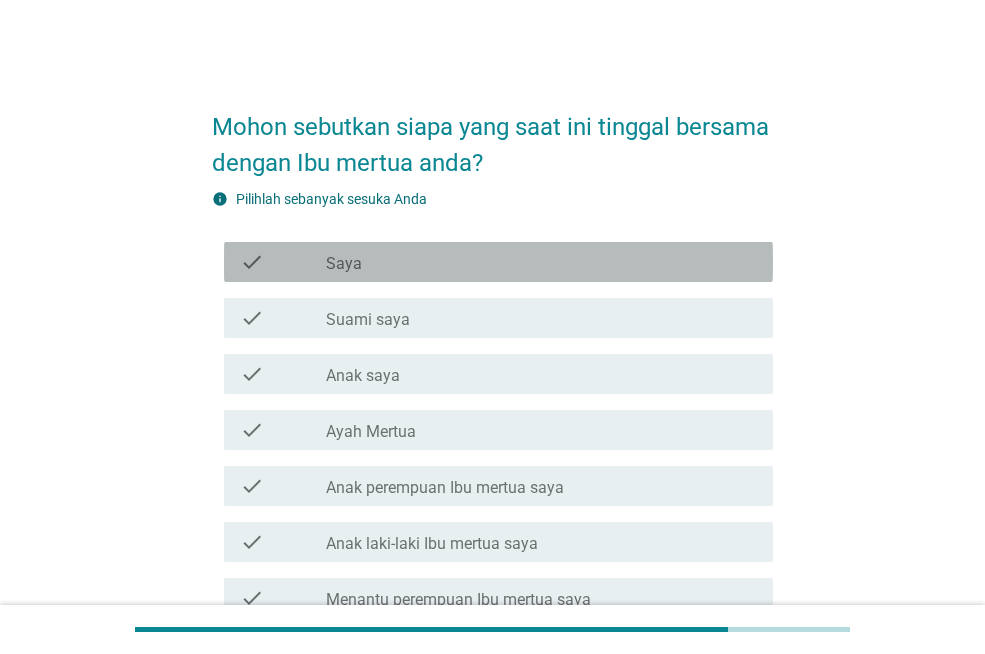 click on "check_box_outline_blank Saya" at bounding box center (541, 262) 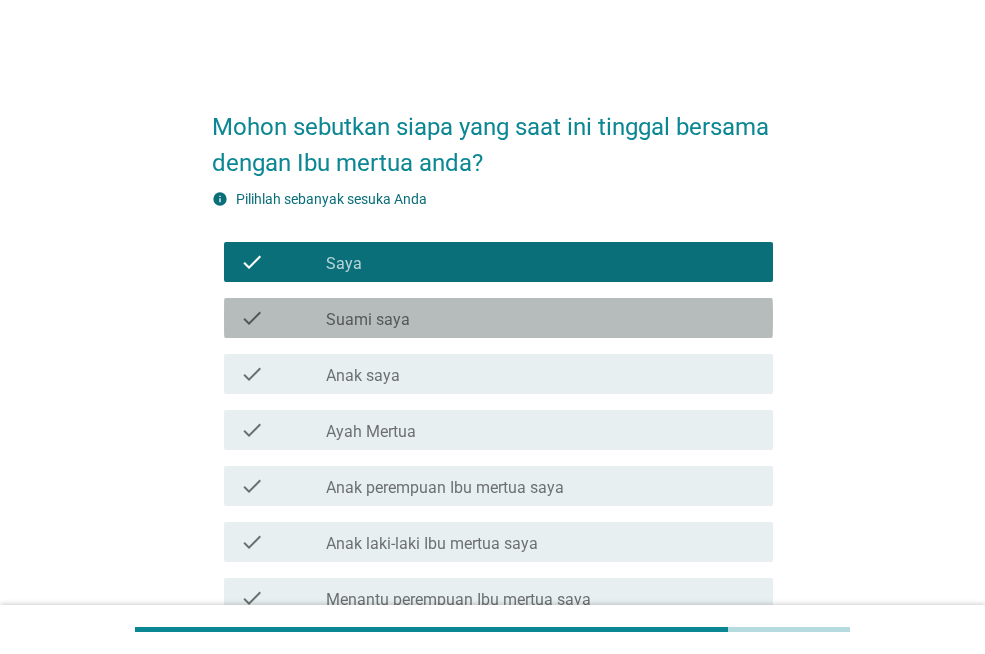 click on "check_box_outline_blank Suami saya" at bounding box center (541, 318) 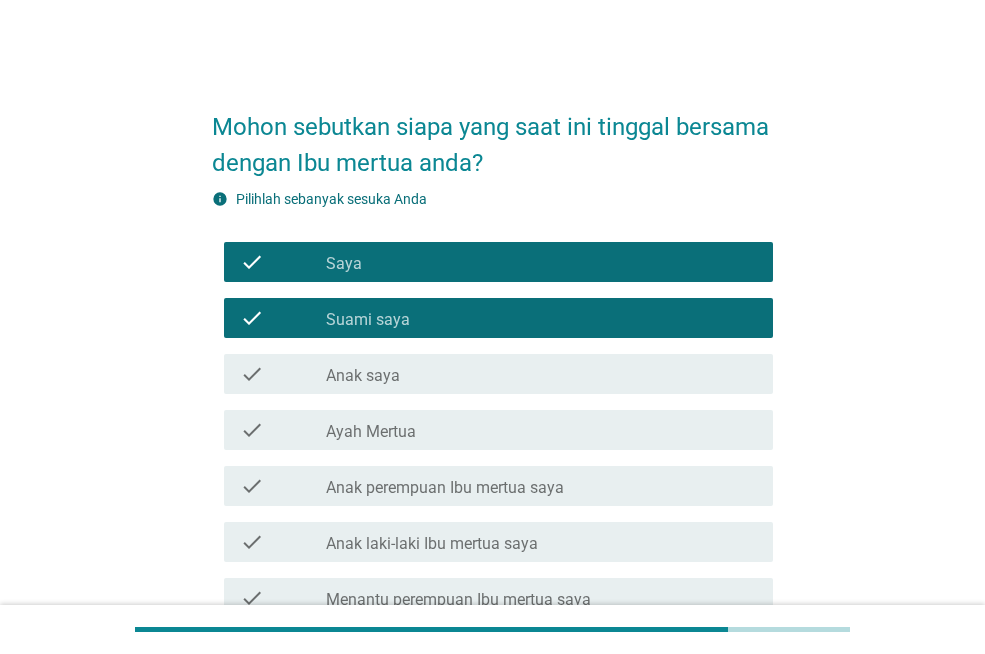 click on "check     check_box_outline_blank Anak saya" at bounding box center (492, 374) 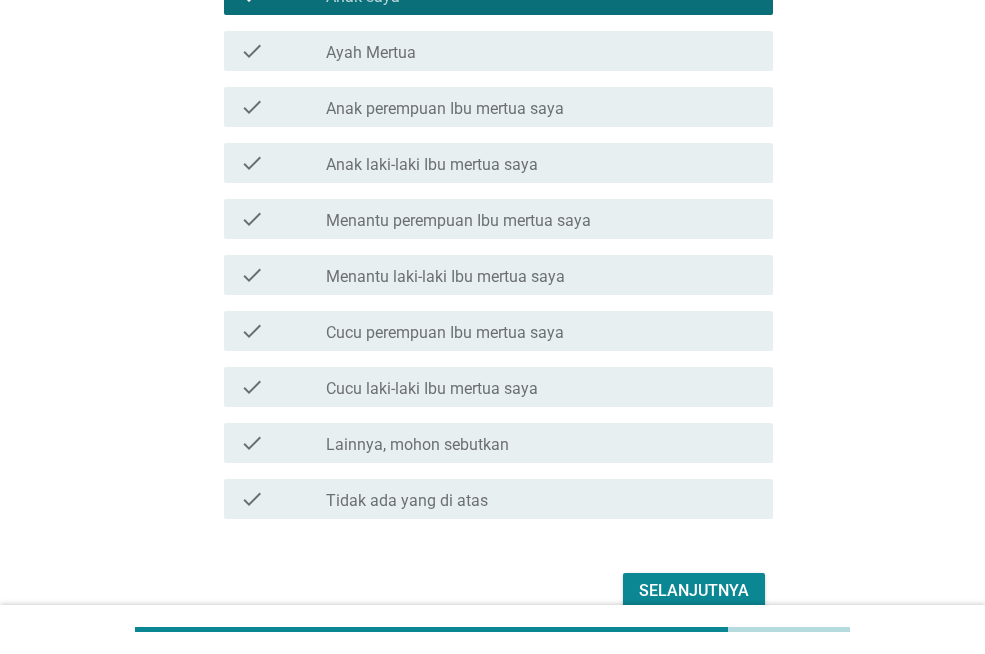 scroll, scrollTop: 477, scrollLeft: 0, axis: vertical 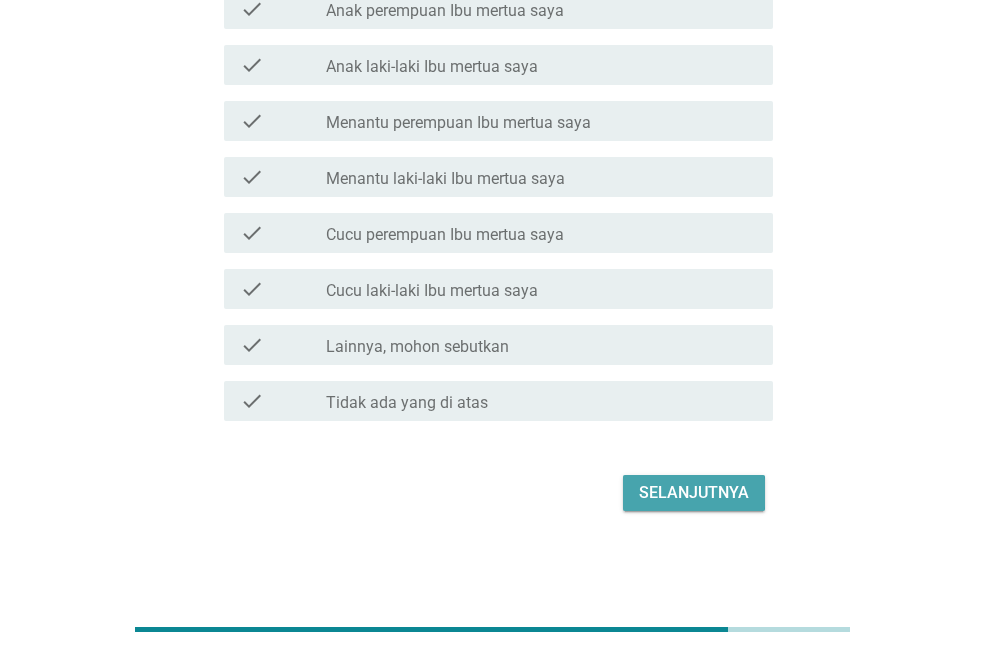 click on "Selanjutnya" at bounding box center [694, 493] 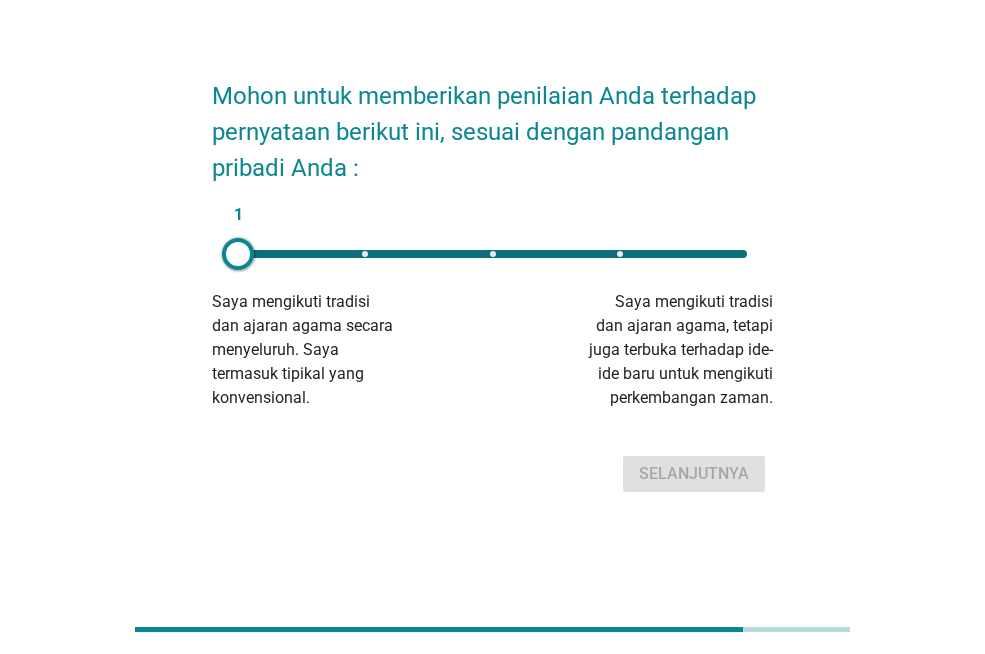 scroll, scrollTop: 0, scrollLeft: 0, axis: both 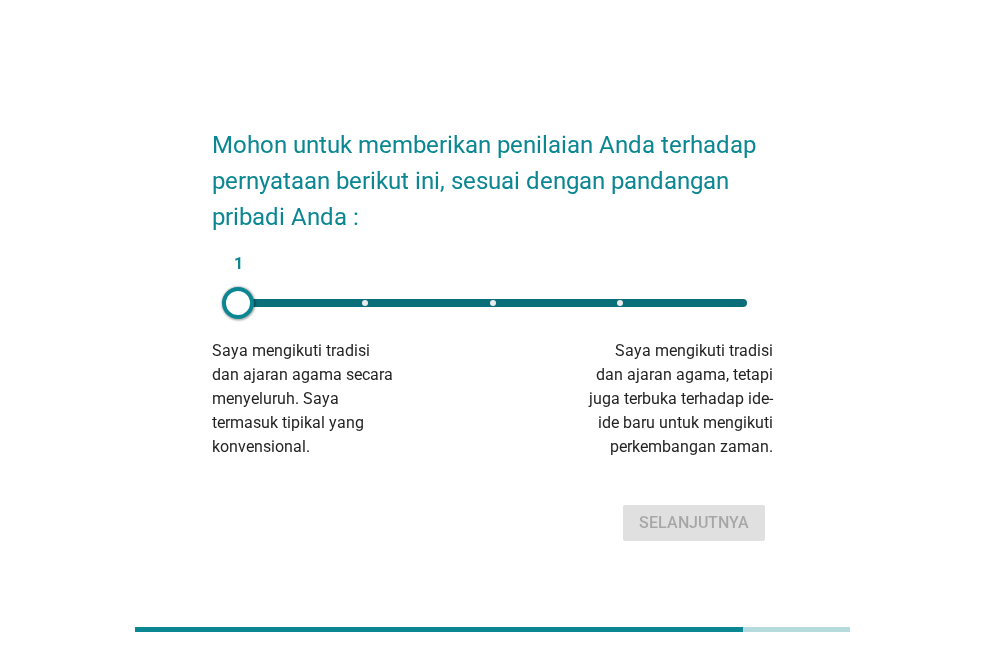 click on "1" at bounding box center (492, 303) 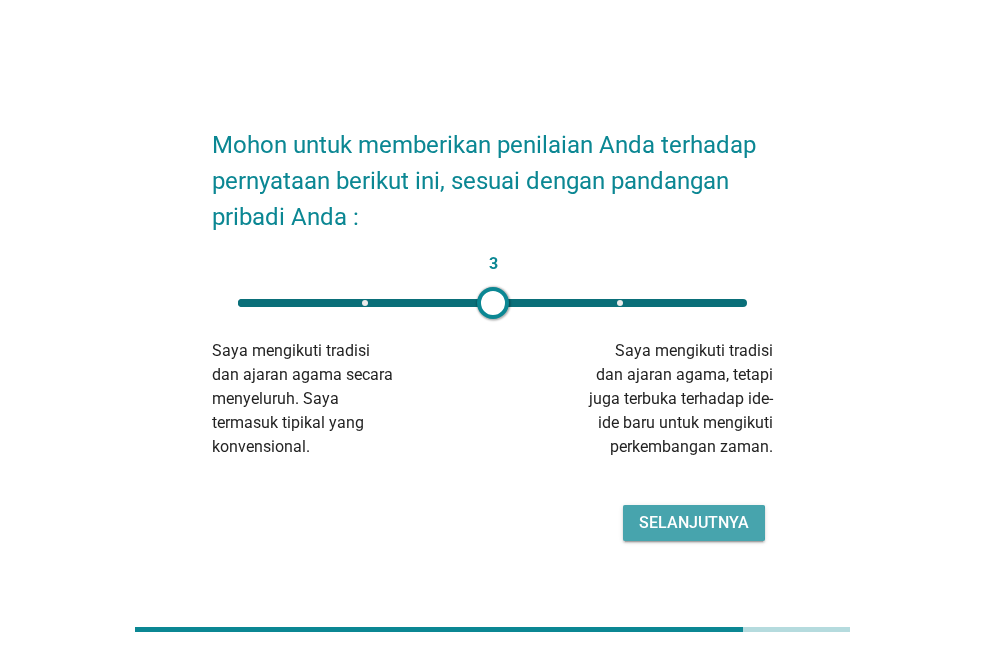 click on "Selanjutnya" at bounding box center [694, 523] 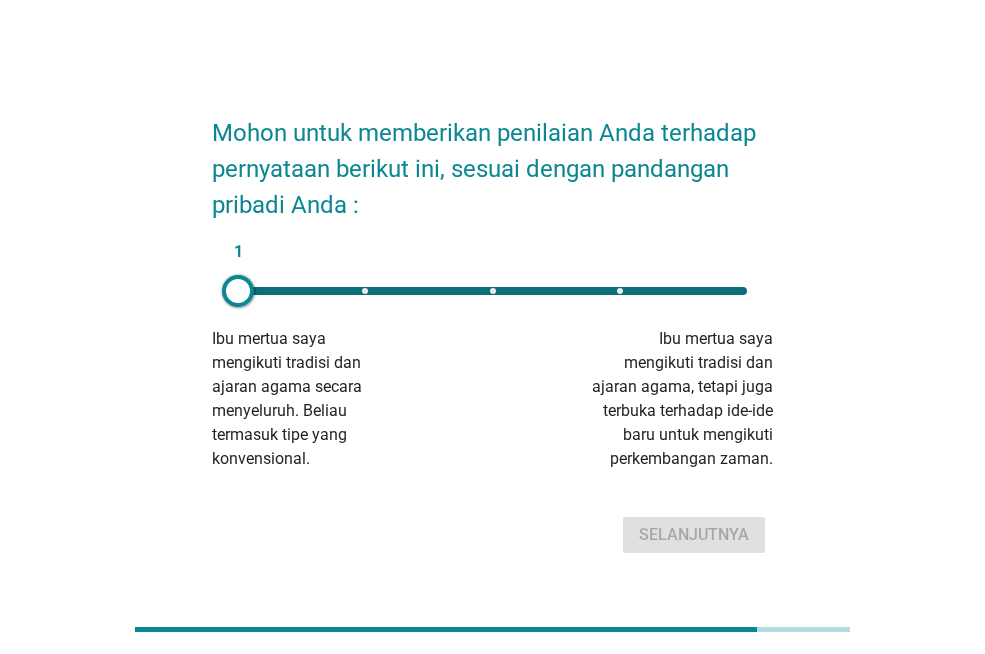 click on "1" at bounding box center (492, 291) 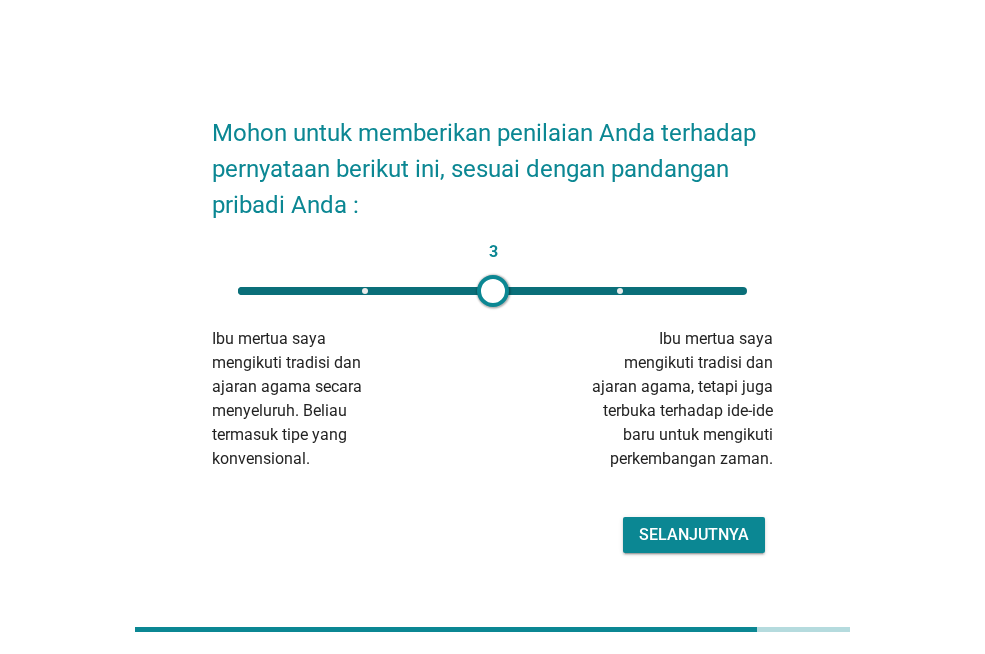 click on "Selanjutnya" at bounding box center (694, 535) 